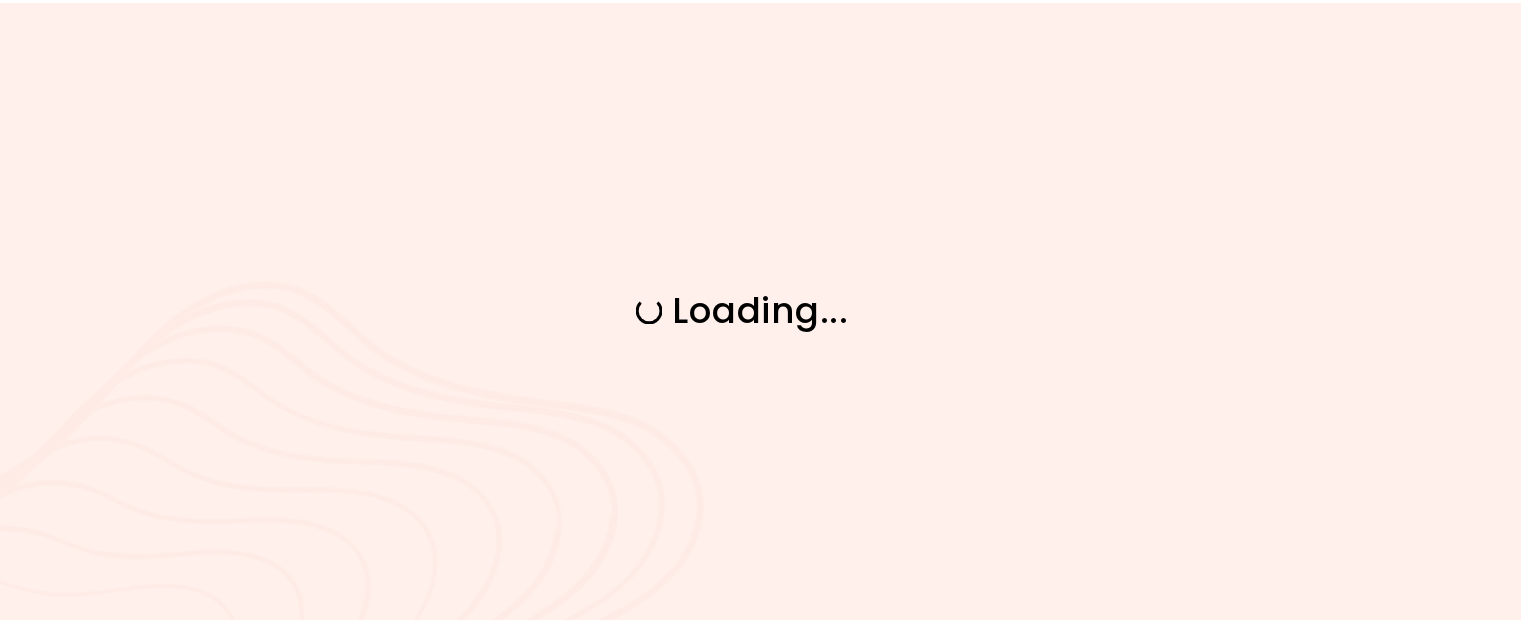 scroll, scrollTop: 0, scrollLeft: 0, axis: both 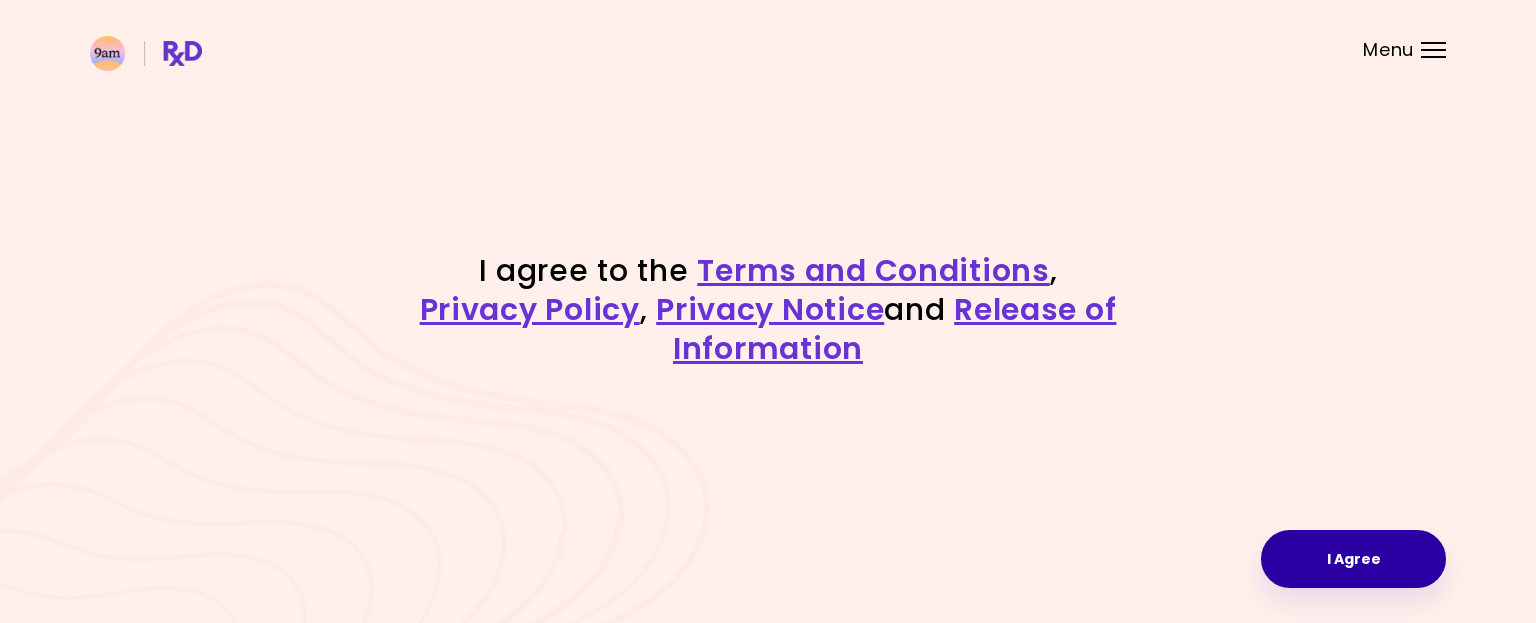 click on "I Agree" at bounding box center (1353, 559) 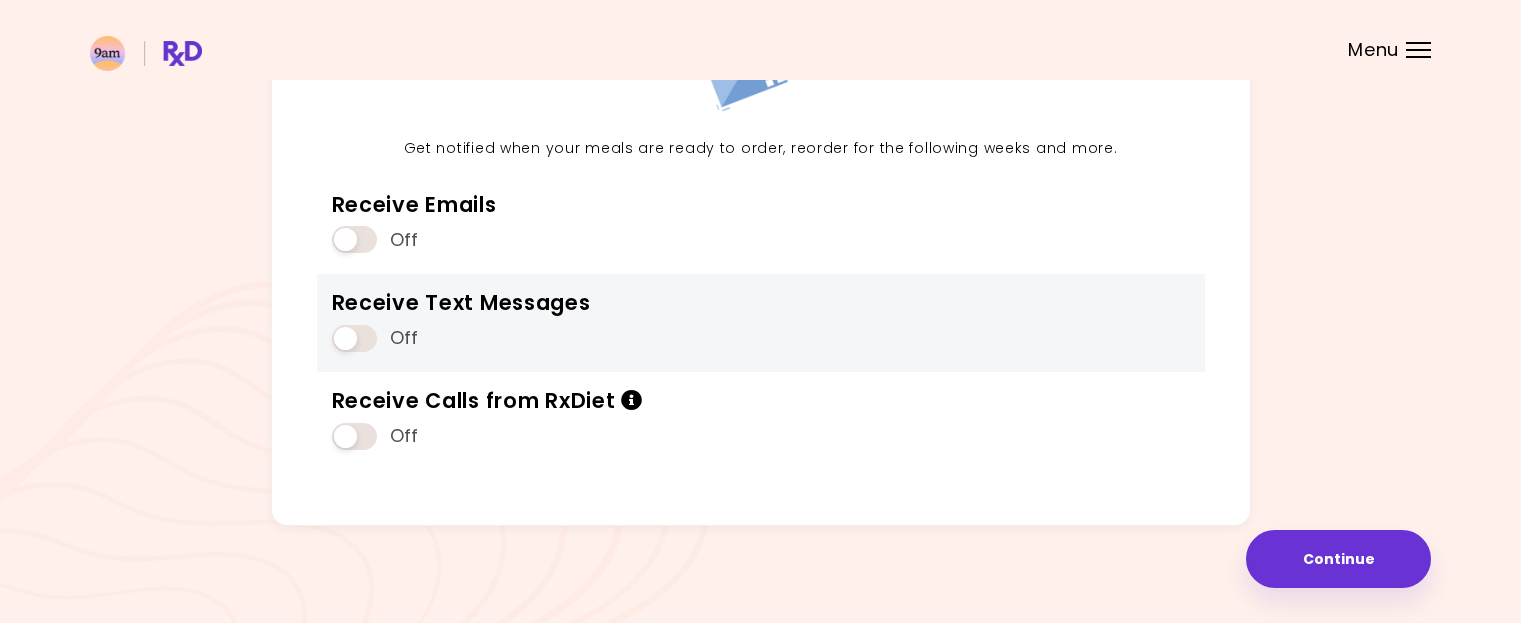 scroll, scrollTop: 214, scrollLeft: 0, axis: vertical 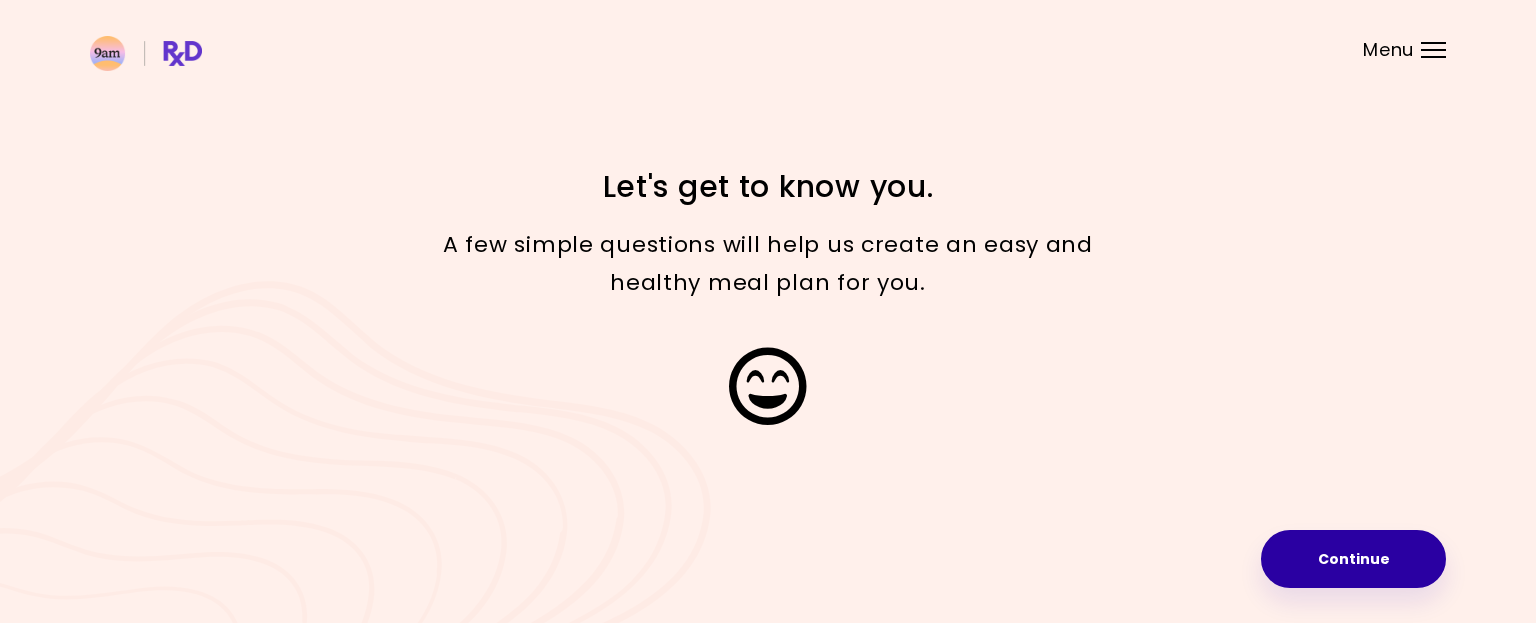 click on "Continue" at bounding box center (1353, 559) 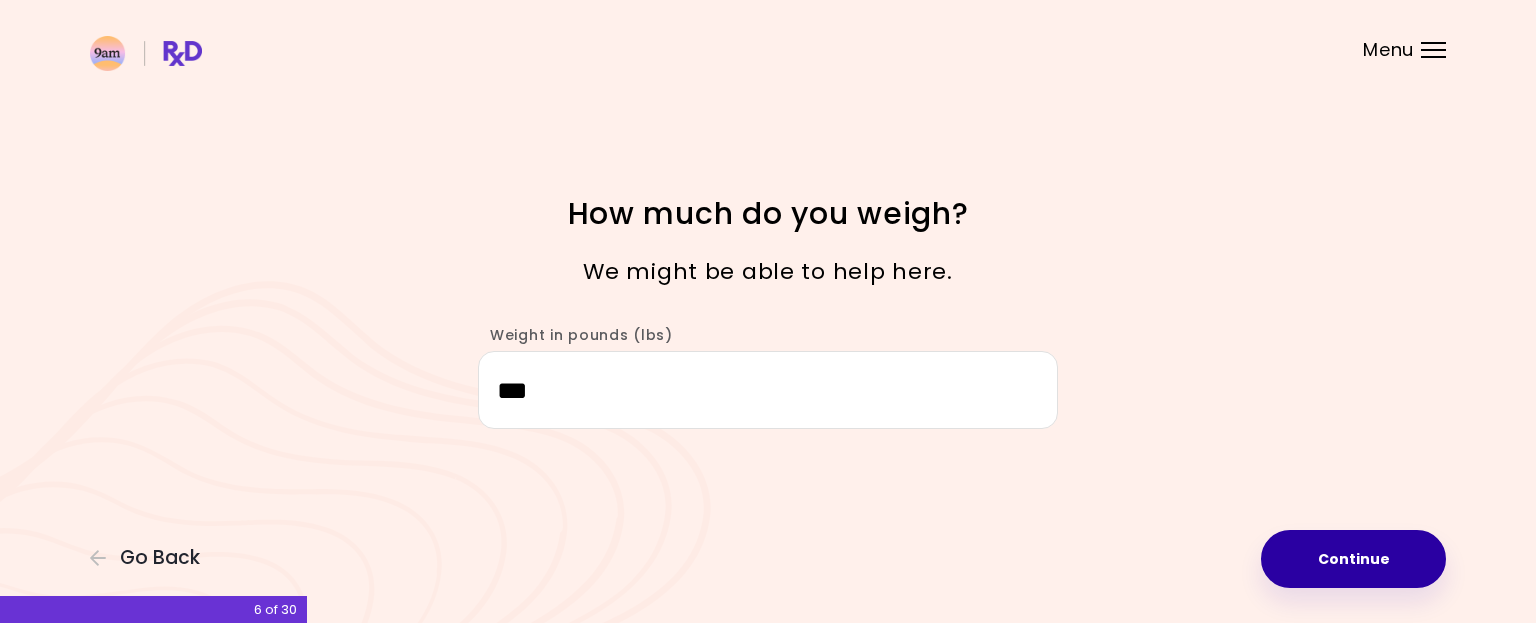 click on "Continue" at bounding box center (1353, 559) 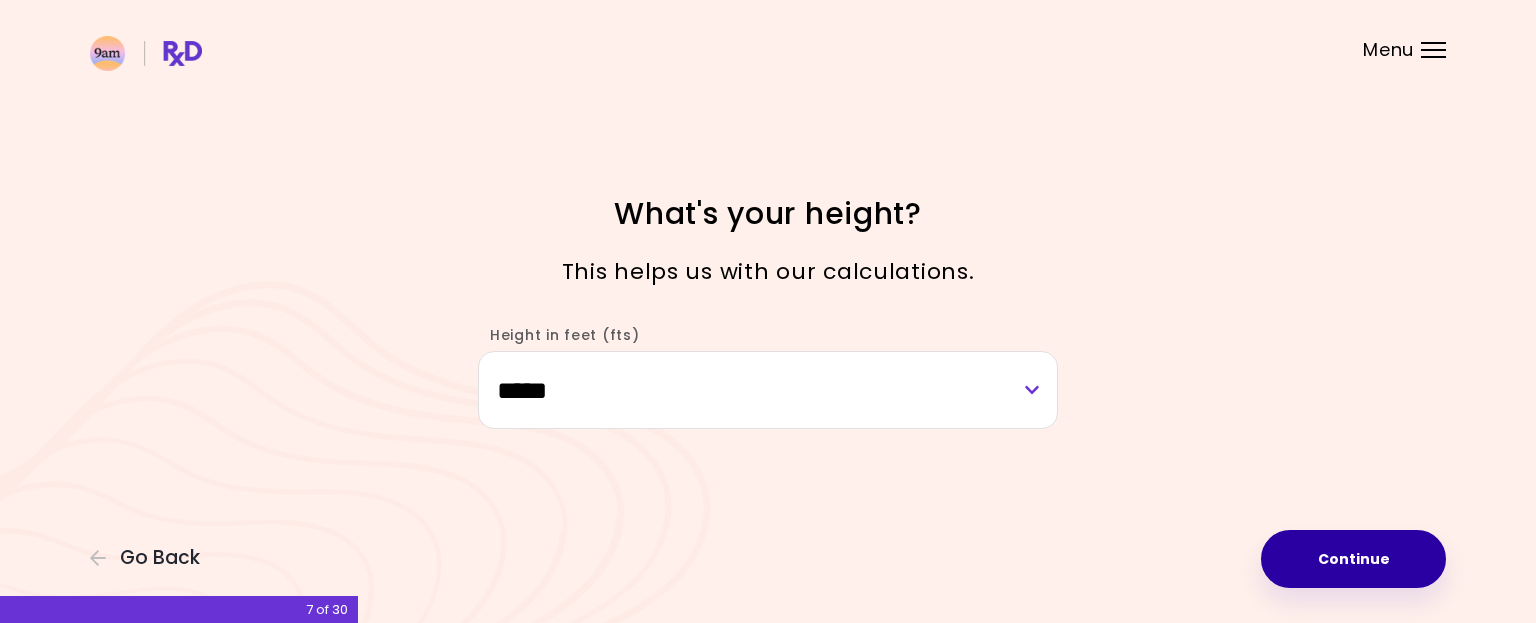 click on "Continue" at bounding box center [1353, 559] 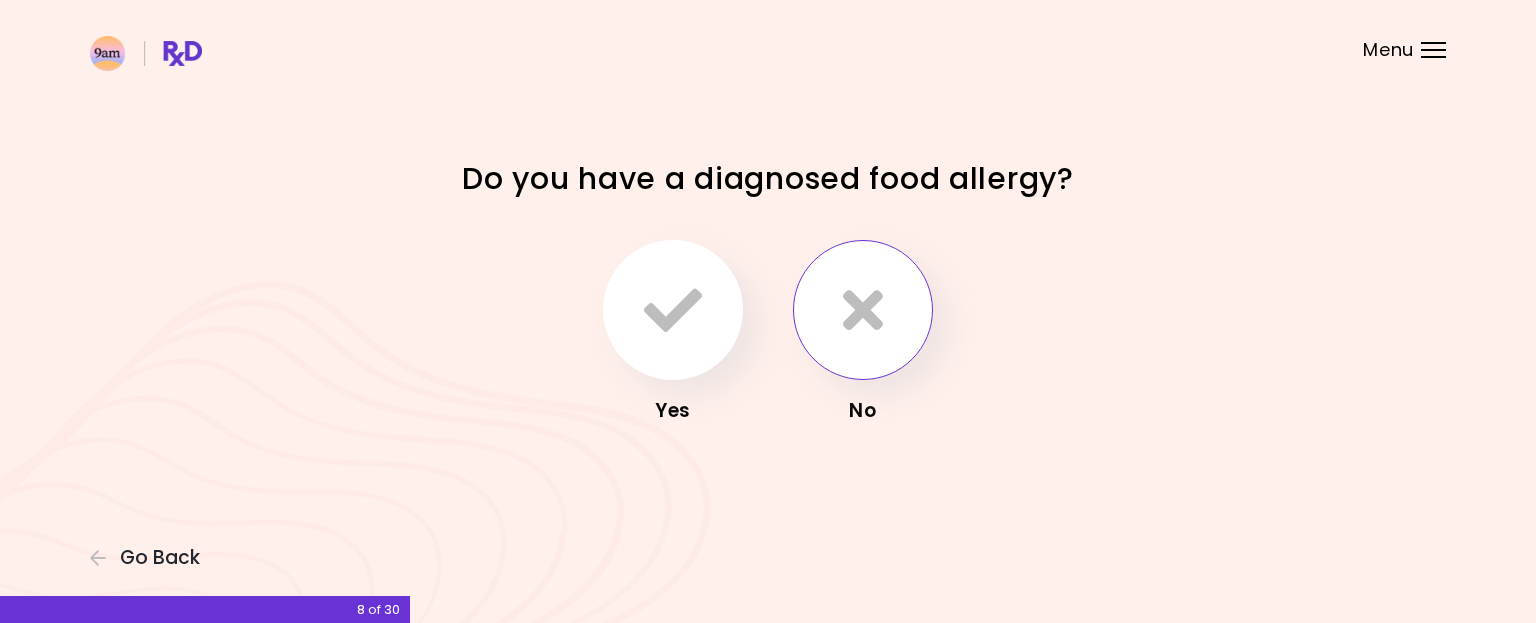 click at bounding box center [863, 310] 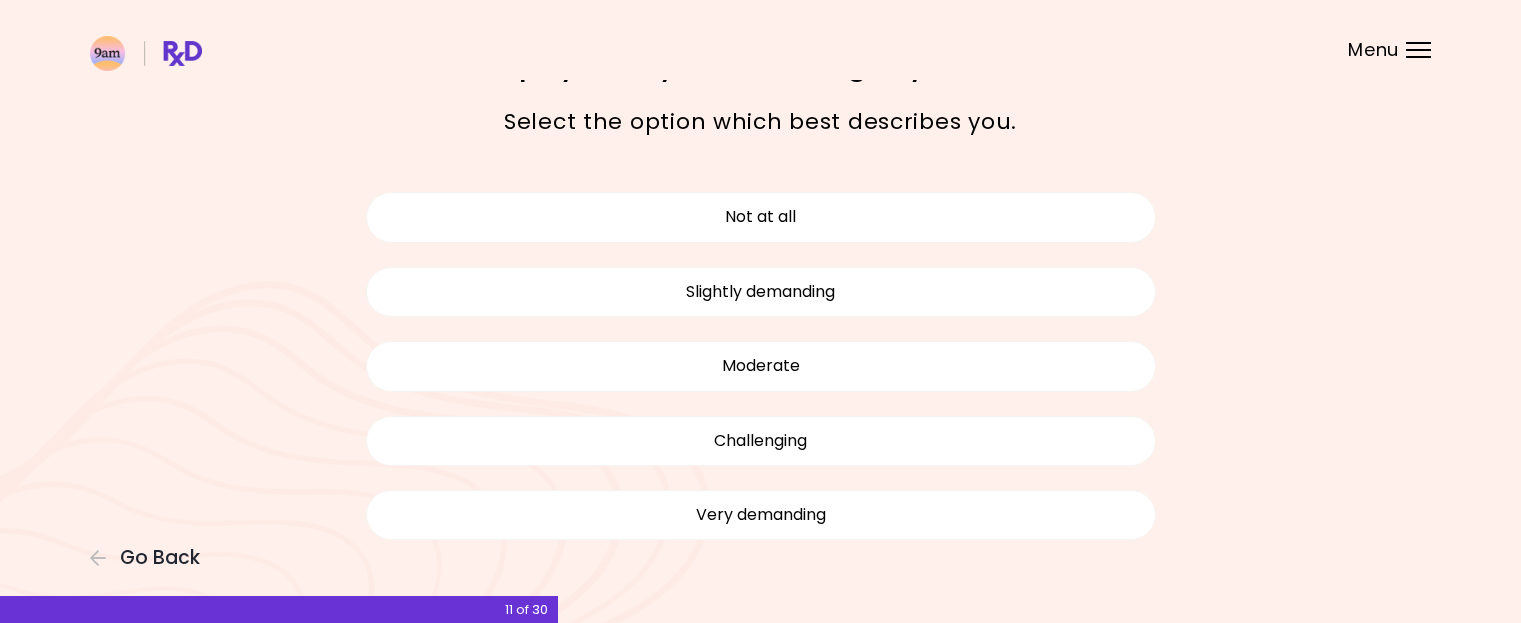 scroll, scrollTop: 100, scrollLeft: 0, axis: vertical 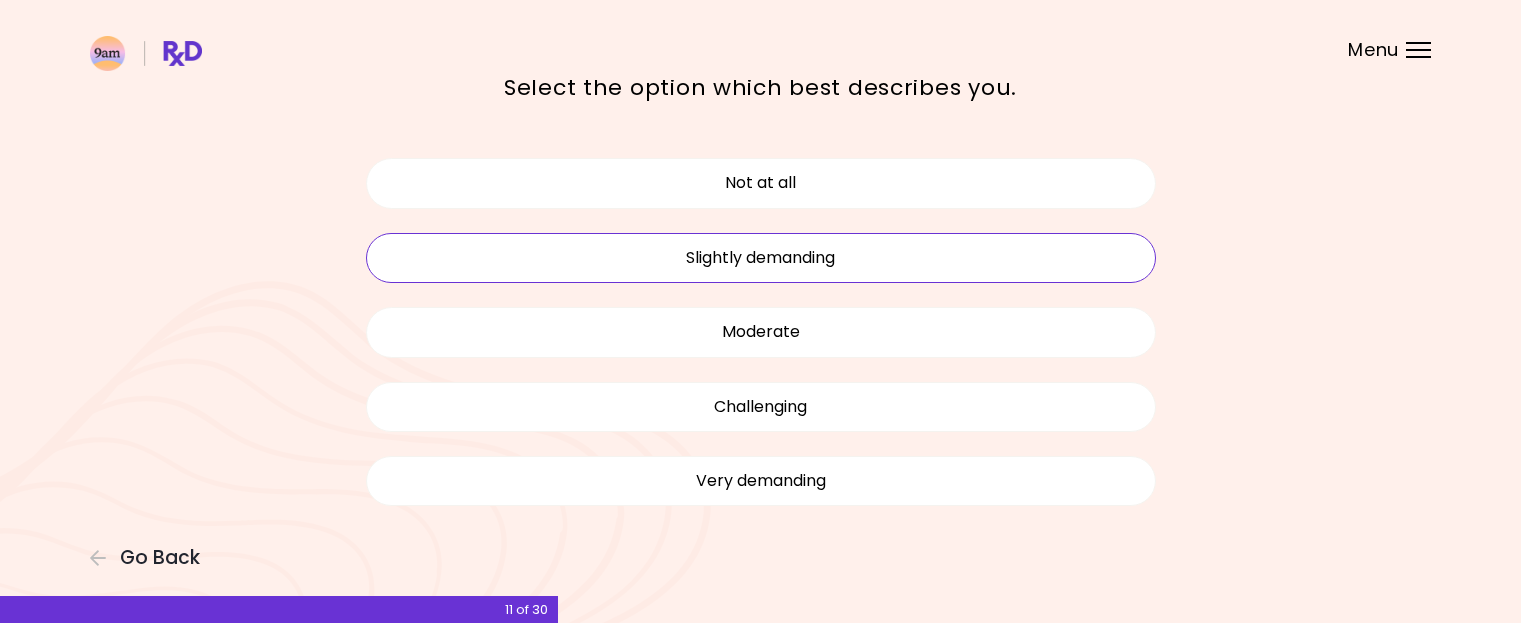 click on "Slightly demanding" at bounding box center (761, 258) 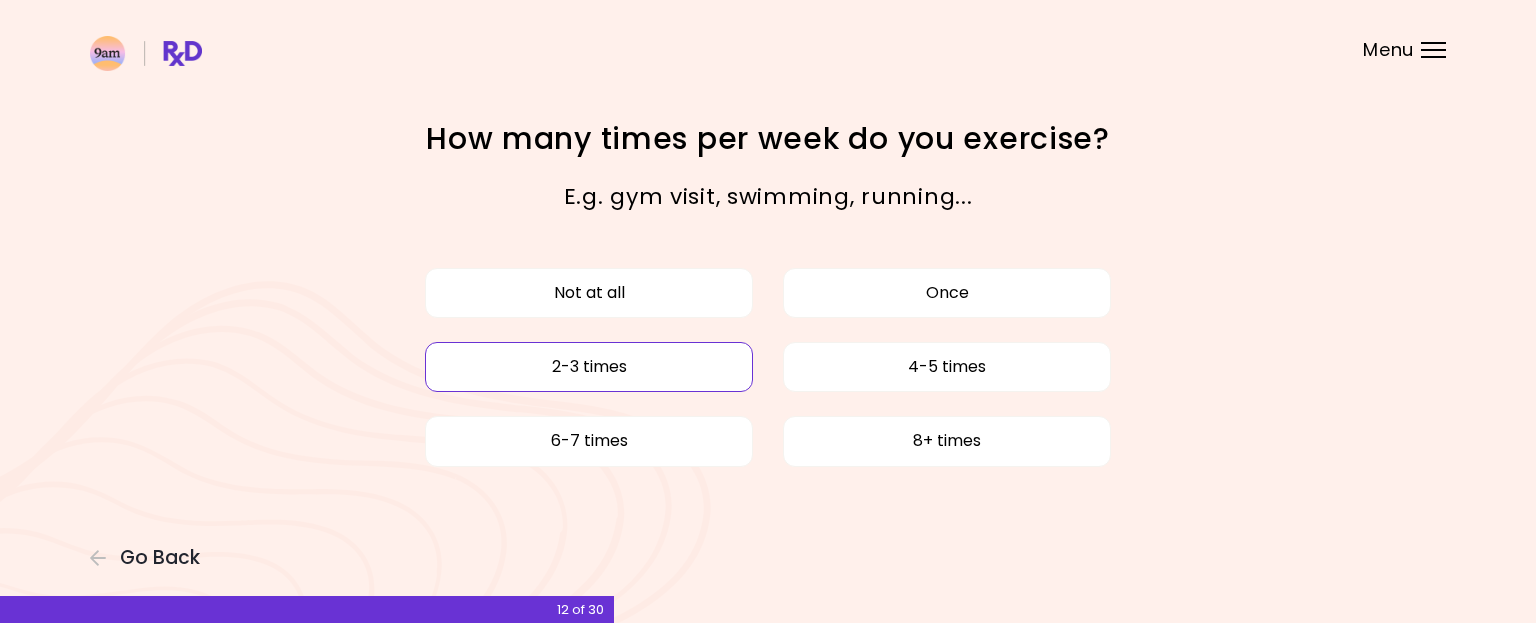 click on "2-3 times" at bounding box center [589, 367] 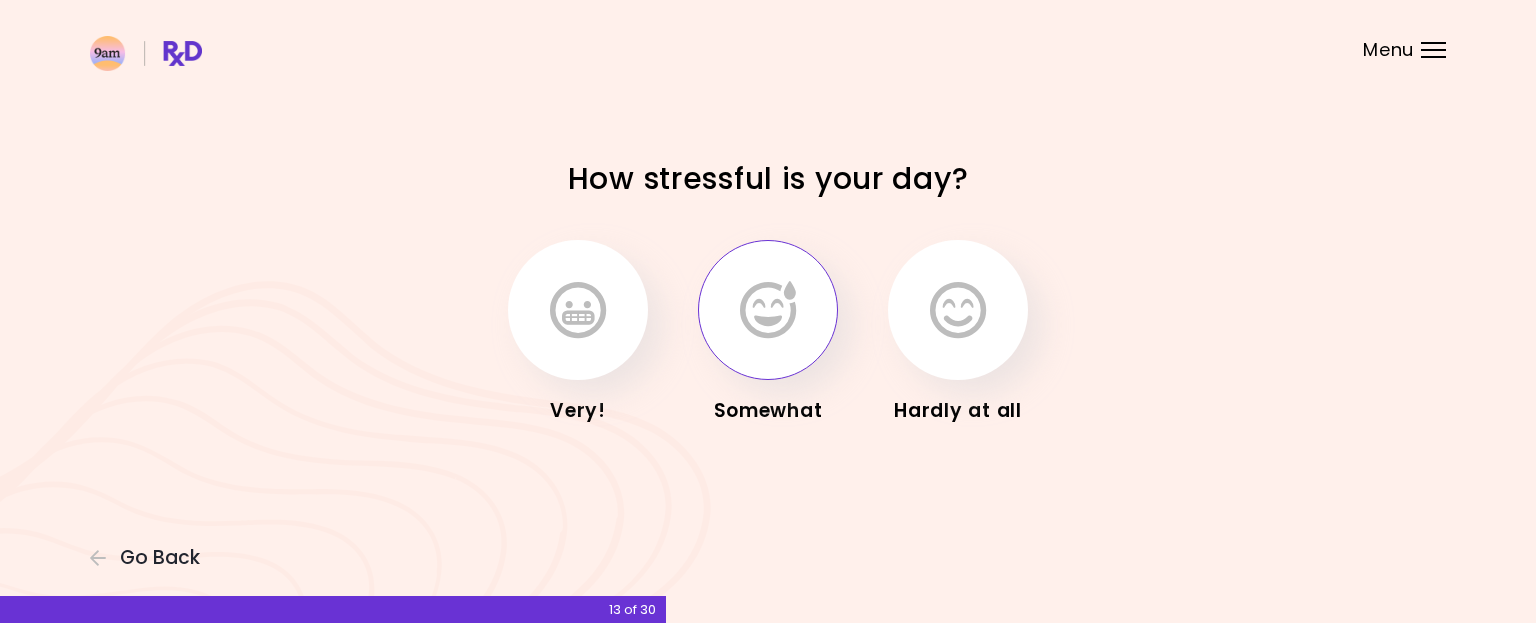 click at bounding box center (768, 310) 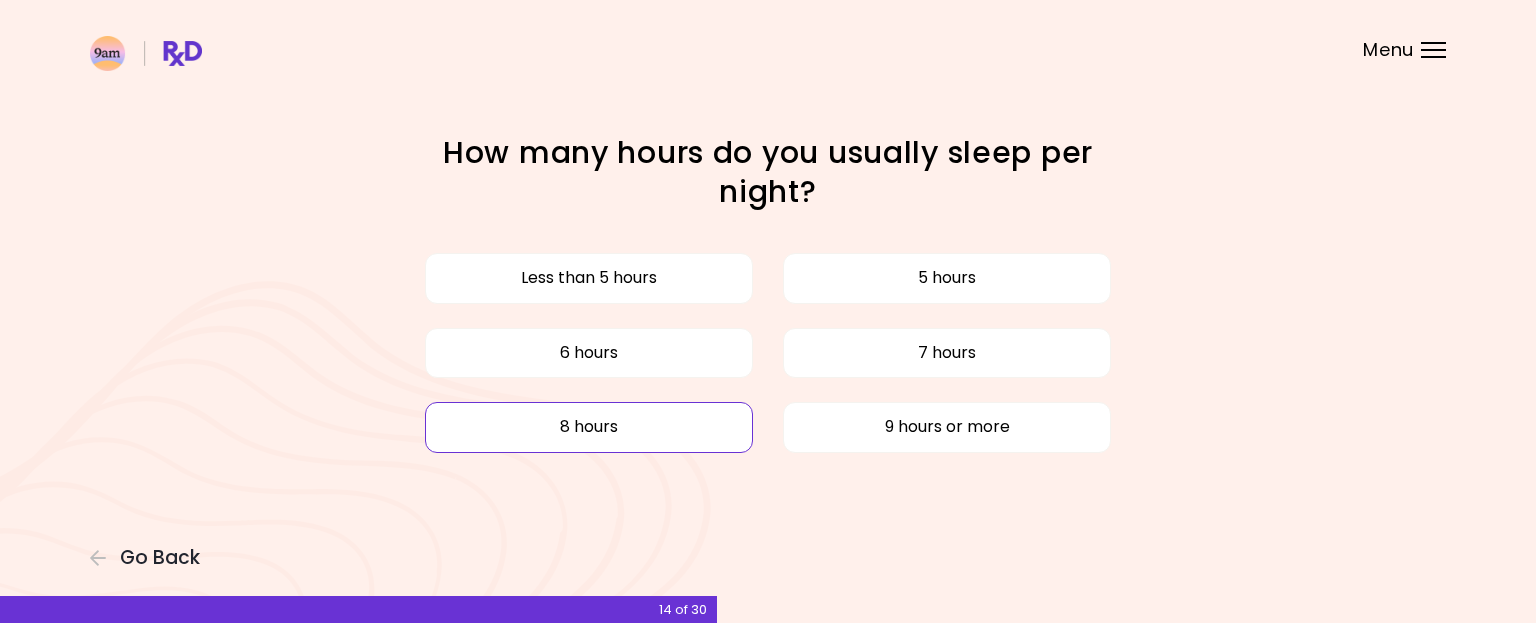 click on "8 hours" at bounding box center (589, 427) 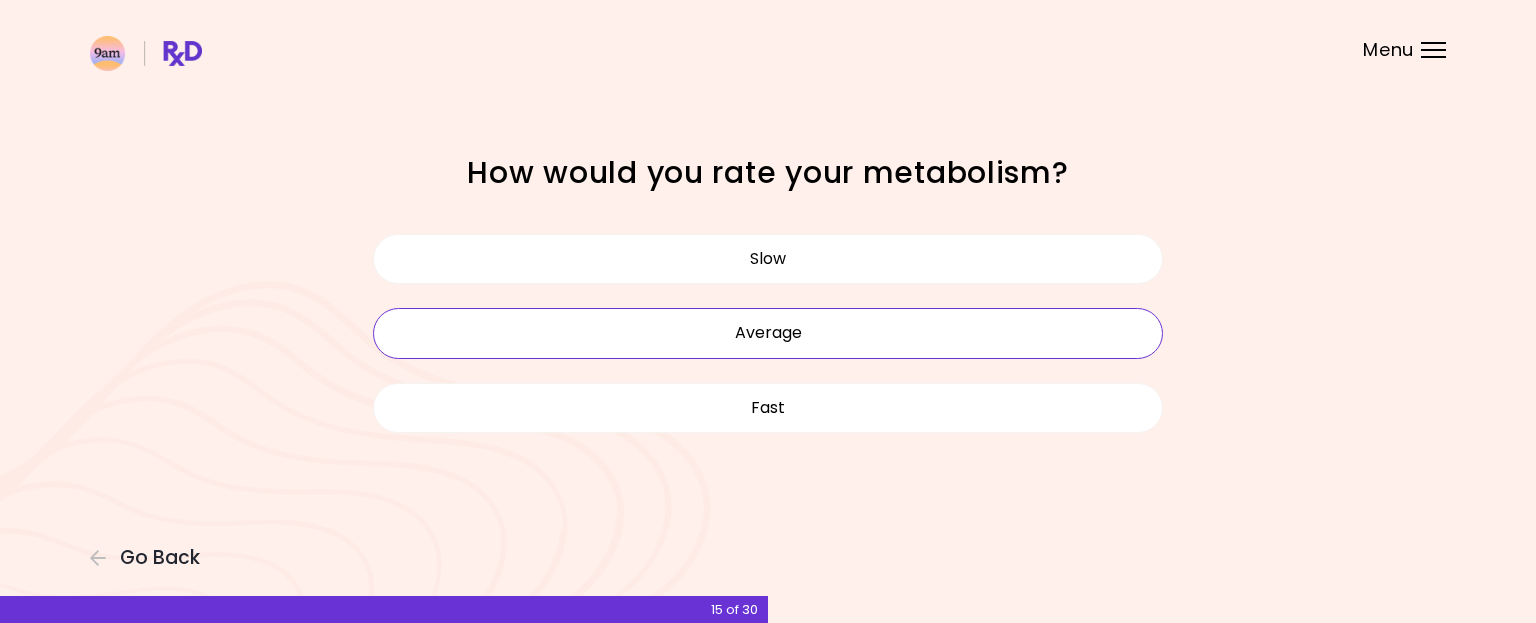 click on "Average" at bounding box center [768, 333] 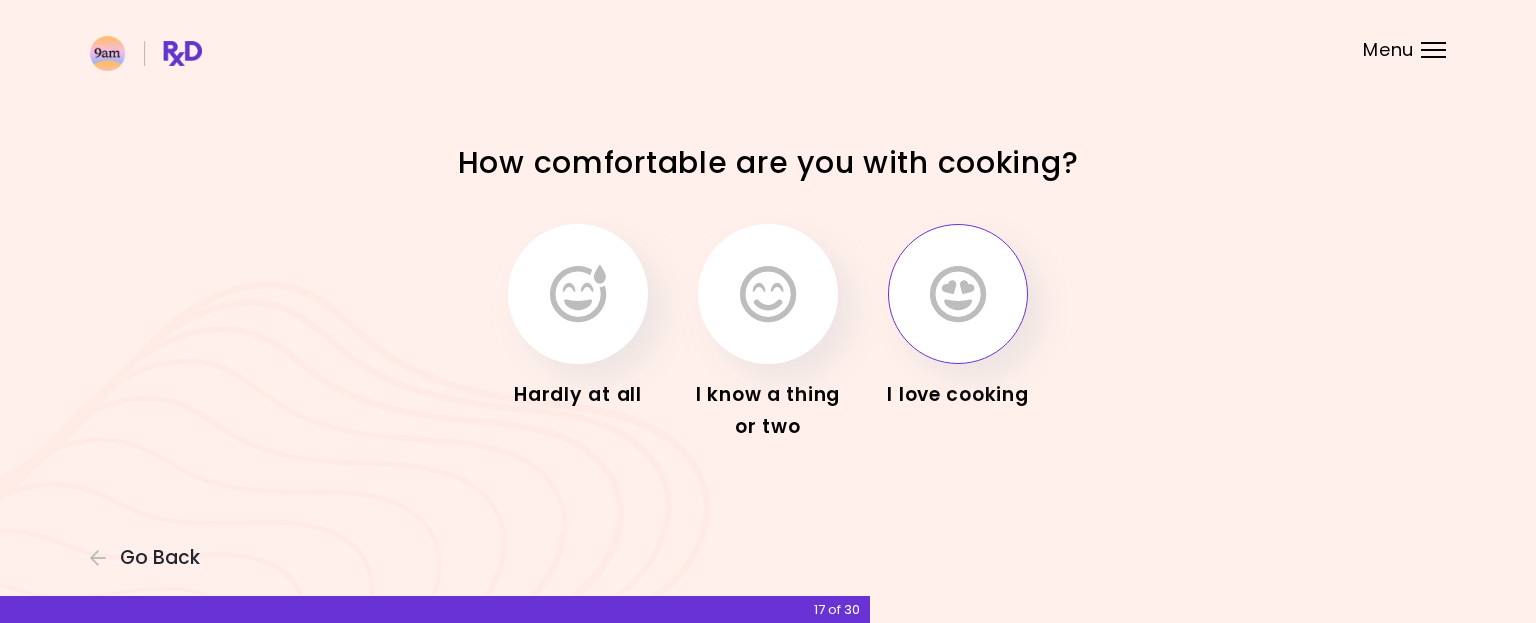 click at bounding box center [958, 294] 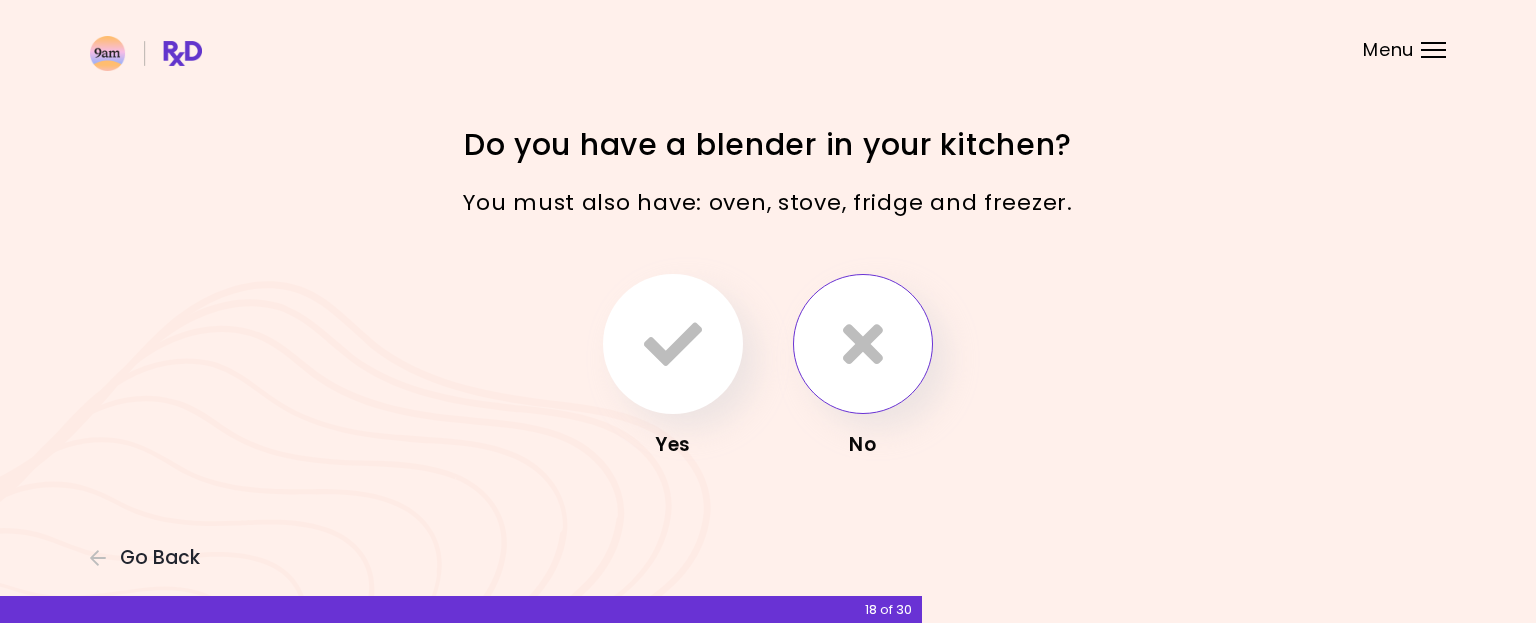 click at bounding box center [863, 344] 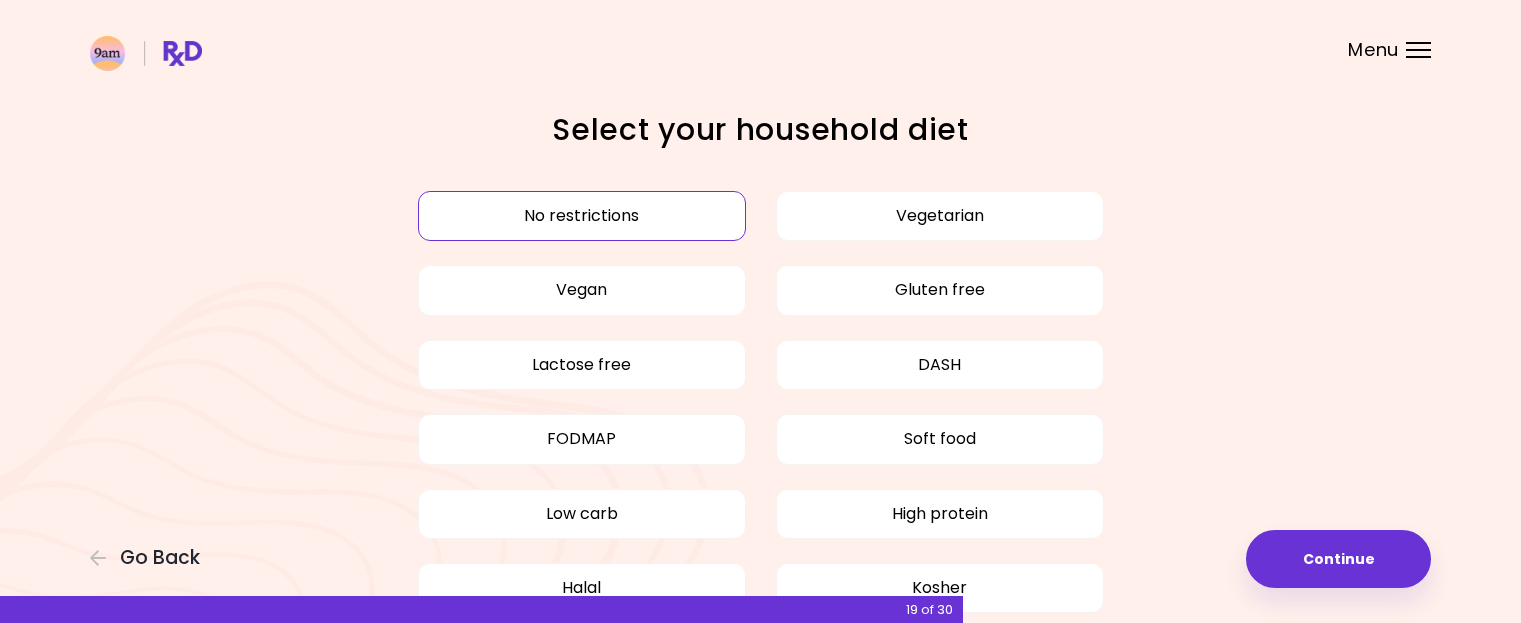 click on "No restrictions" at bounding box center (582, 216) 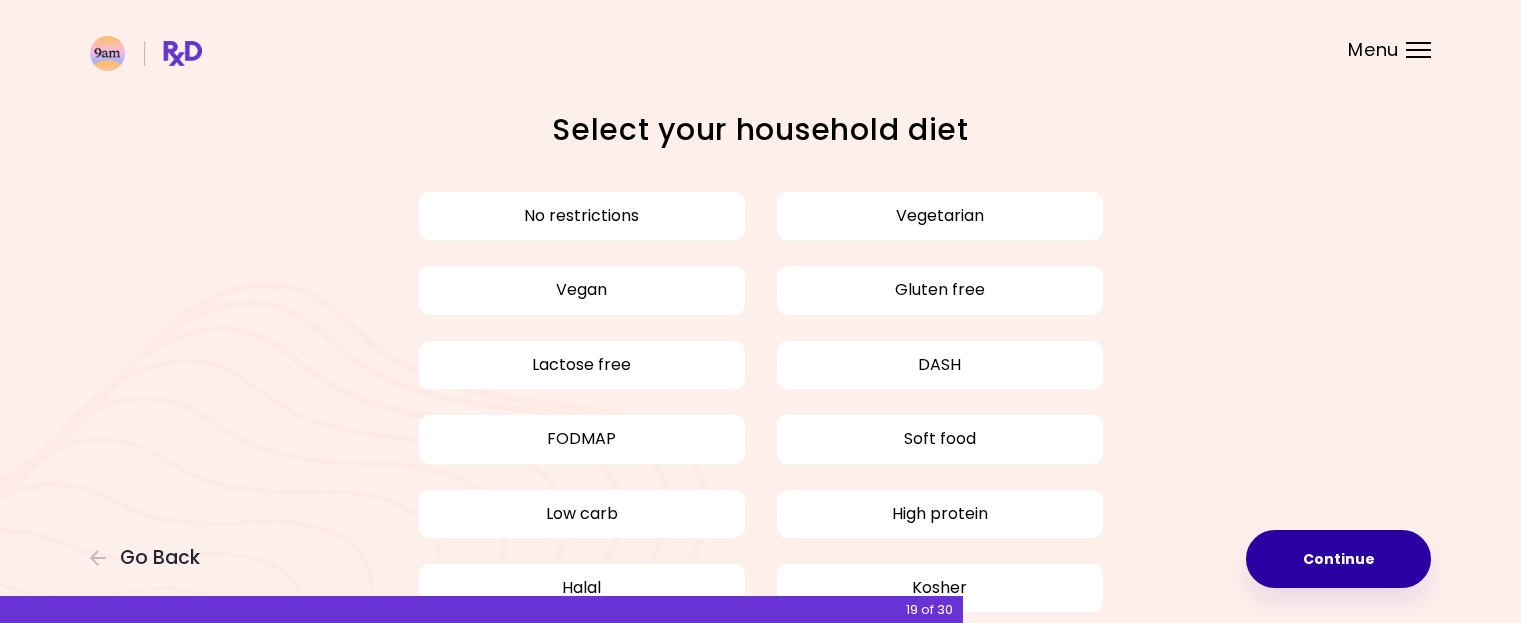 click on "Continue" at bounding box center [1338, 559] 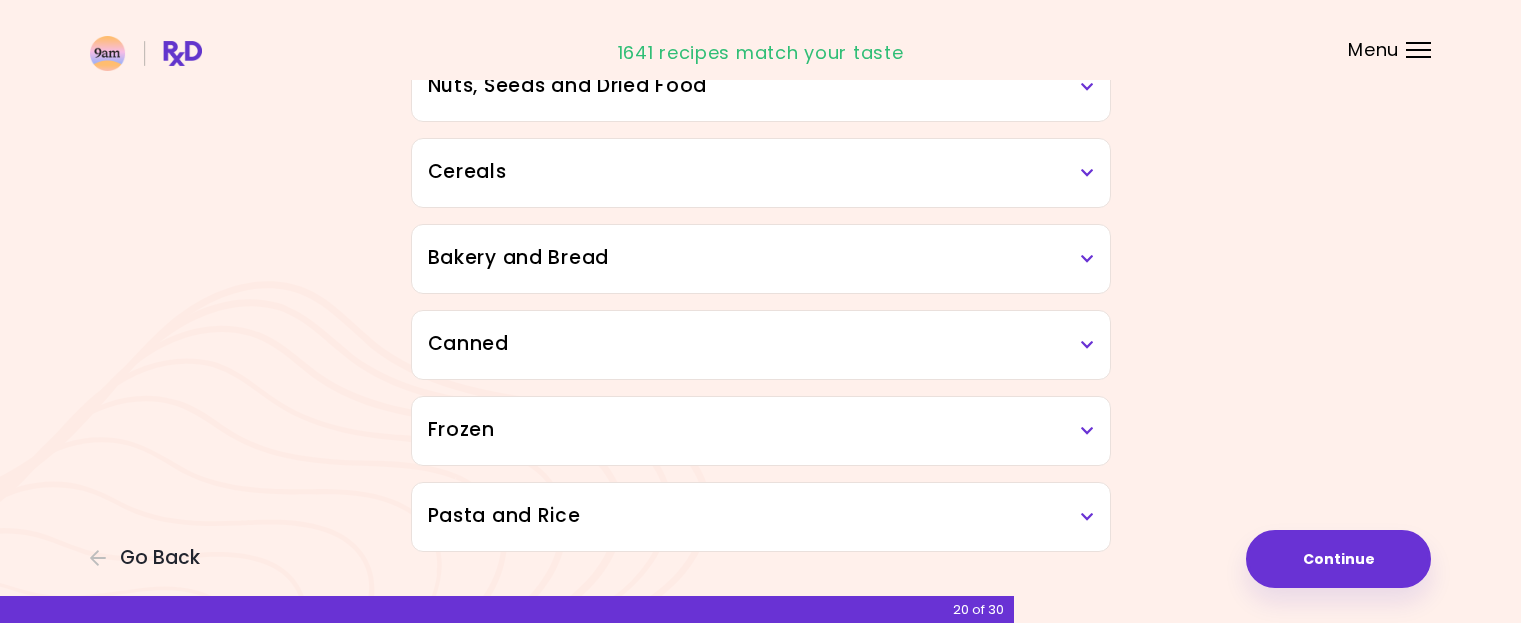 scroll, scrollTop: 1085, scrollLeft: 0, axis: vertical 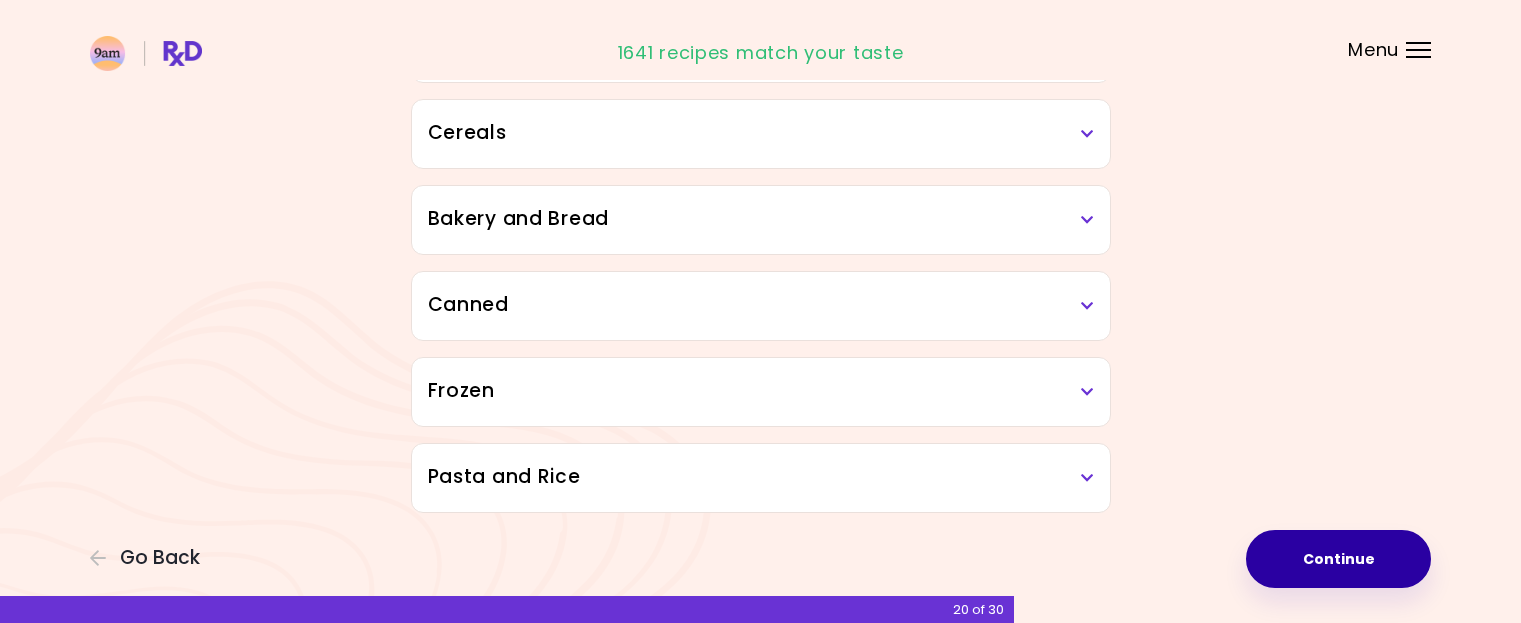 click on "Continue" at bounding box center [1338, 559] 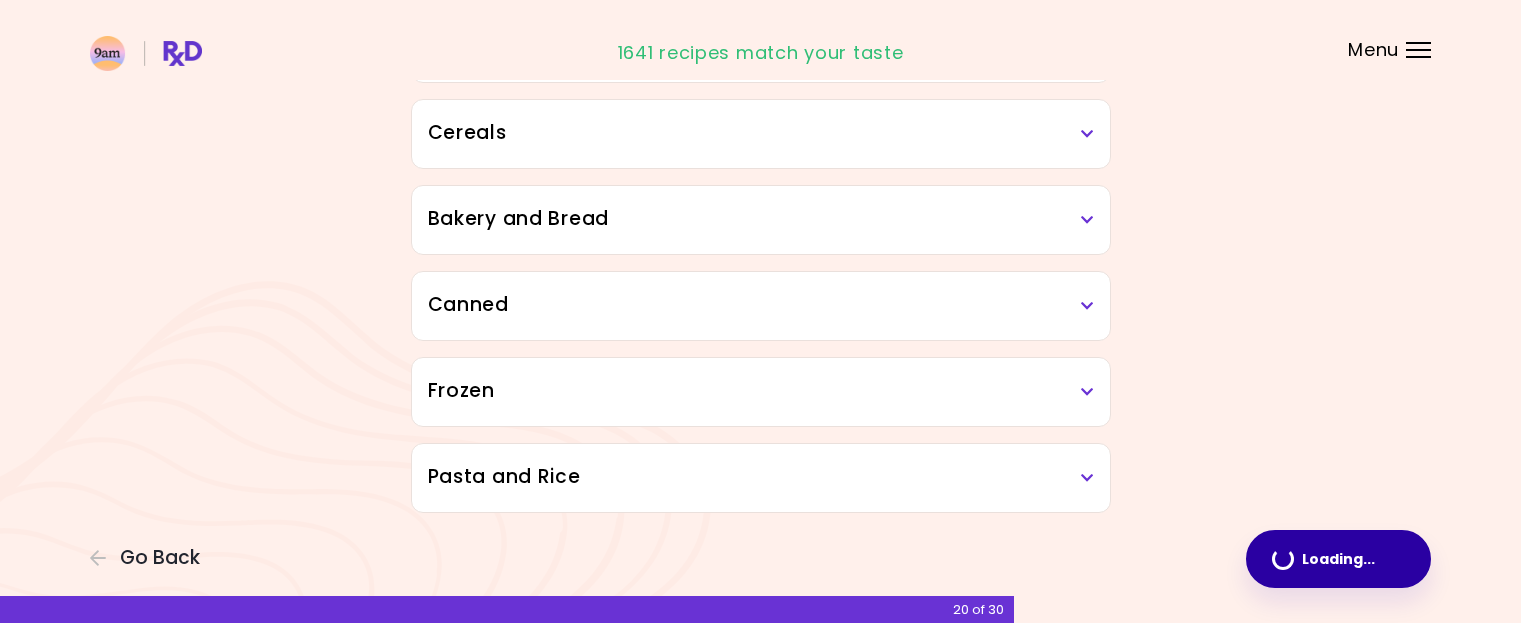 scroll, scrollTop: 0, scrollLeft: 0, axis: both 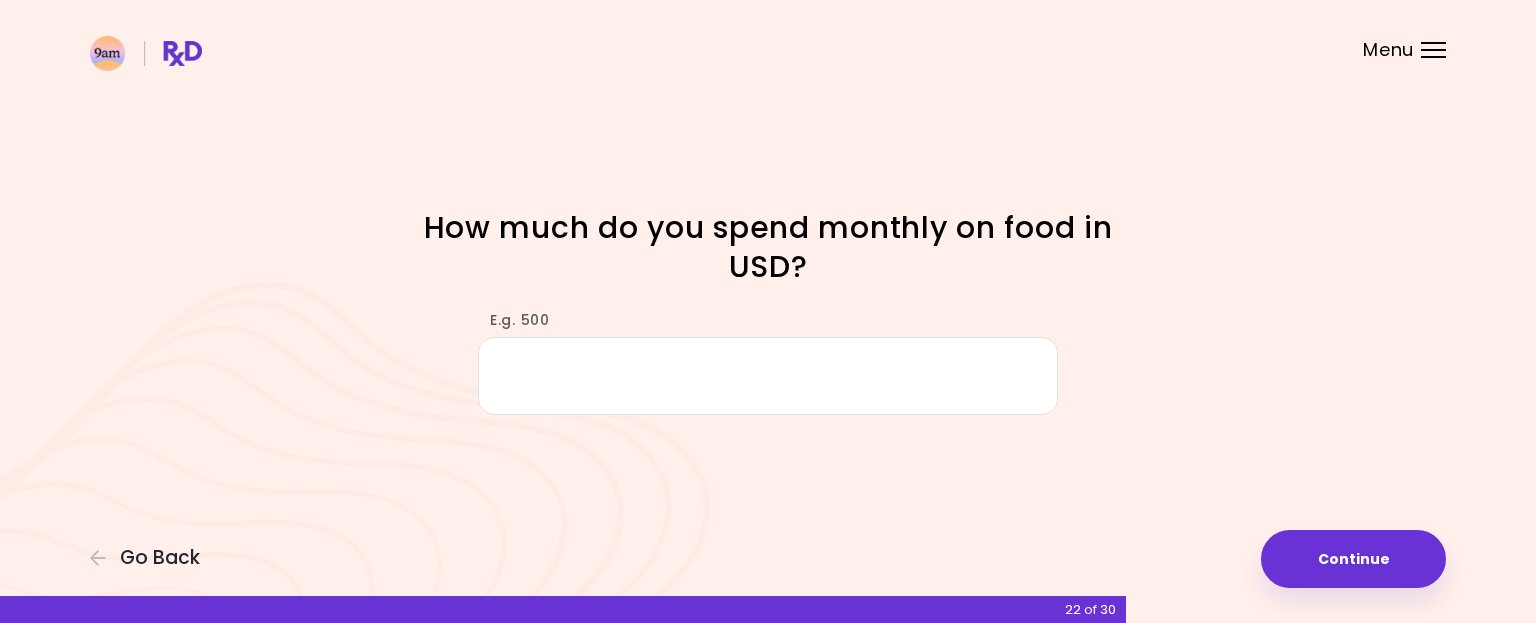 click on "E.g. 500" at bounding box center (768, 375) 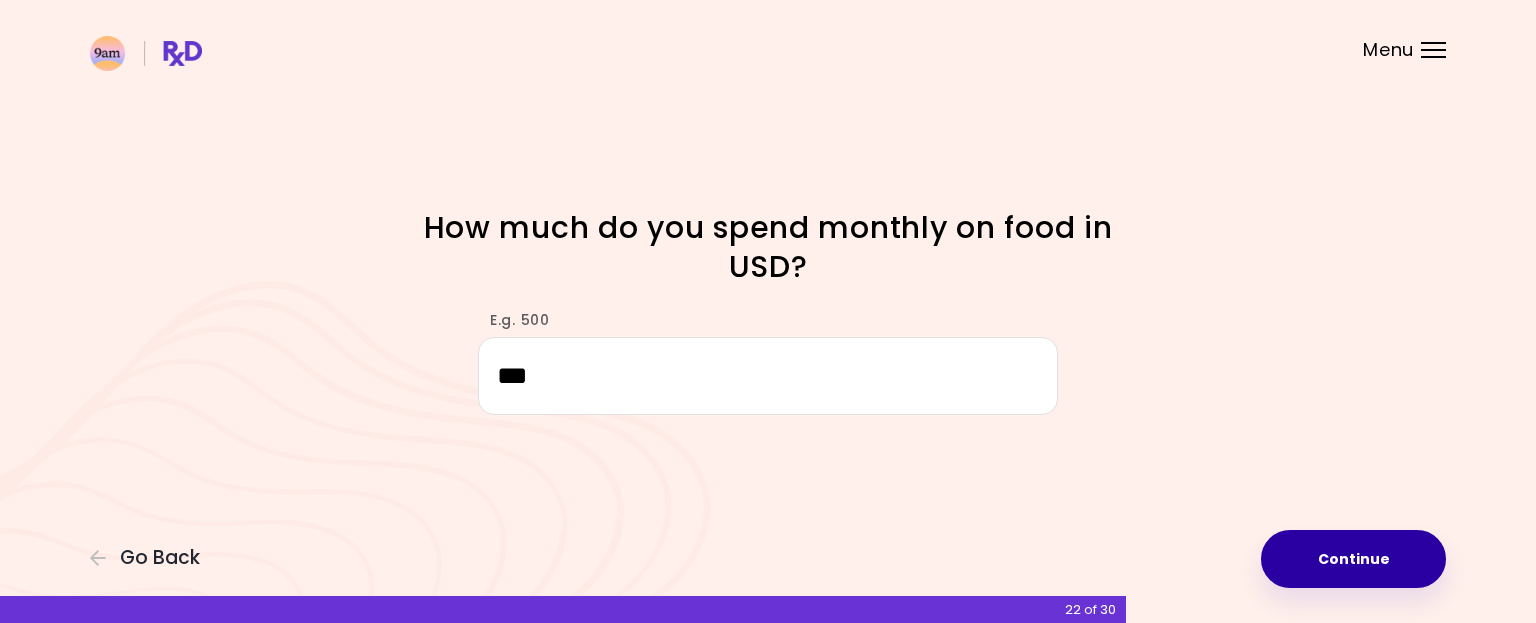 type on "***" 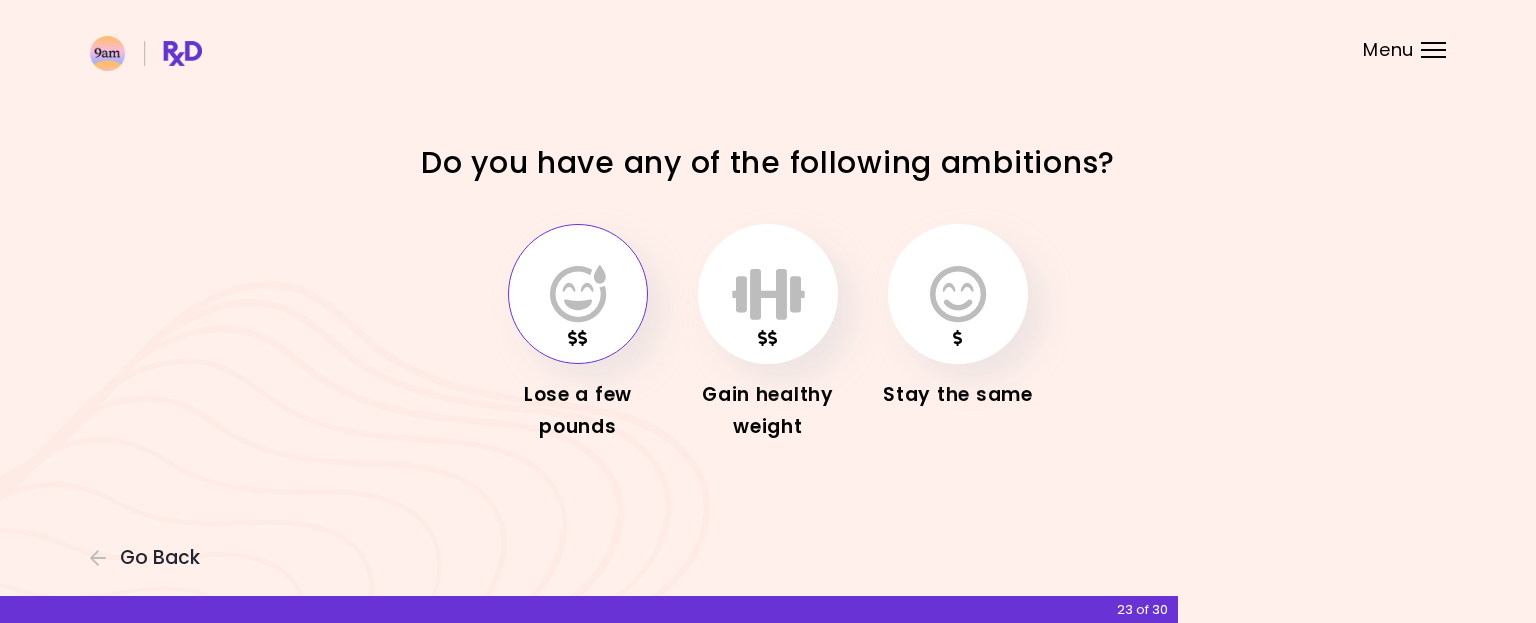click at bounding box center [578, 294] 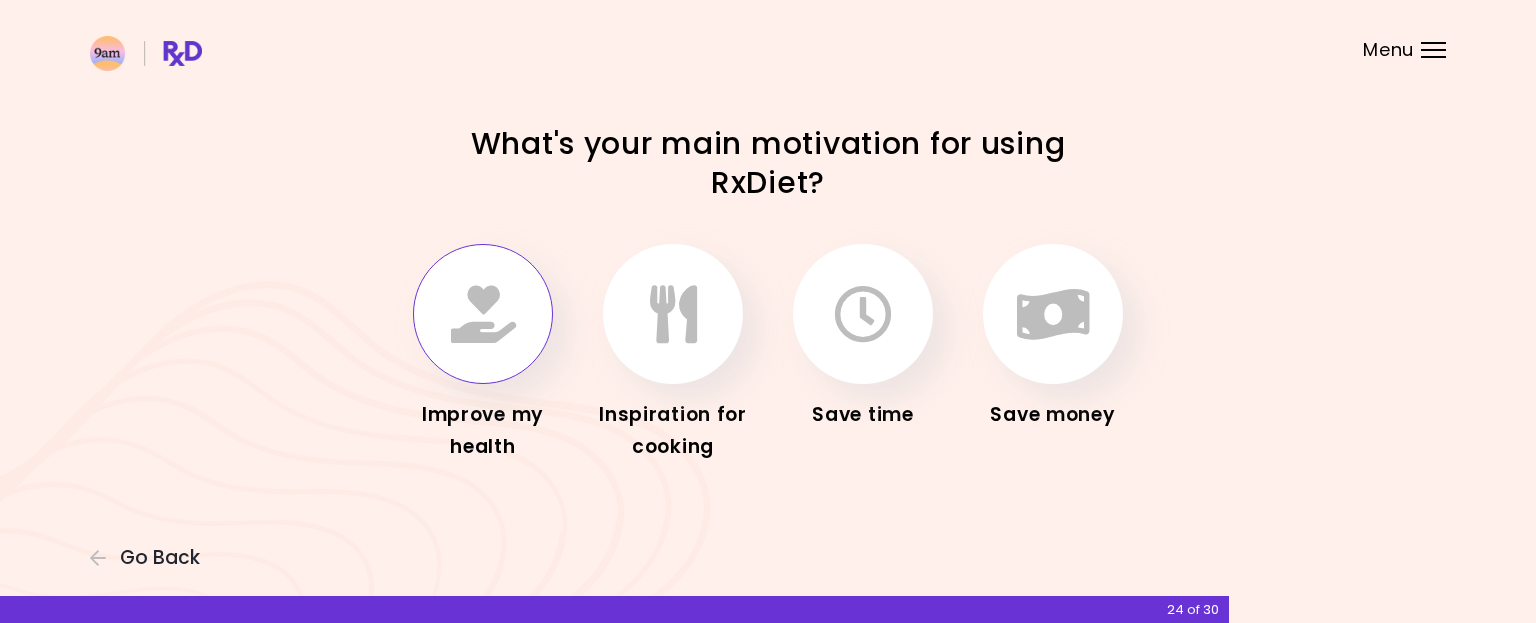 click at bounding box center (483, 314) 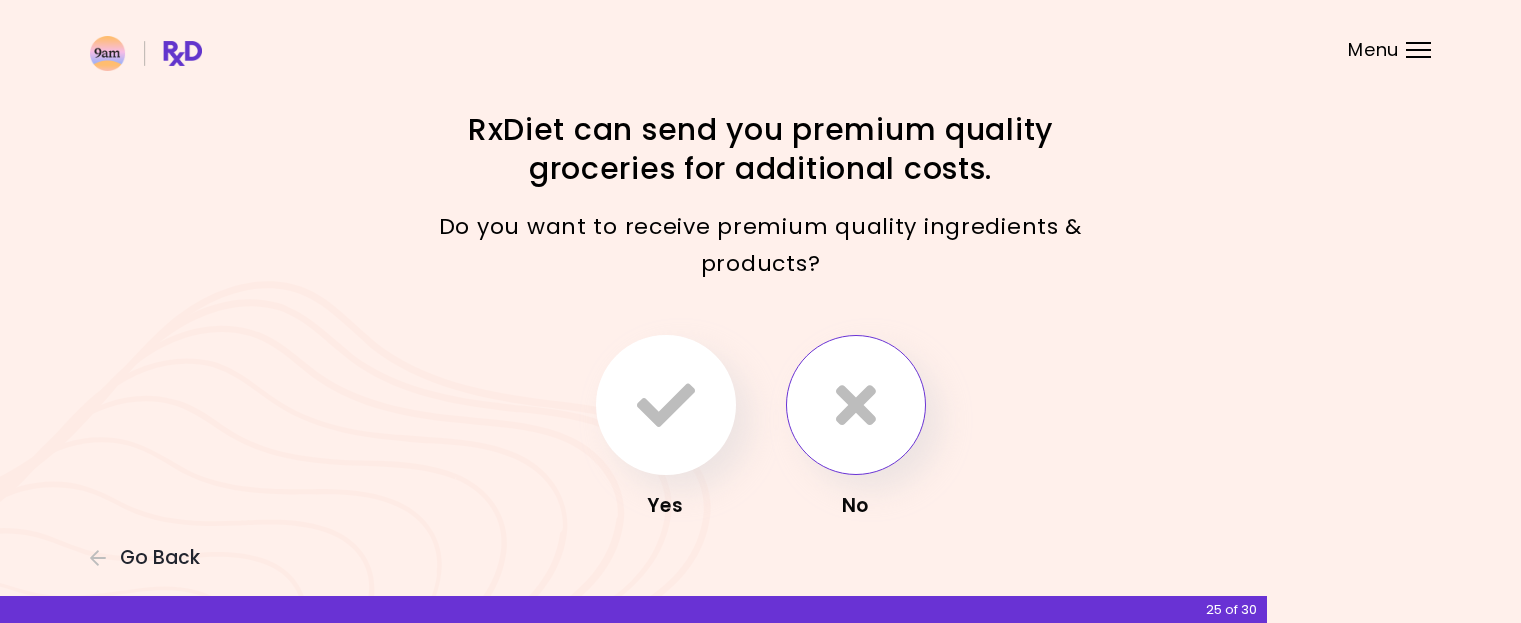 click at bounding box center [856, 405] 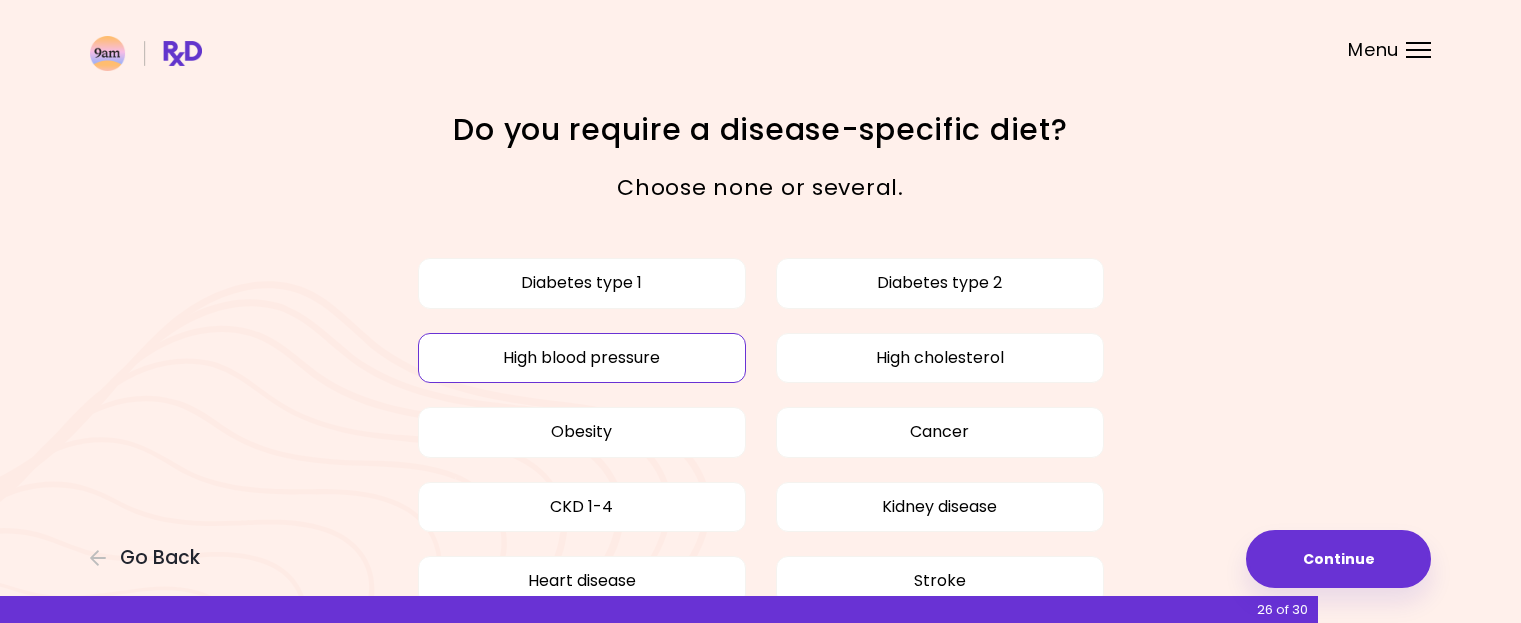click on "High blood pressure" at bounding box center (582, 358) 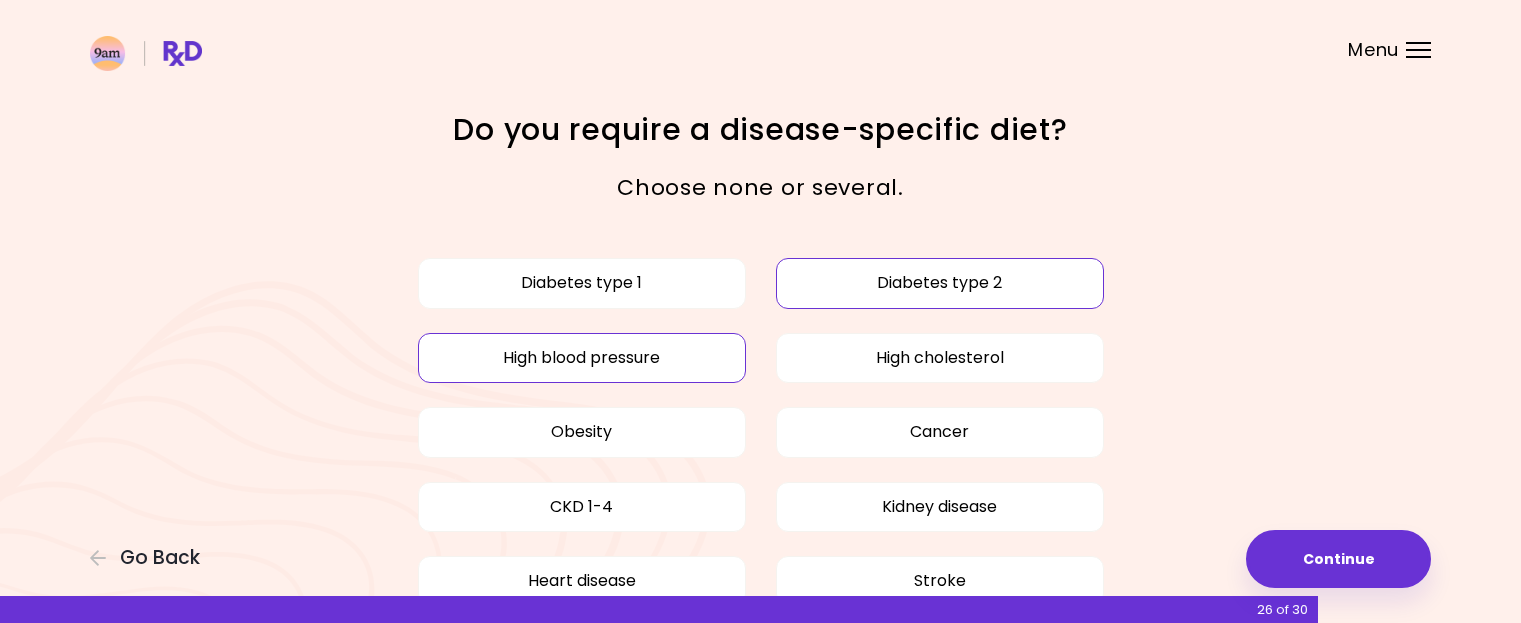 click on "Diabetes type 2" at bounding box center [940, 283] 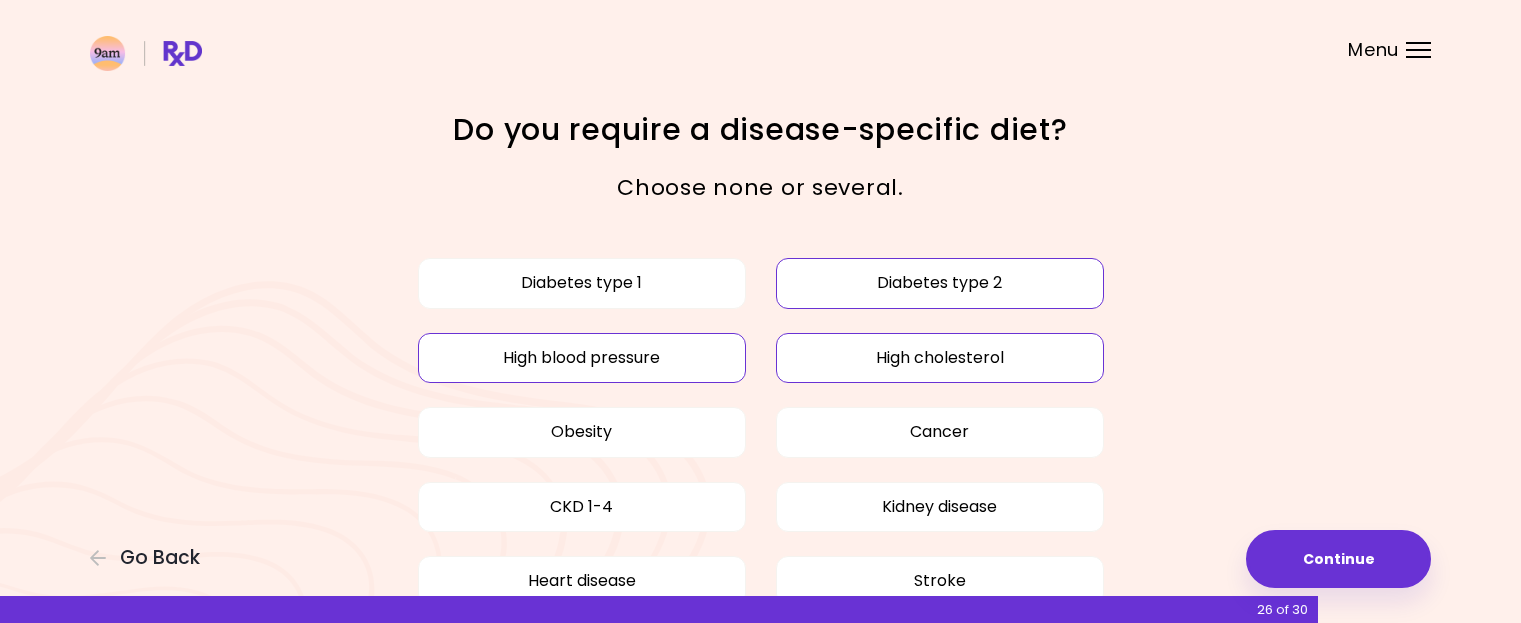 click on "High cholesterol" at bounding box center [940, 358] 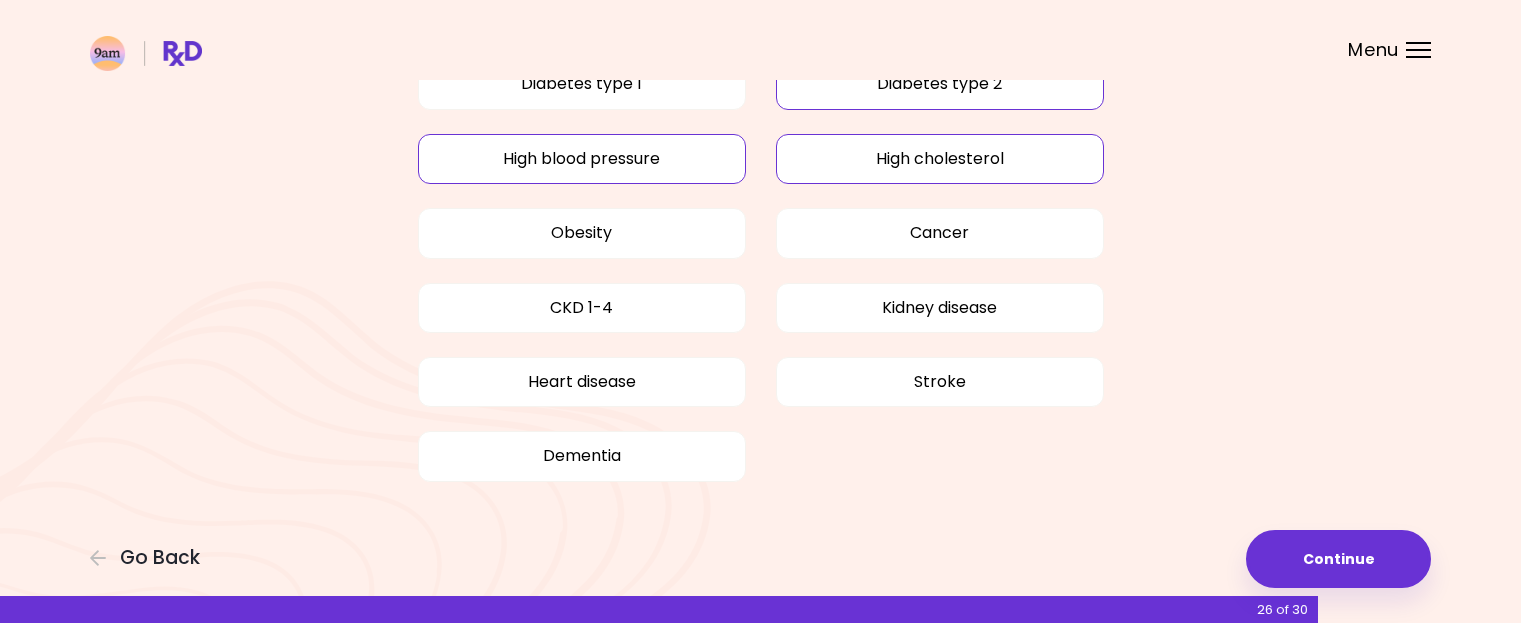 scroll, scrollTop: 200, scrollLeft: 0, axis: vertical 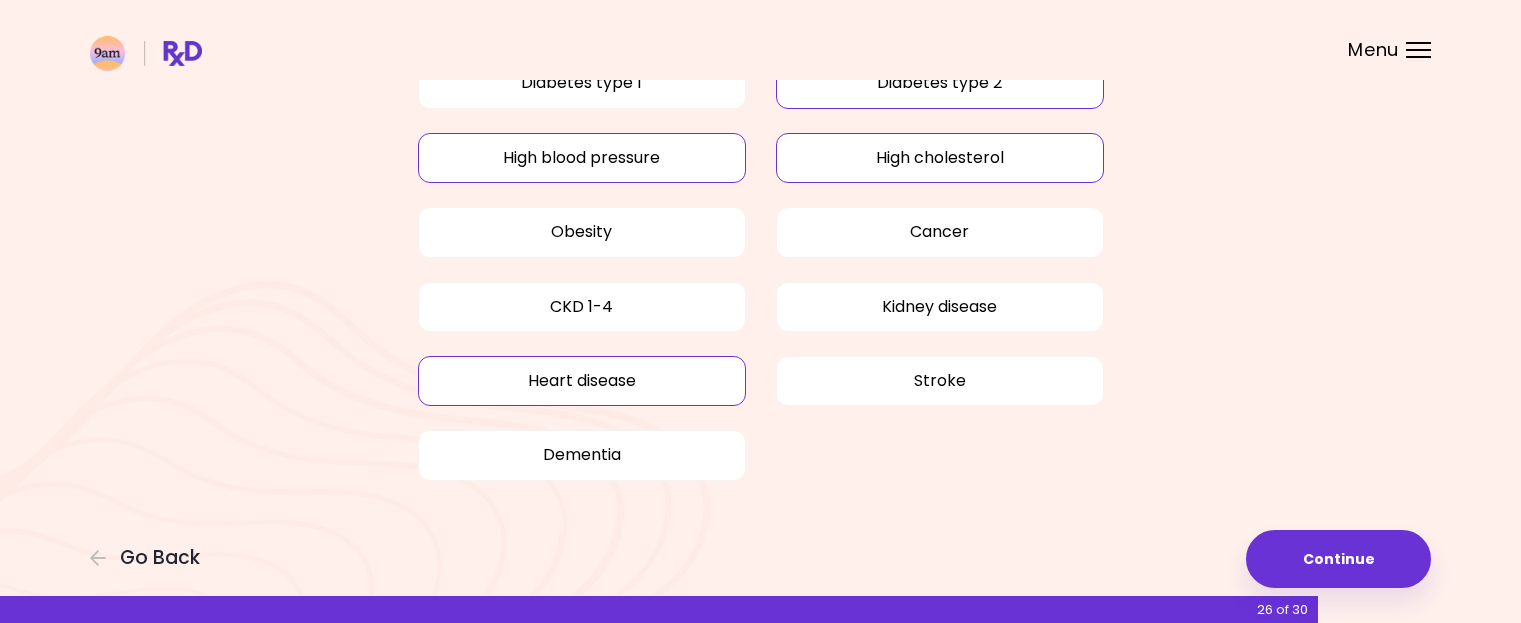 click on "Heart disease" at bounding box center [582, 381] 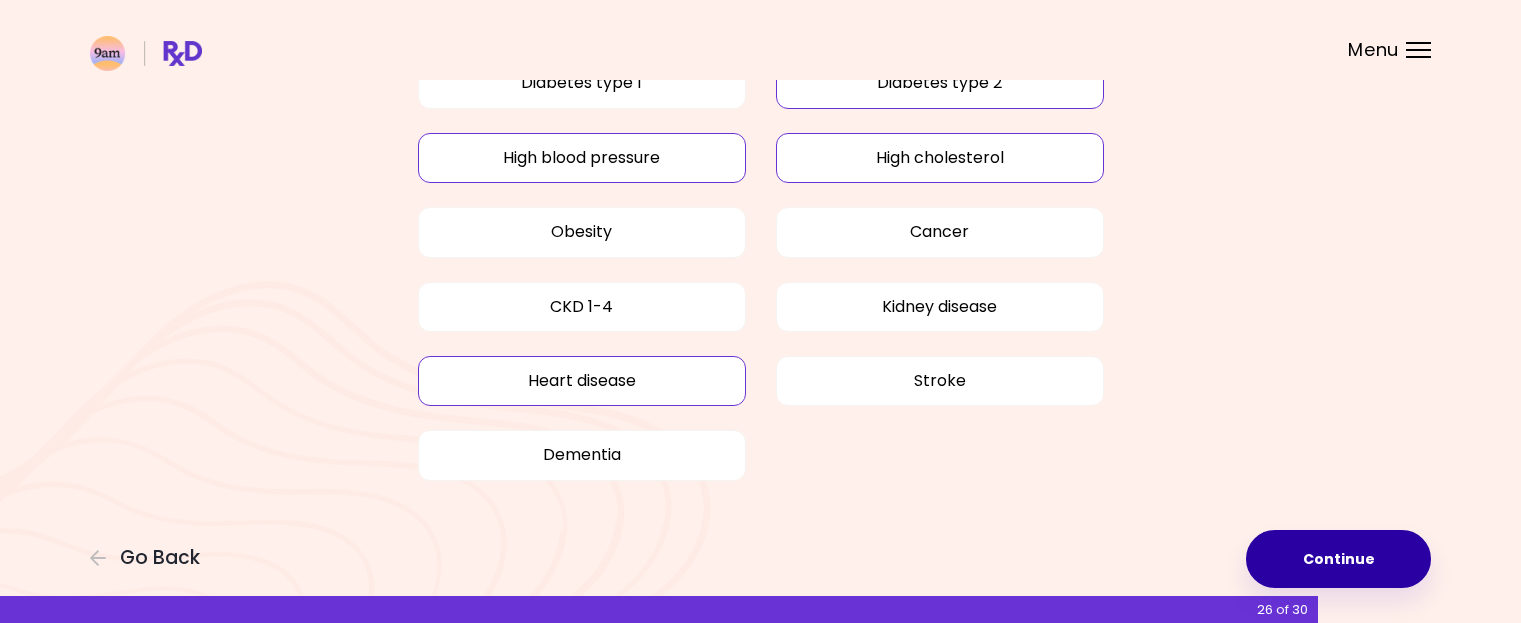 click on "Continue" at bounding box center (1338, 559) 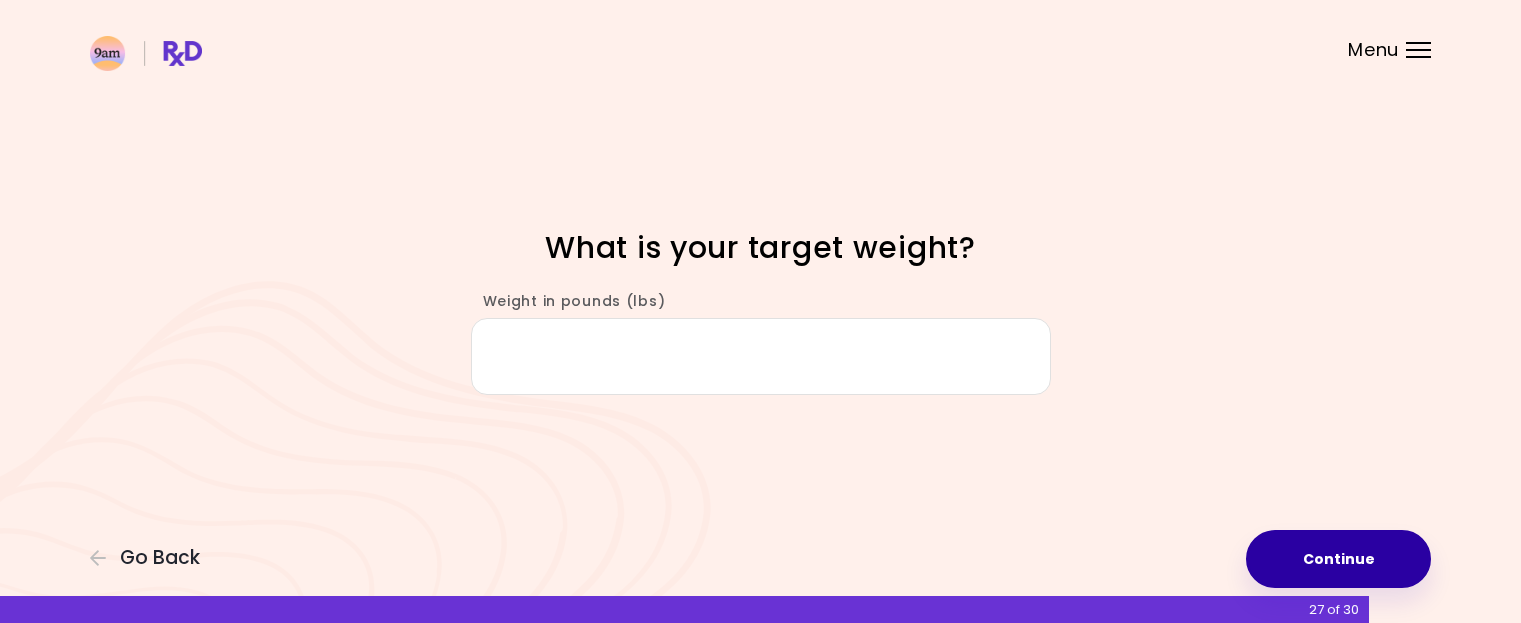 scroll, scrollTop: 0, scrollLeft: 0, axis: both 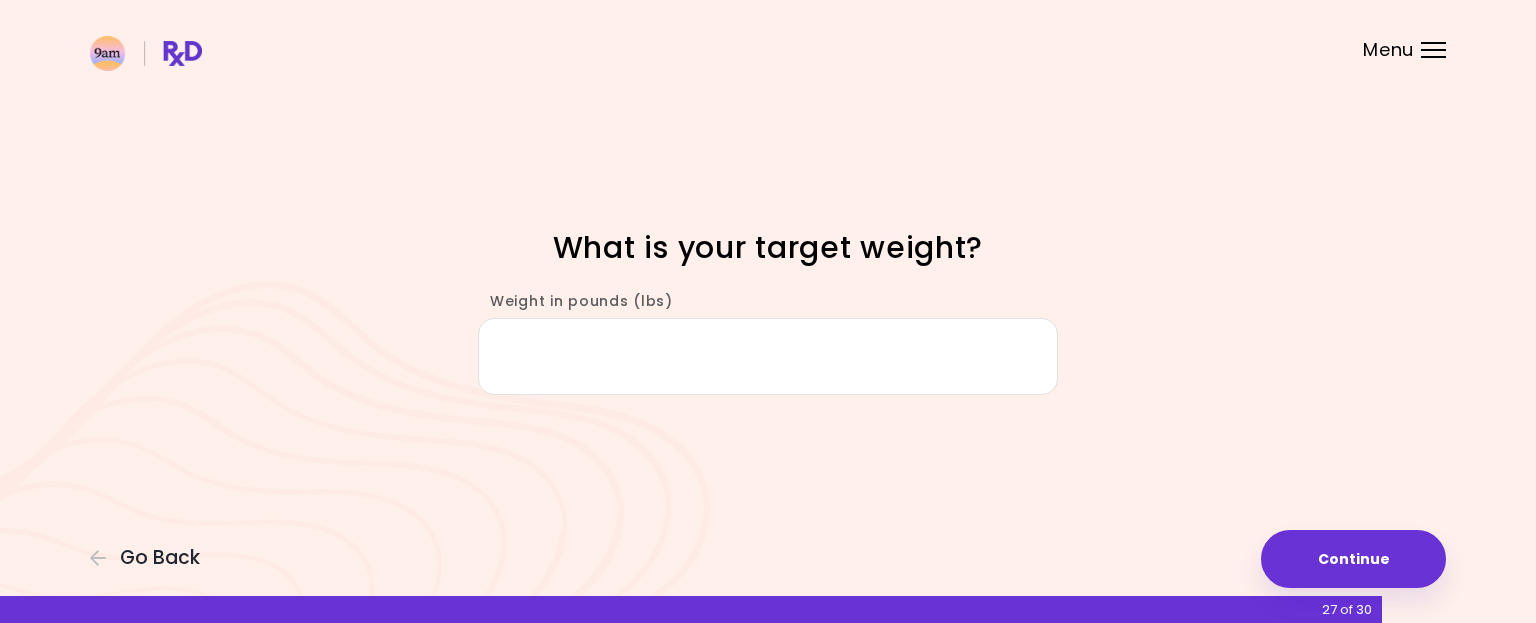 click on "Weight in pounds (lbs)" at bounding box center (768, 356) 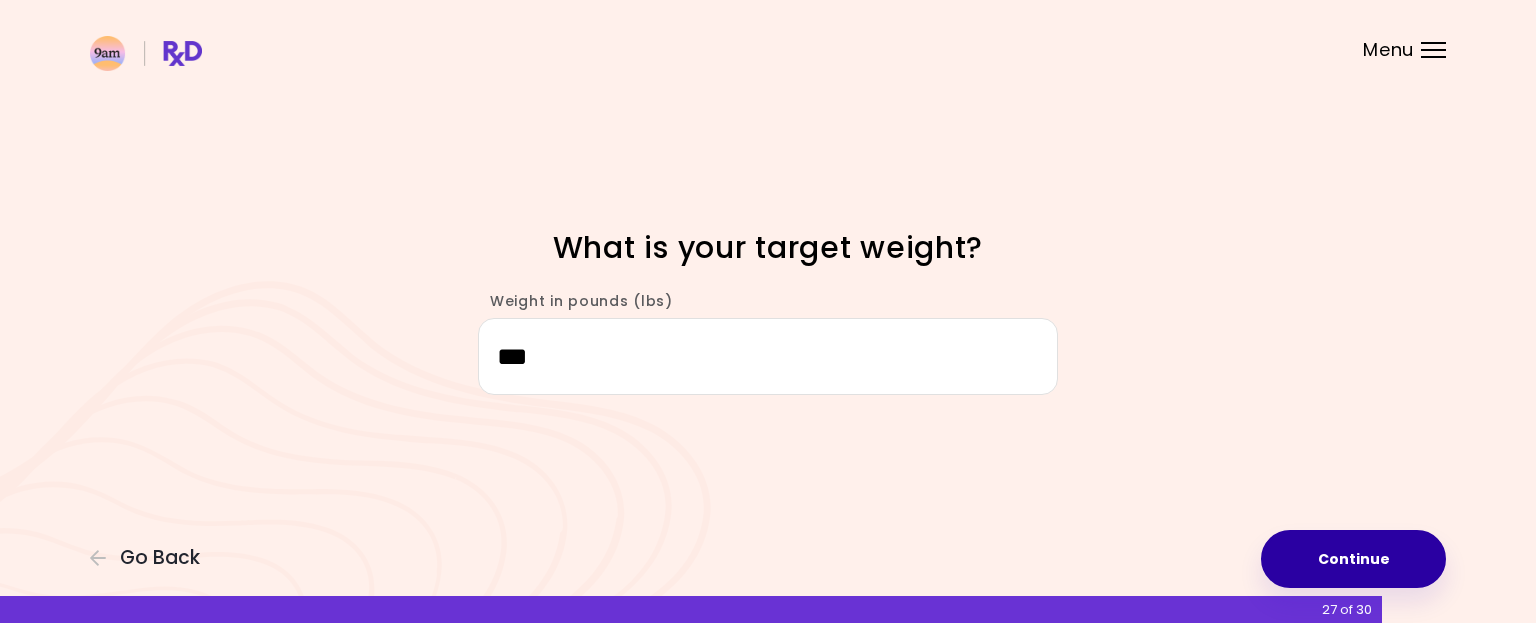 type on "***" 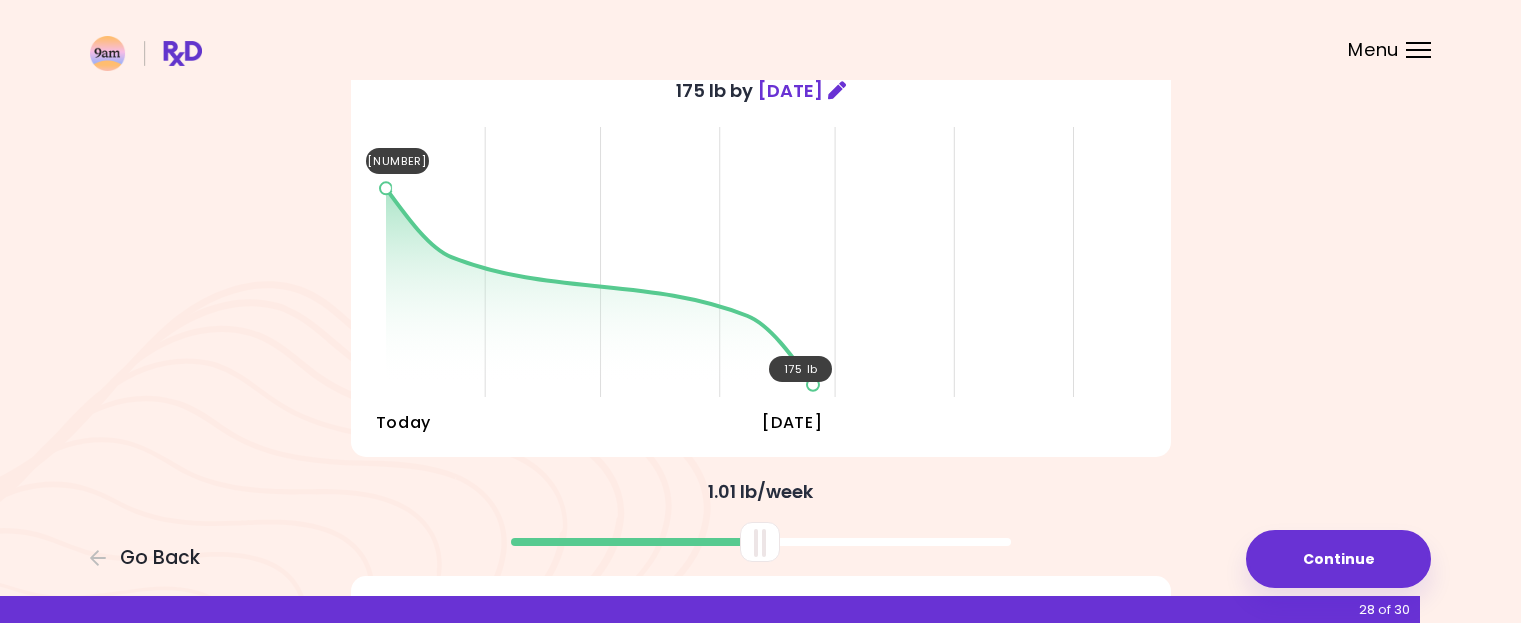 scroll, scrollTop: 200, scrollLeft: 0, axis: vertical 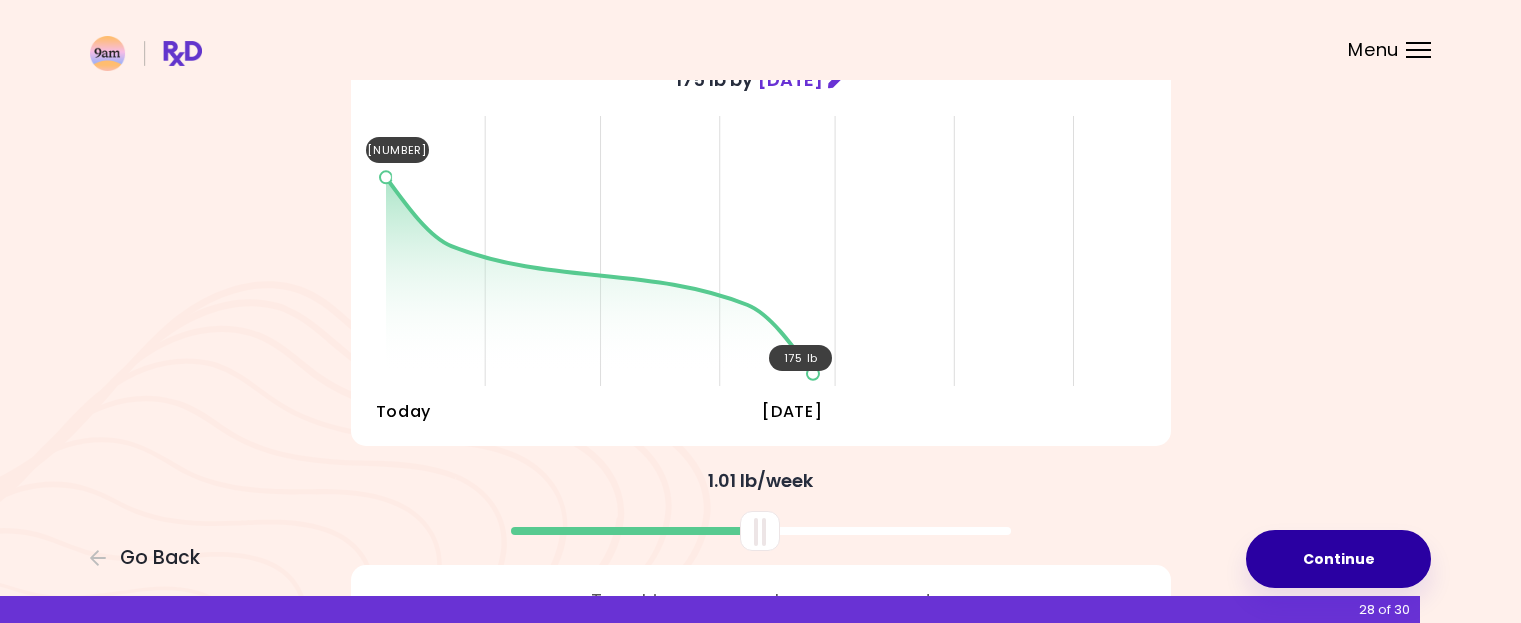 click on "Continue" at bounding box center [1338, 559] 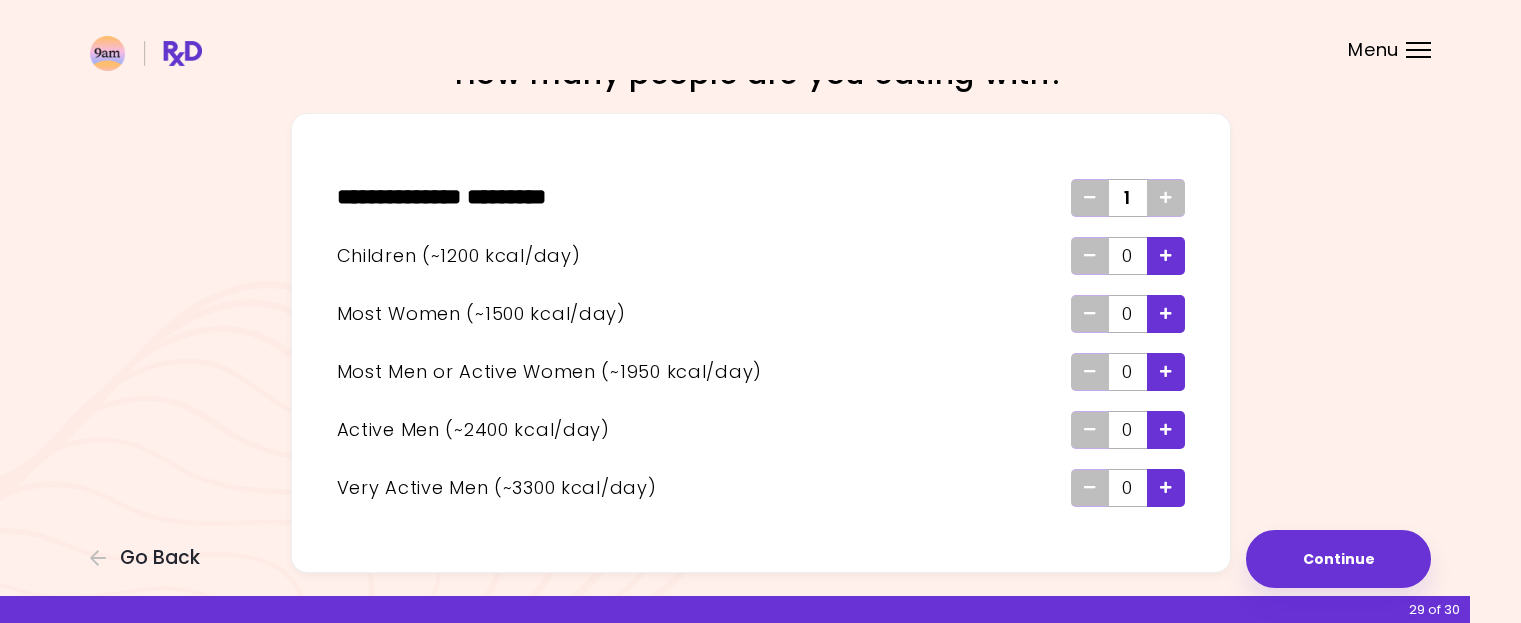 scroll, scrollTop: 100, scrollLeft: 0, axis: vertical 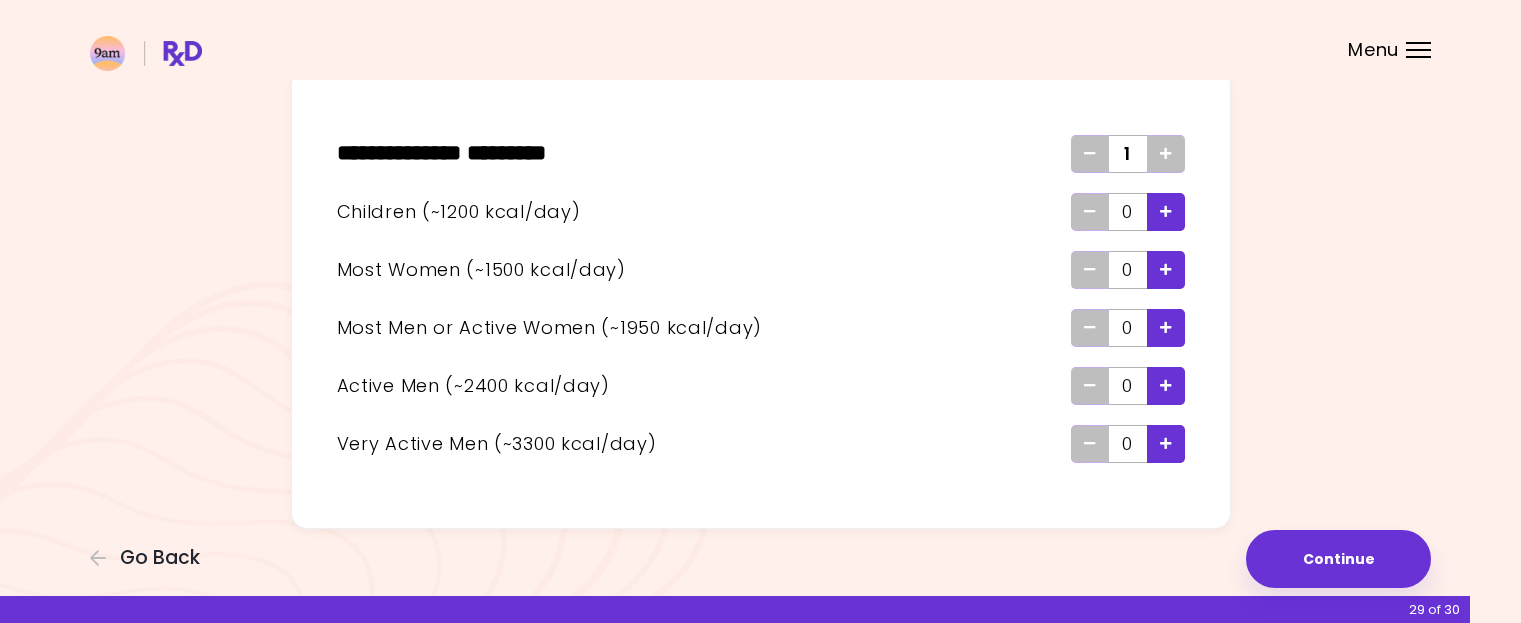 click at bounding box center (1166, 270) 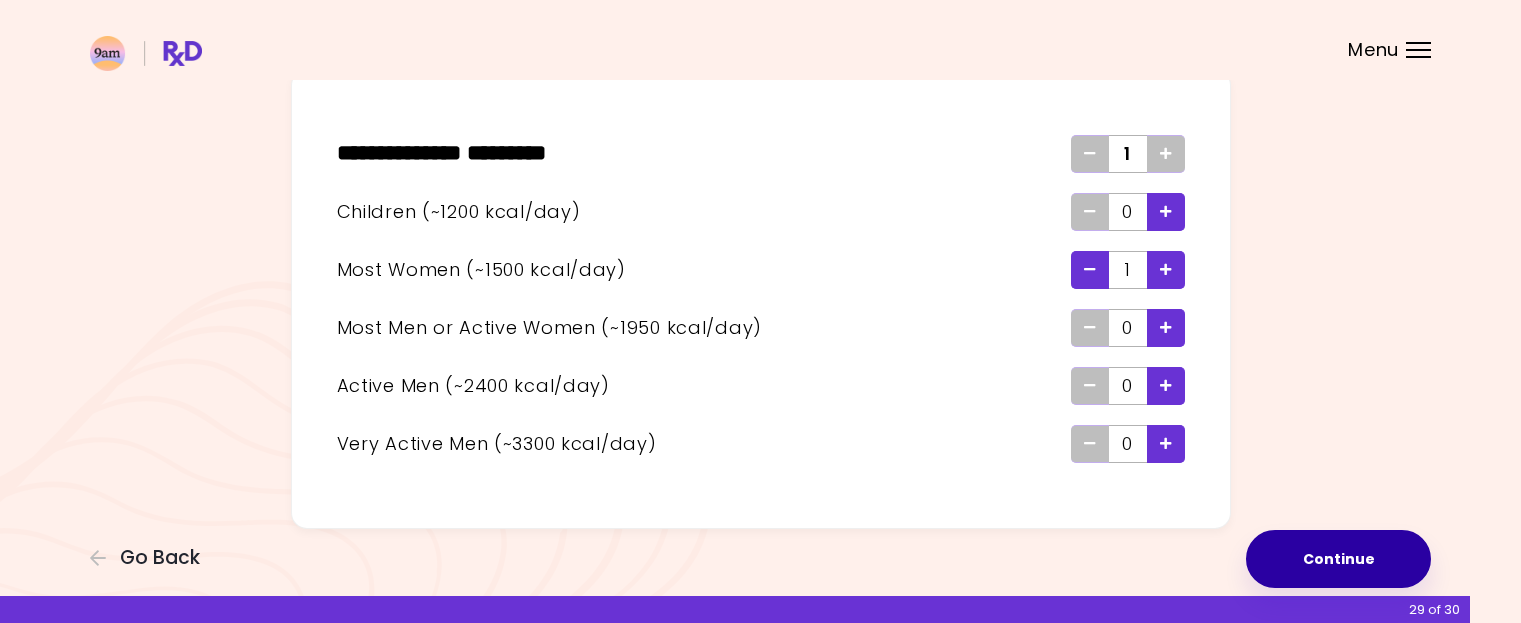 click on "Continue" at bounding box center [1338, 559] 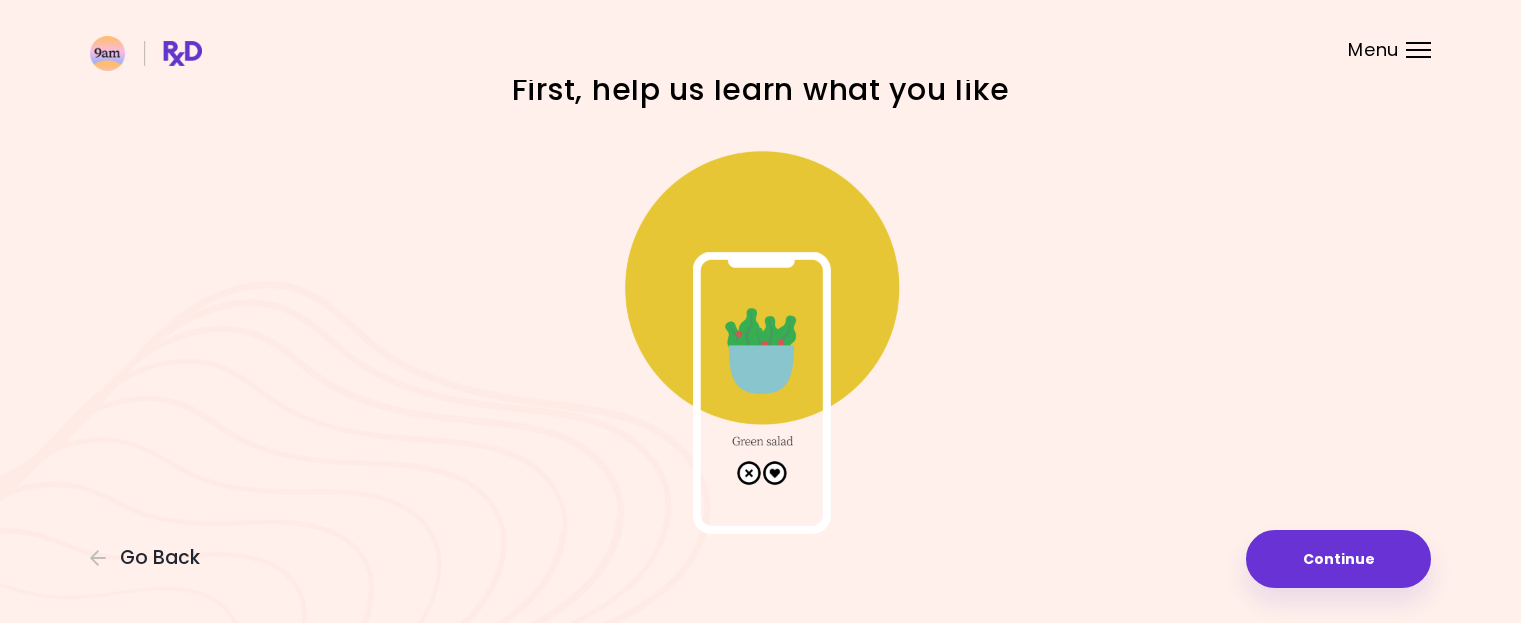 scroll, scrollTop: 71, scrollLeft: 0, axis: vertical 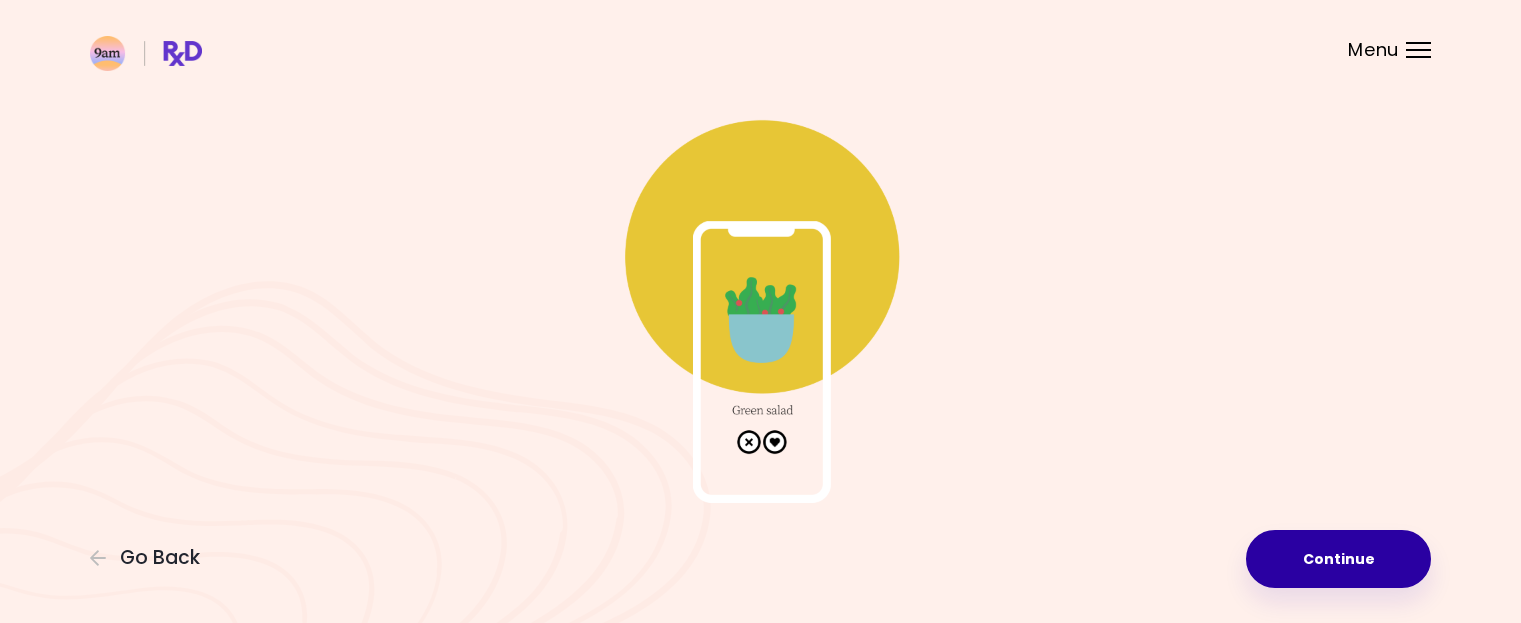 click on "Continue" at bounding box center [1338, 559] 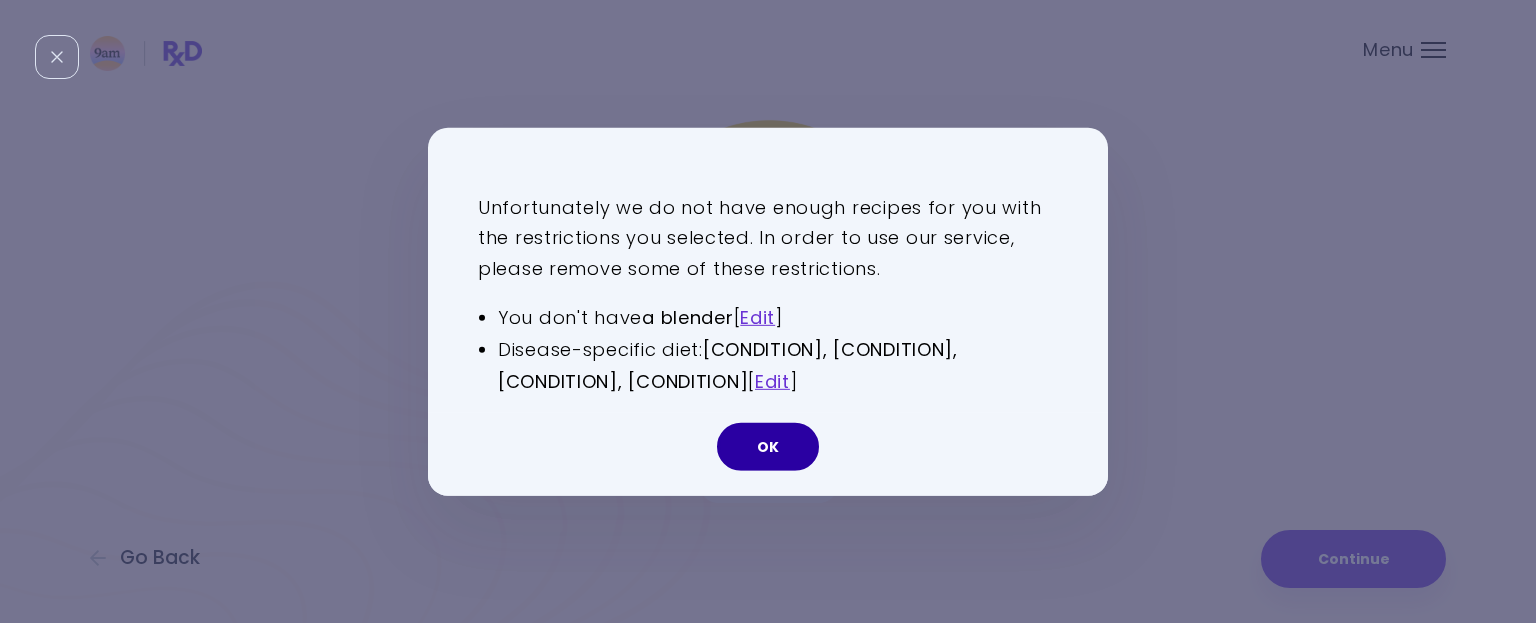 click on "OK" at bounding box center (768, 447) 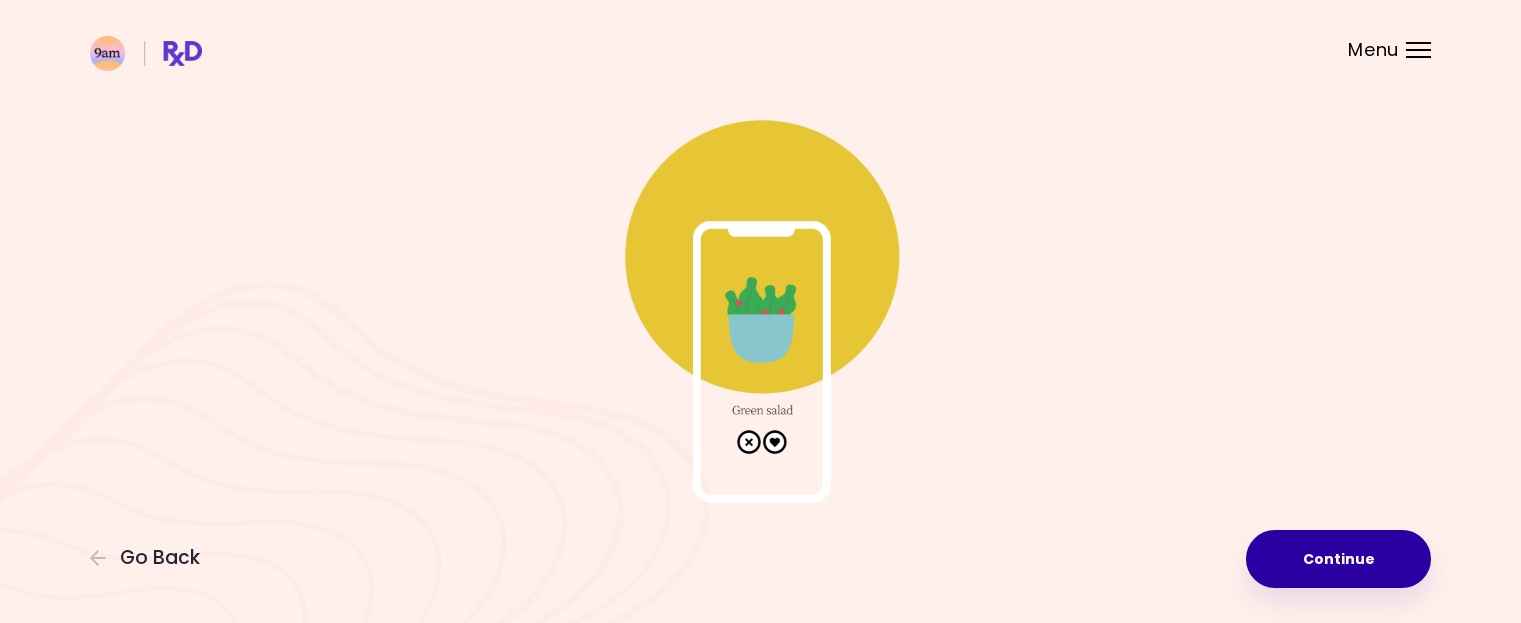 click on "Continue" at bounding box center [1338, 559] 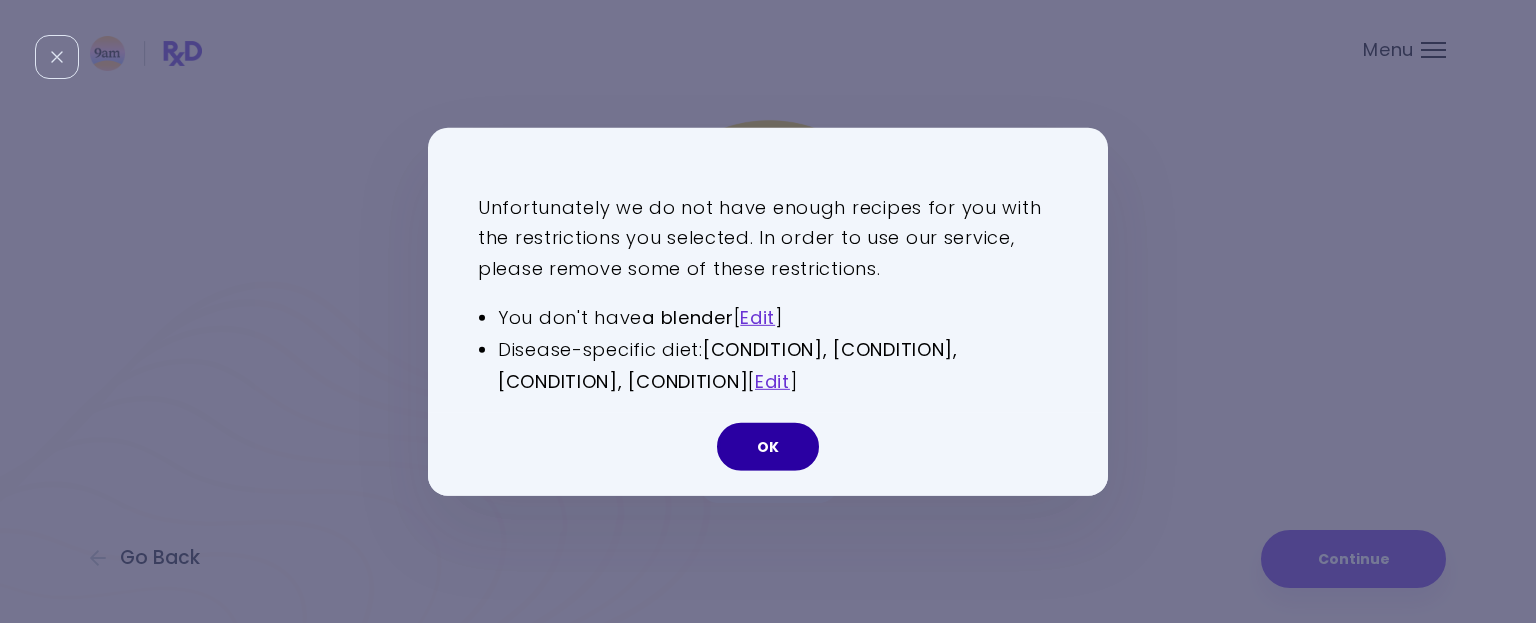 click on "OK" at bounding box center (768, 447) 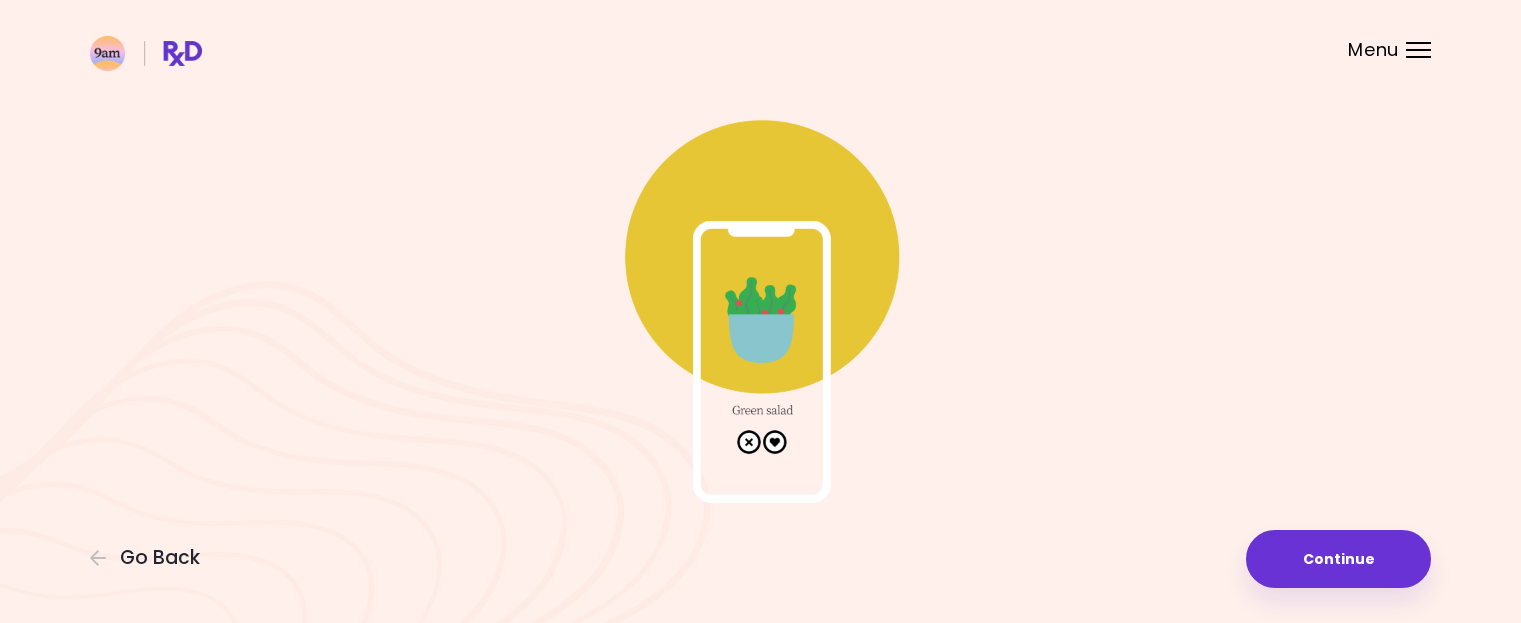click at bounding box center (761, 303) 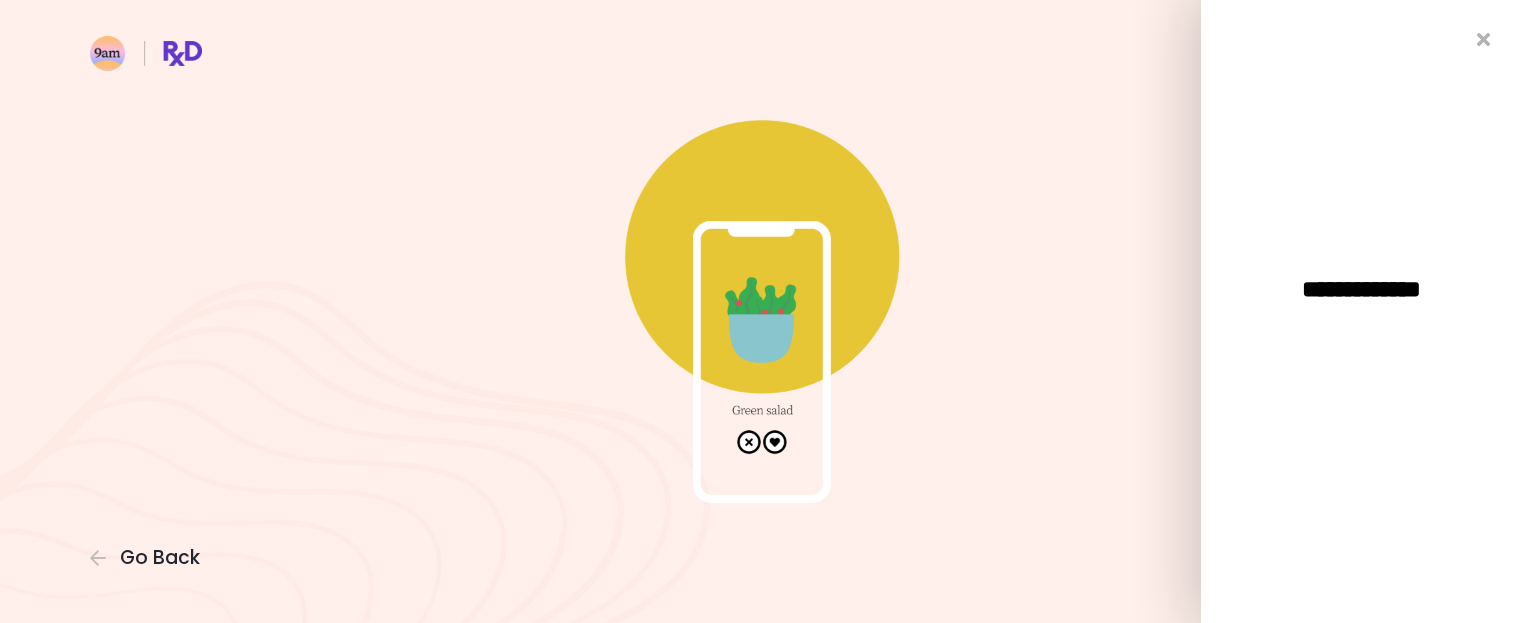 click on "**********" at bounding box center [1361, 311] 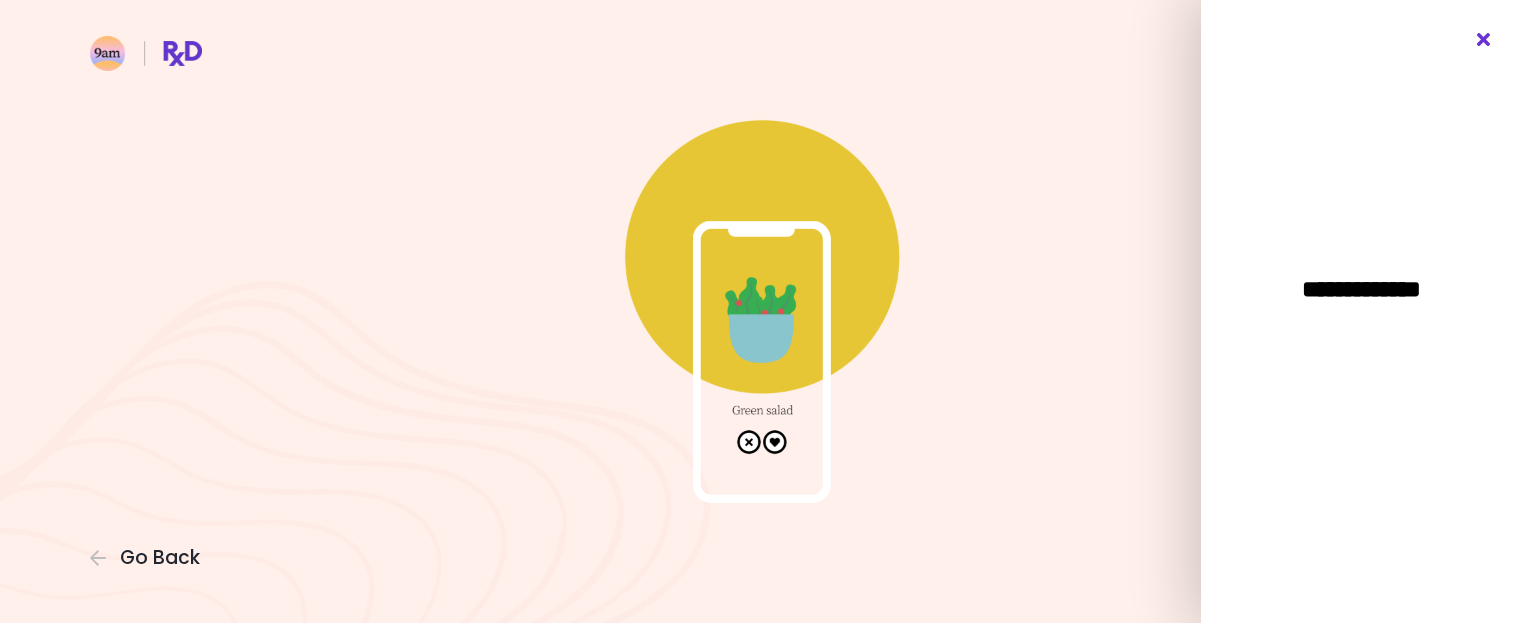 click at bounding box center (1484, 40) 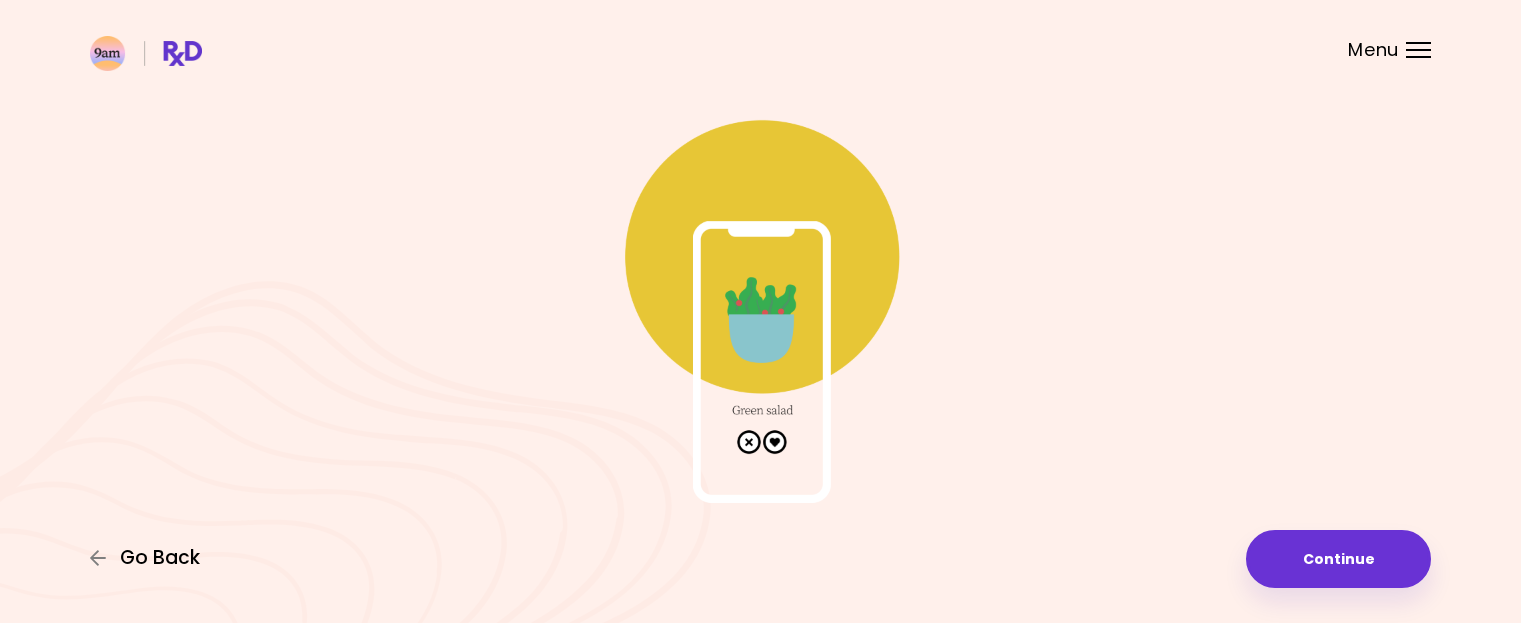 click on "Go Back" at bounding box center (160, 558) 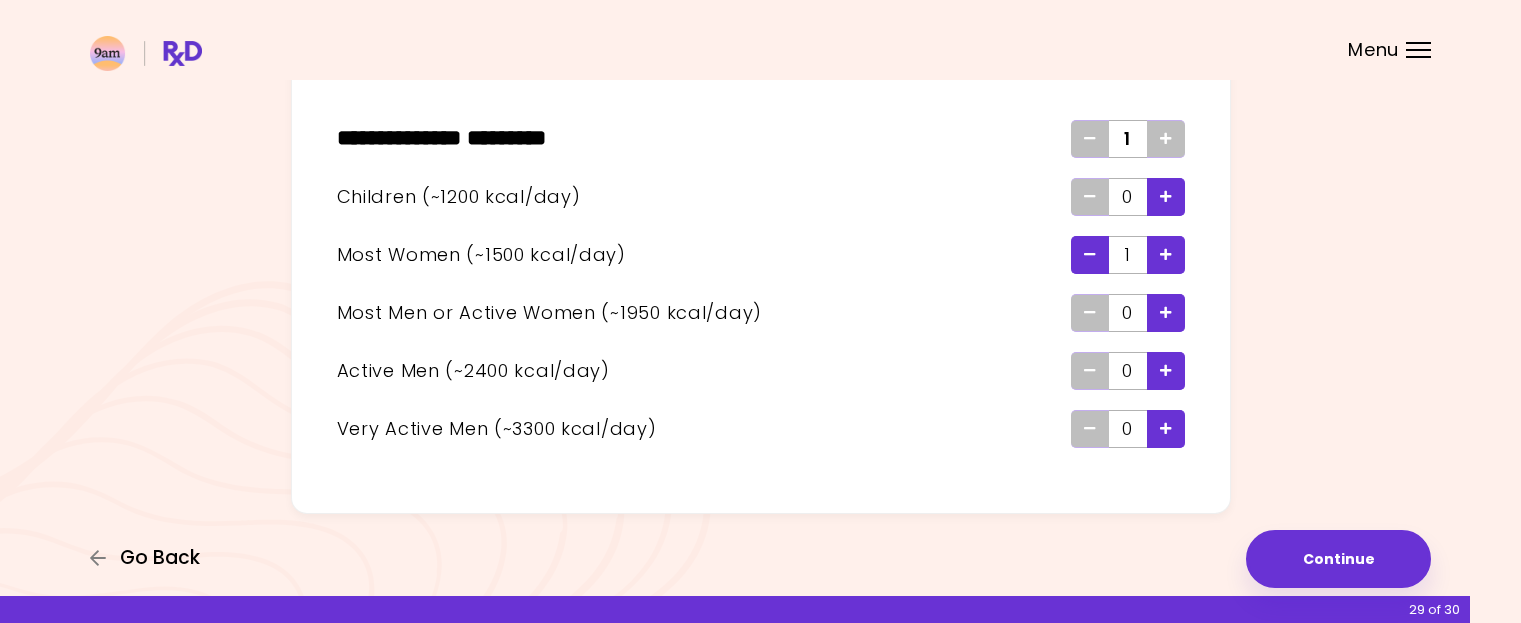 scroll, scrollTop: 116, scrollLeft: 0, axis: vertical 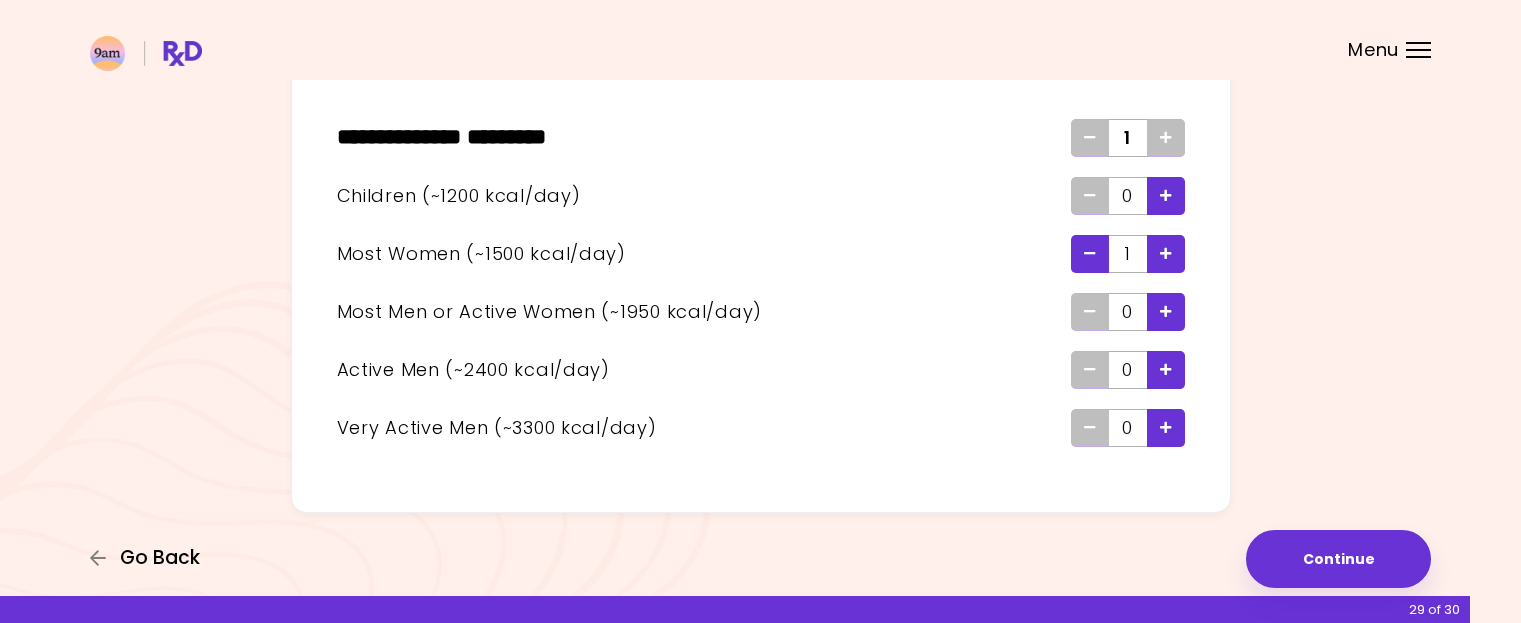 click on "Go Back" at bounding box center [160, 558] 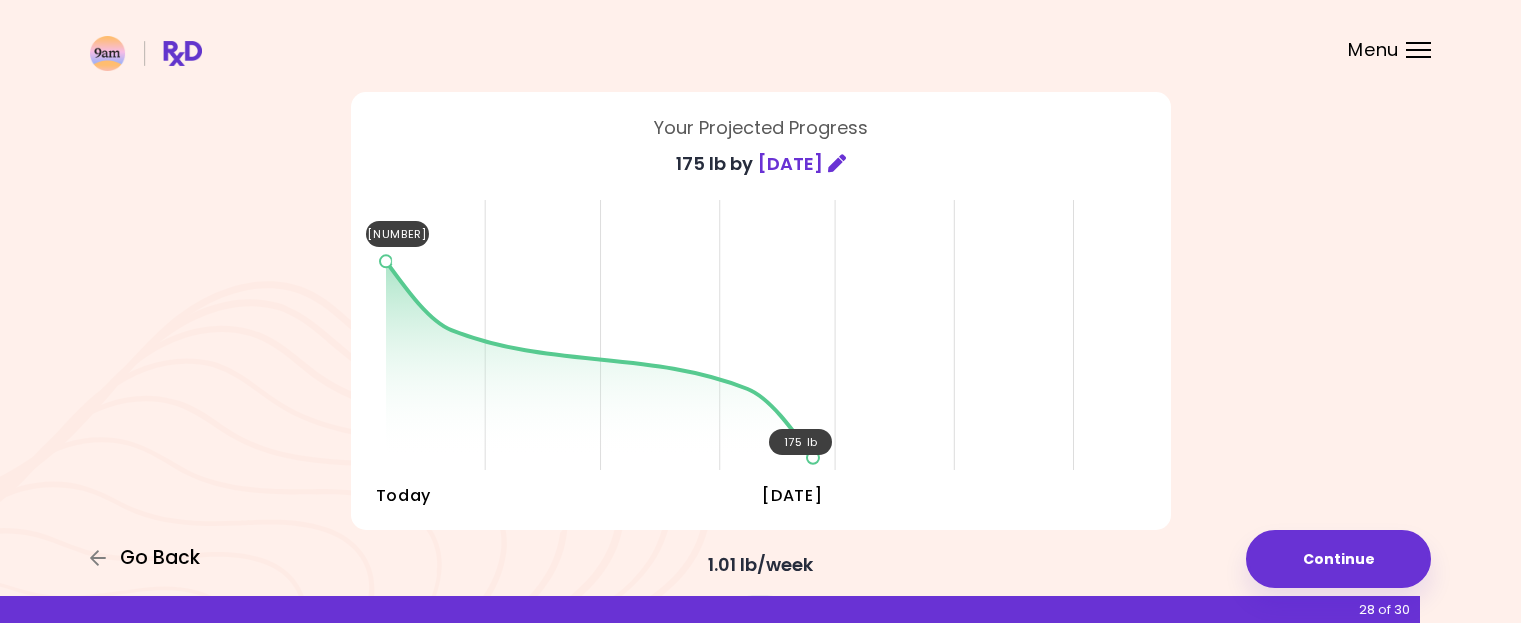 scroll, scrollTop: 0, scrollLeft: 0, axis: both 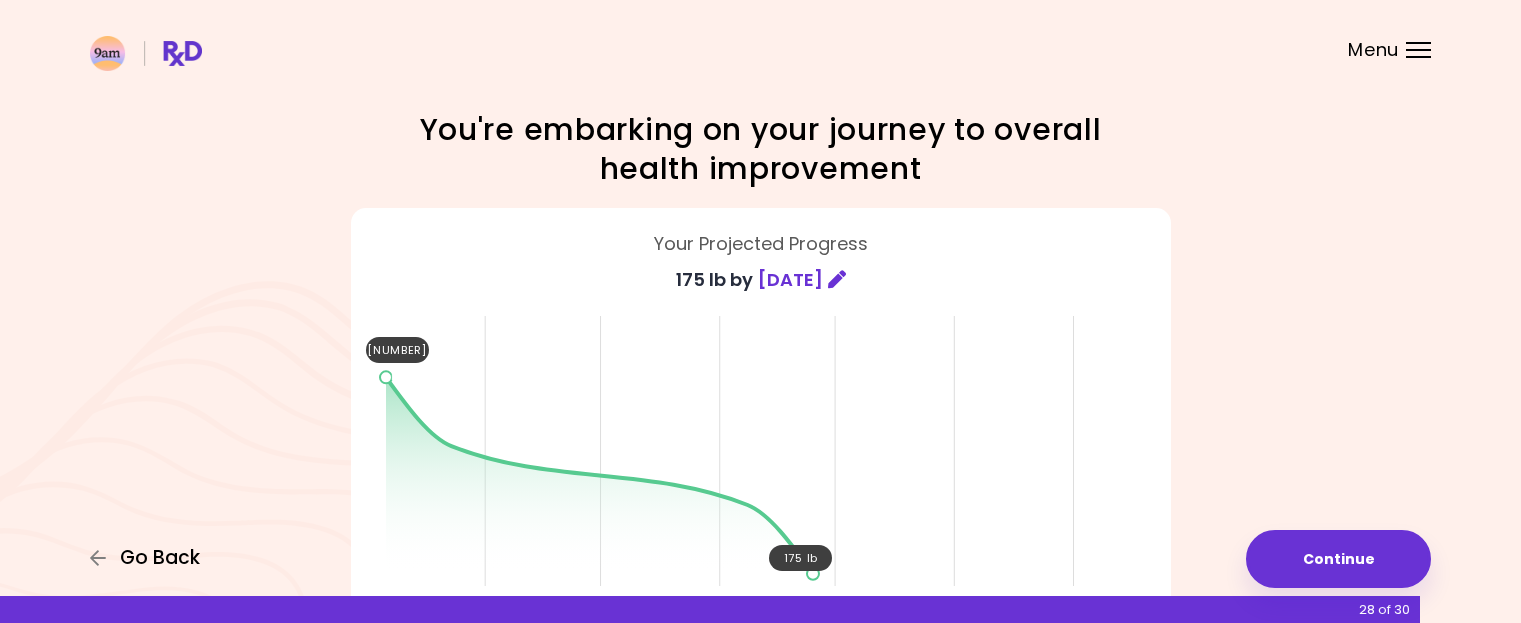 click on "Go Back" at bounding box center (160, 558) 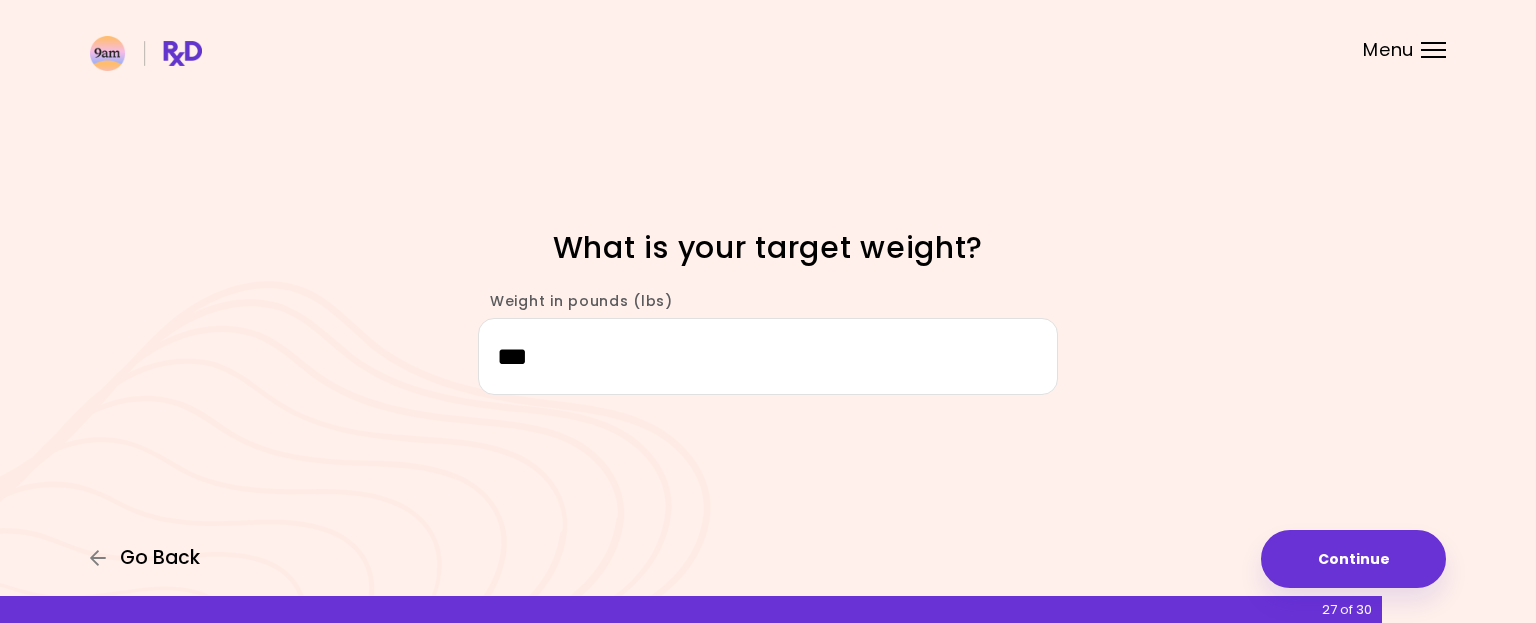 click on "Go Back" at bounding box center (160, 558) 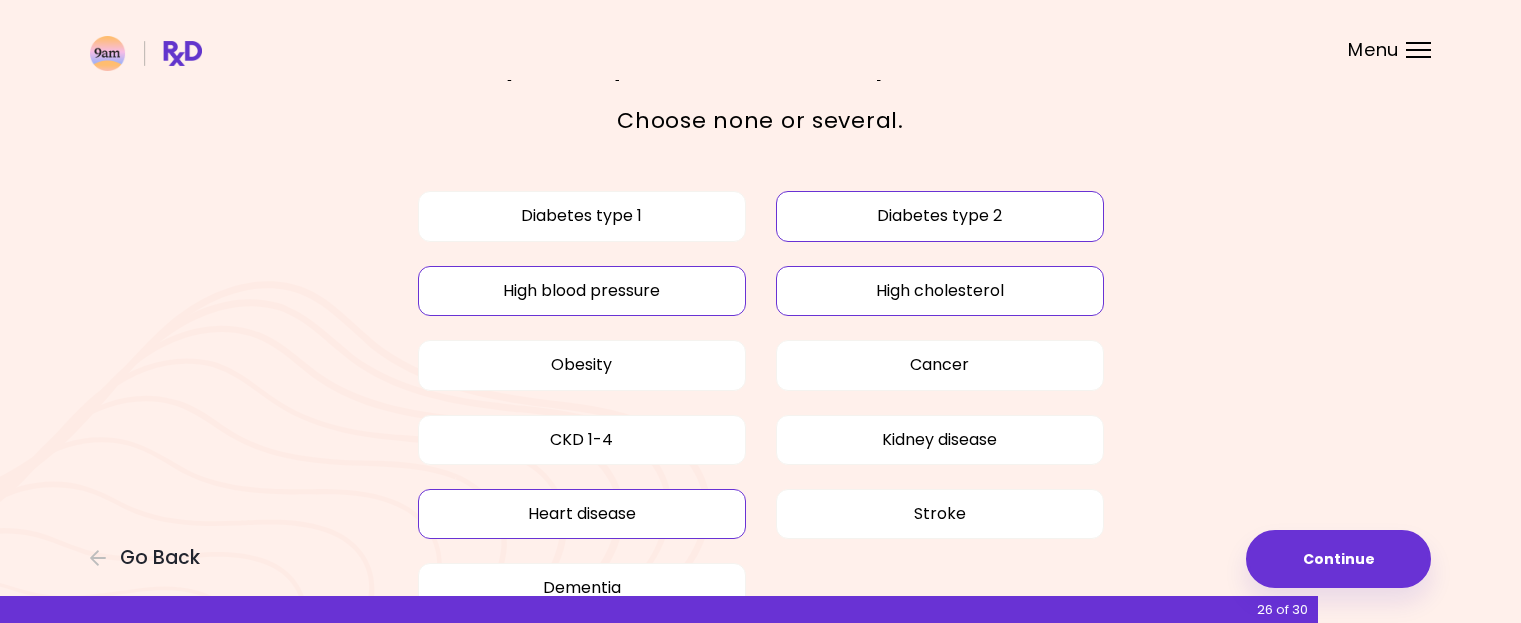 scroll, scrollTop: 100, scrollLeft: 0, axis: vertical 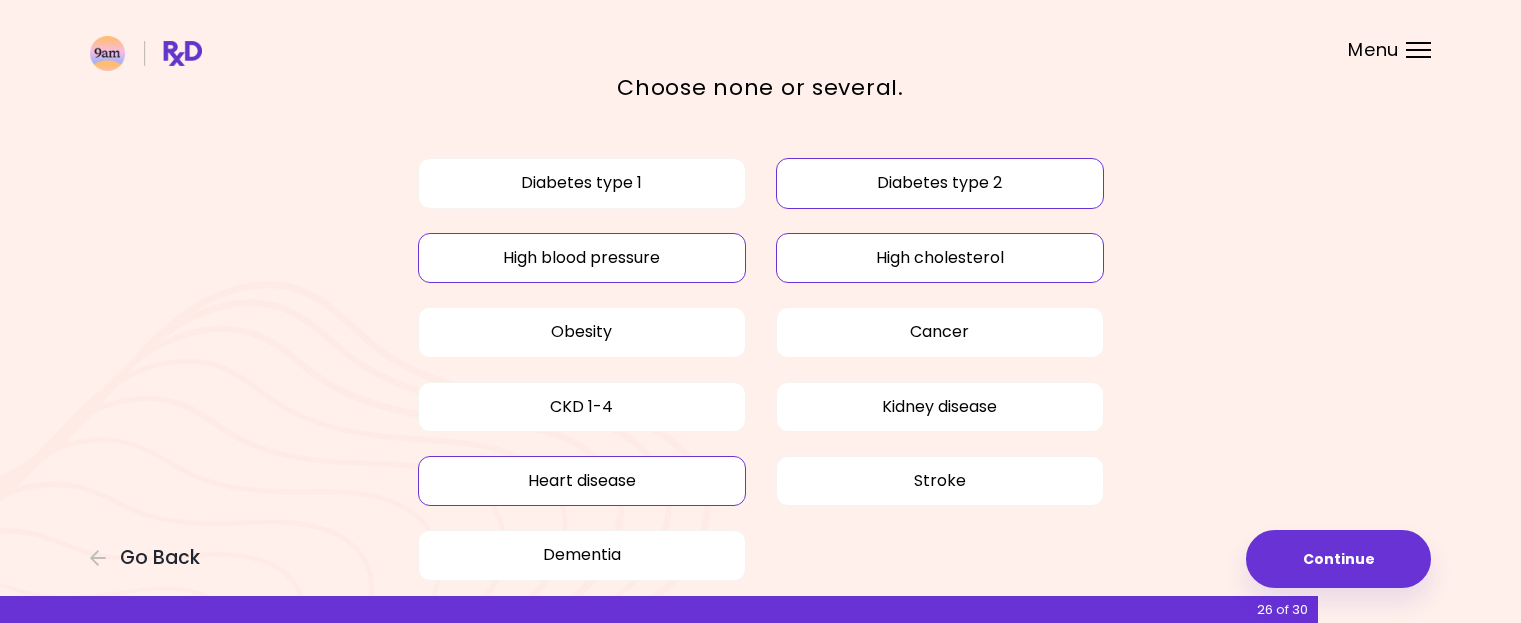 click on "Heart disease" at bounding box center (582, 481) 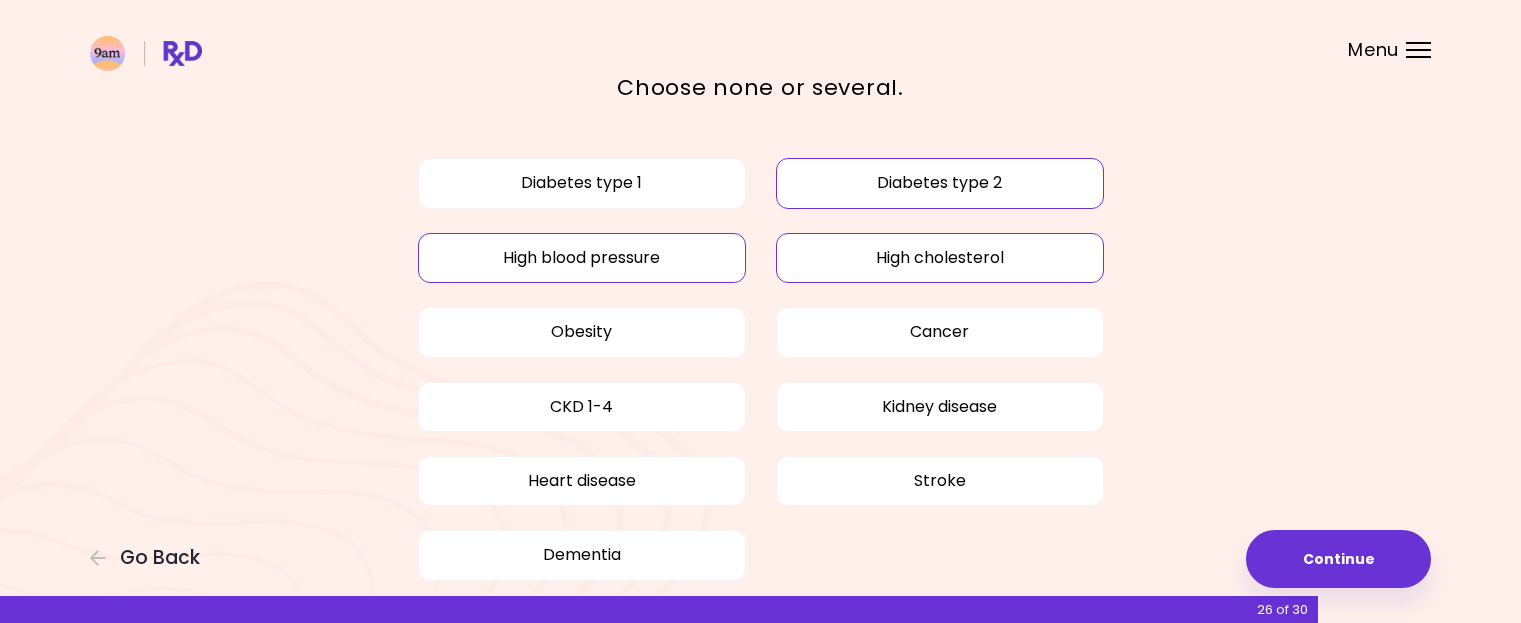 click on "Diabetes type 2" at bounding box center (940, 183) 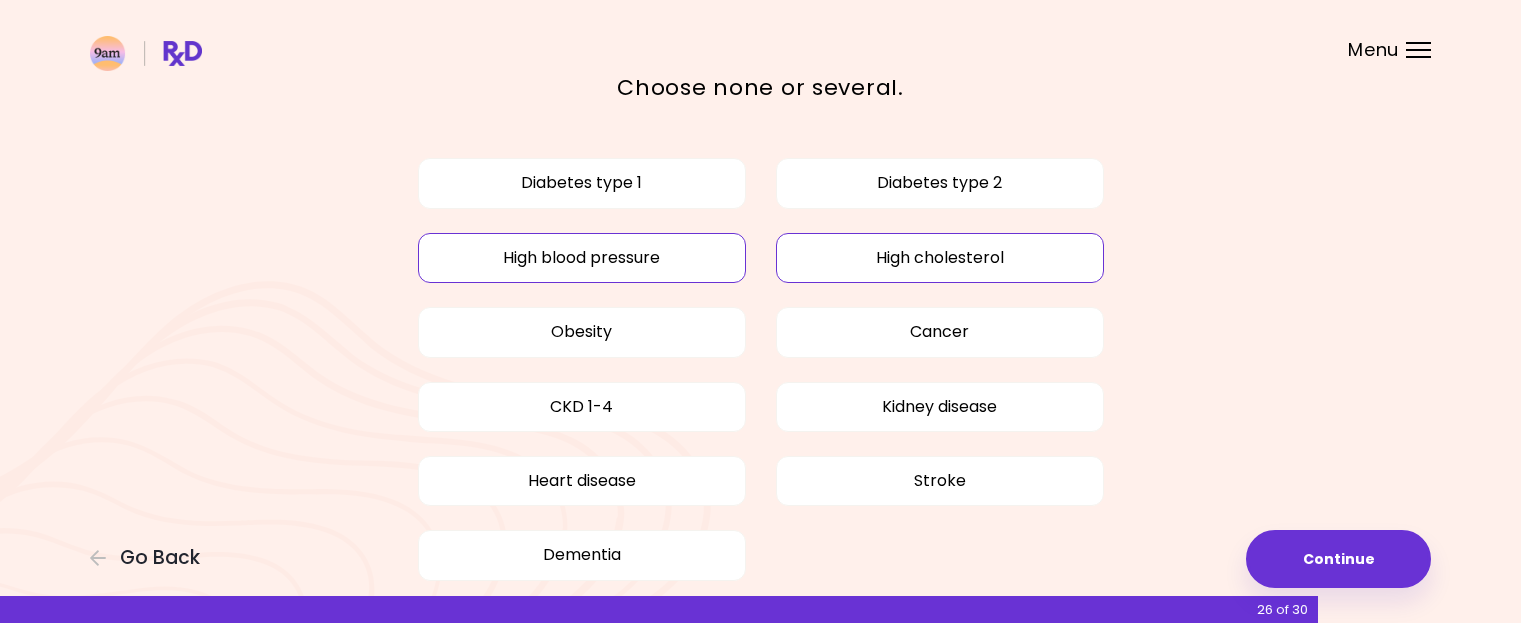 click on "High cholesterol" at bounding box center (940, 258) 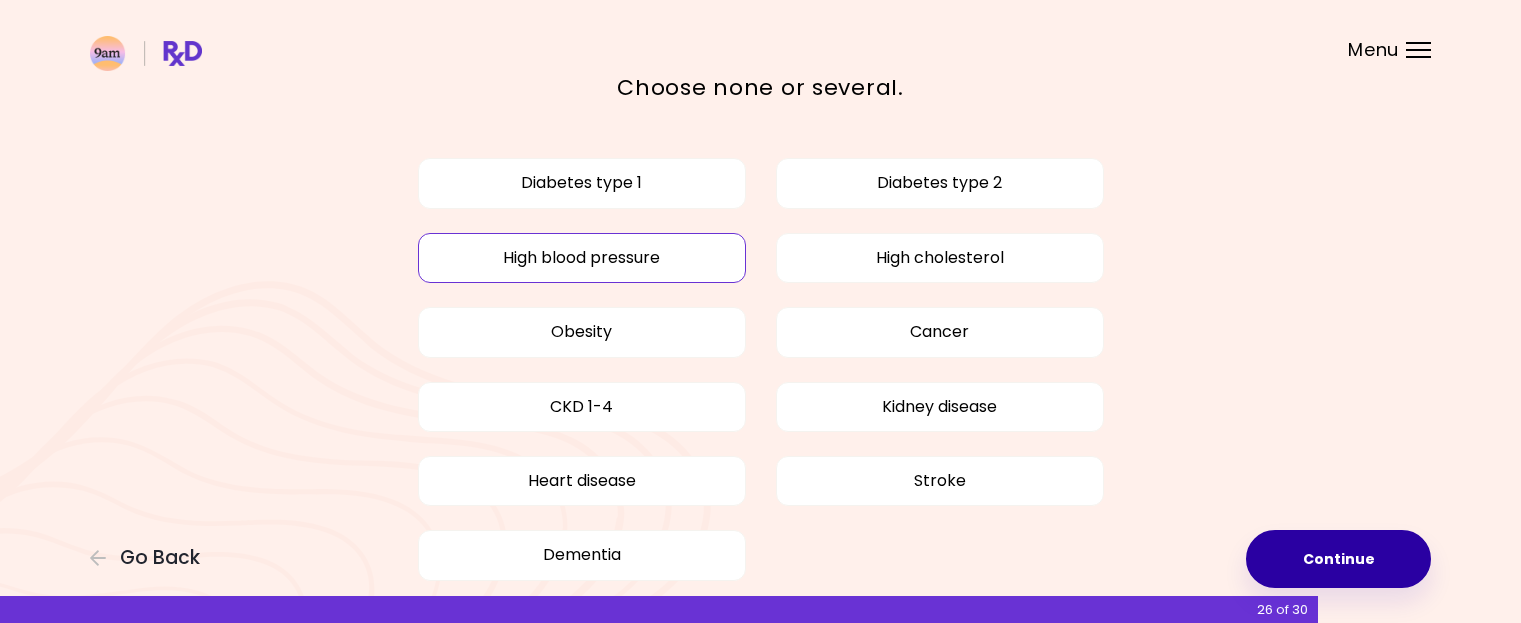 click on "Continue" at bounding box center (1338, 559) 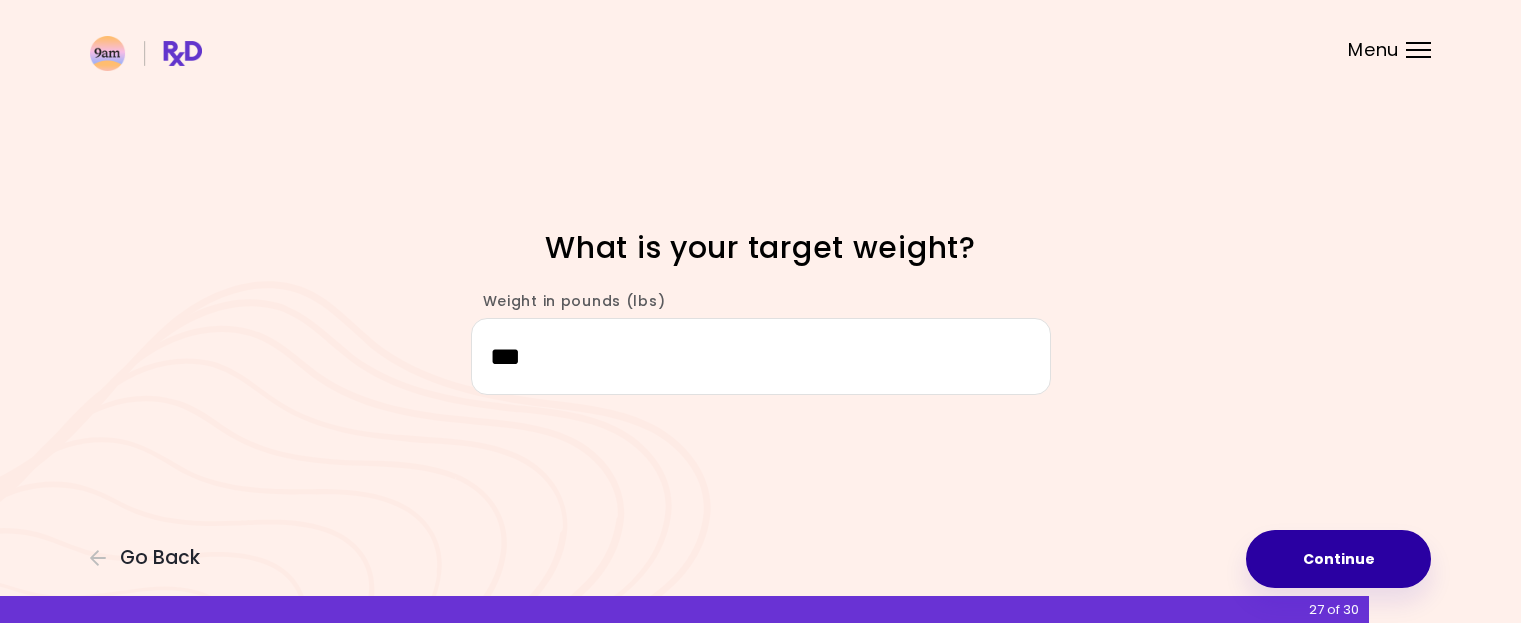 scroll, scrollTop: 0, scrollLeft: 0, axis: both 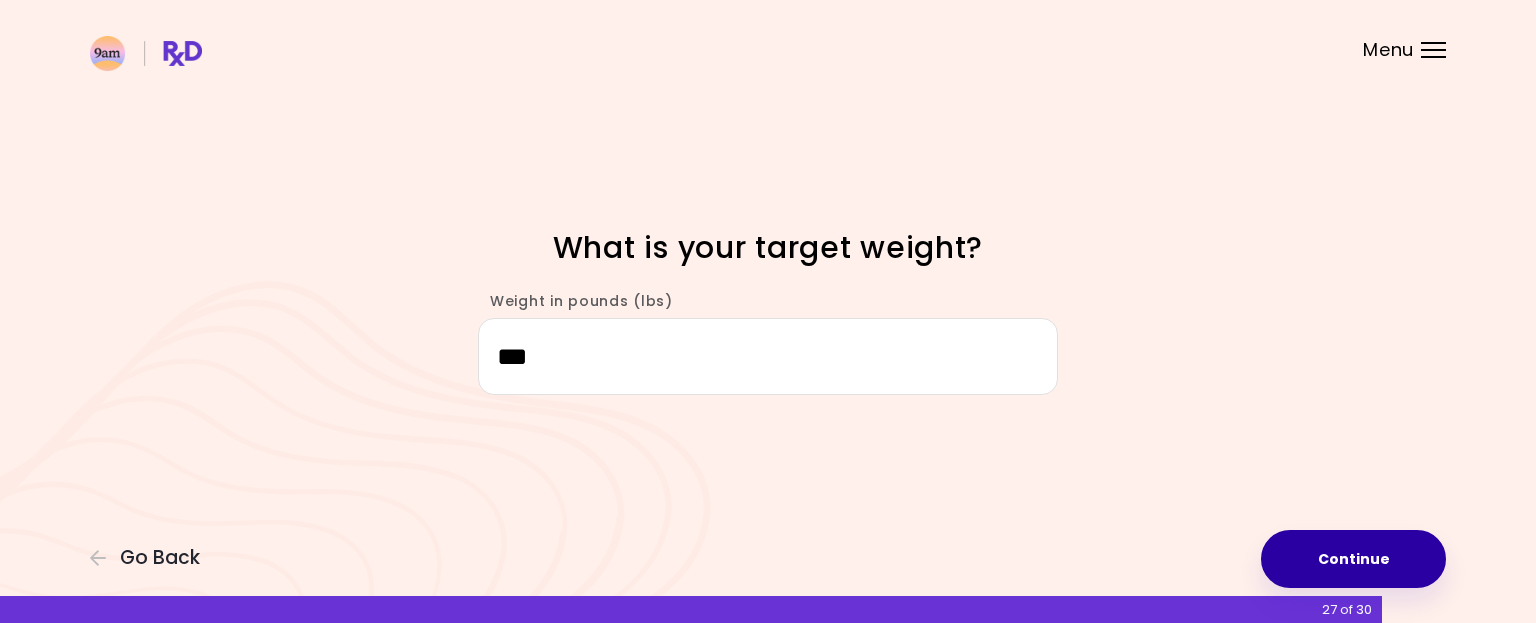 click on "Continue" at bounding box center (1353, 559) 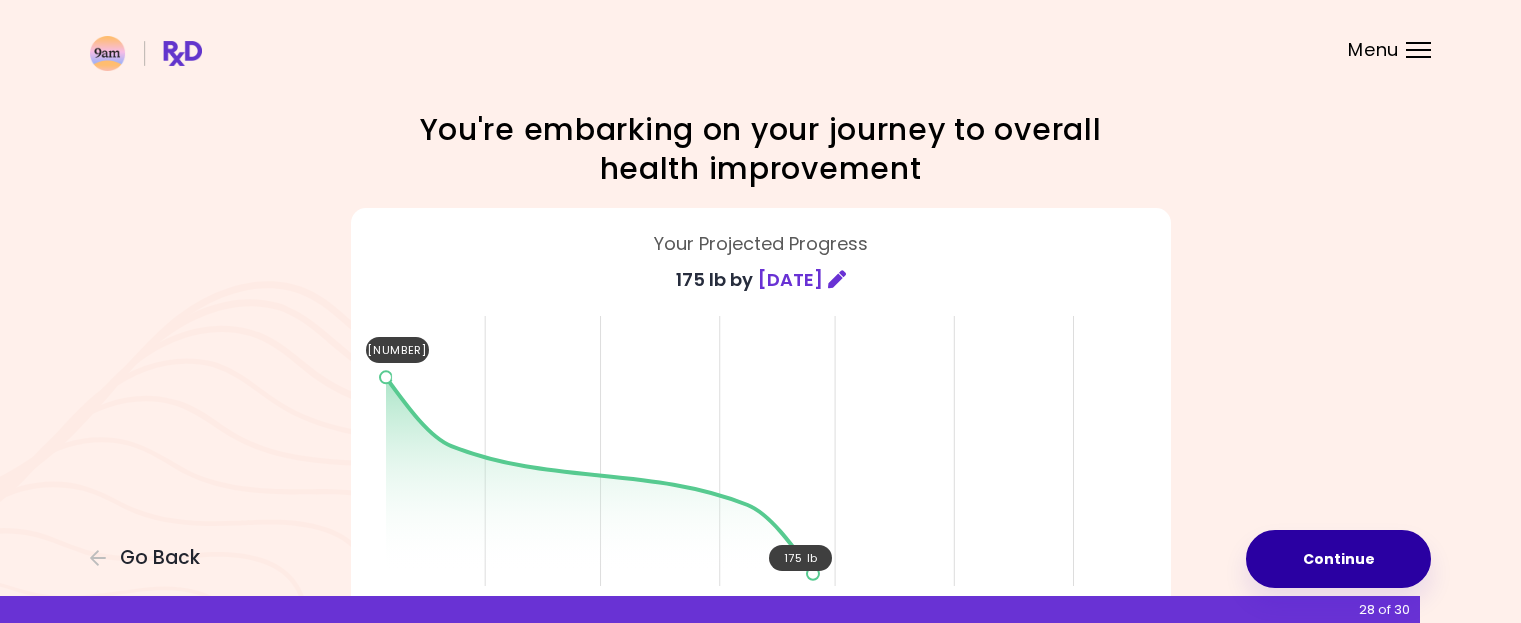 click on "Continue" at bounding box center [1338, 559] 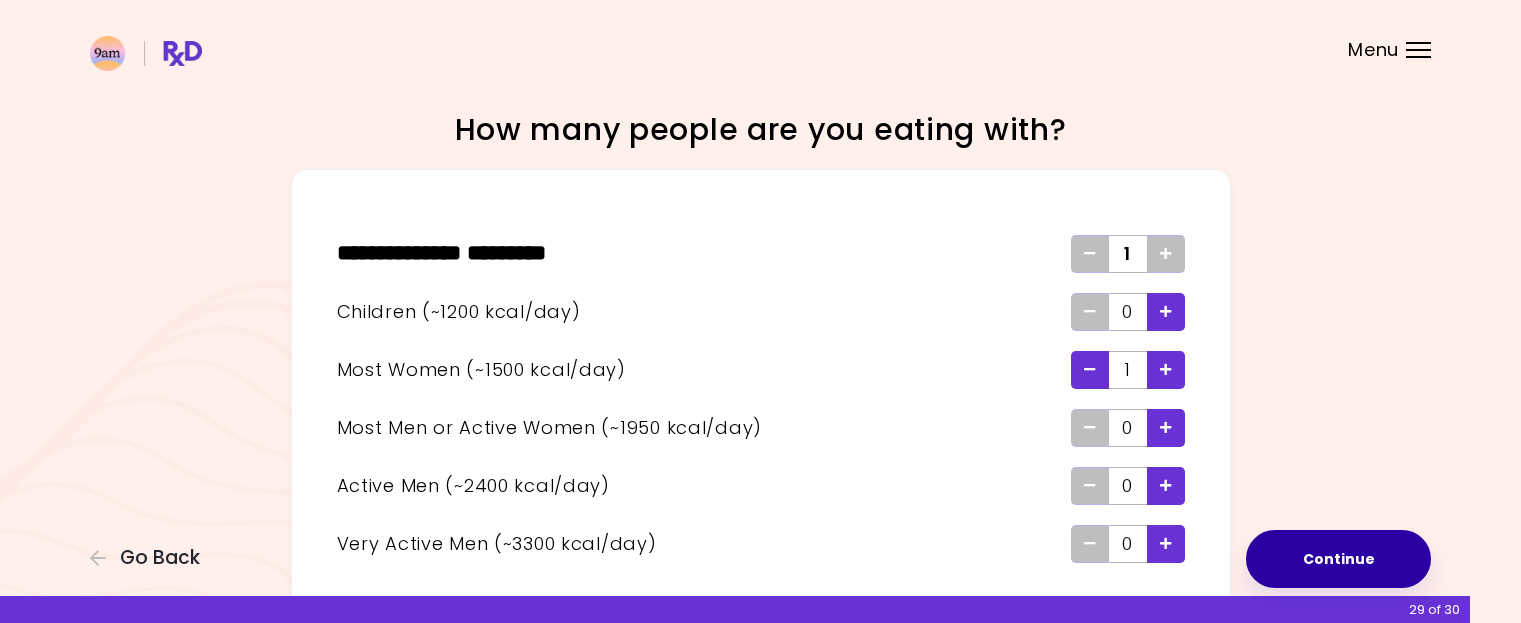 click on "Continue" at bounding box center [1338, 559] 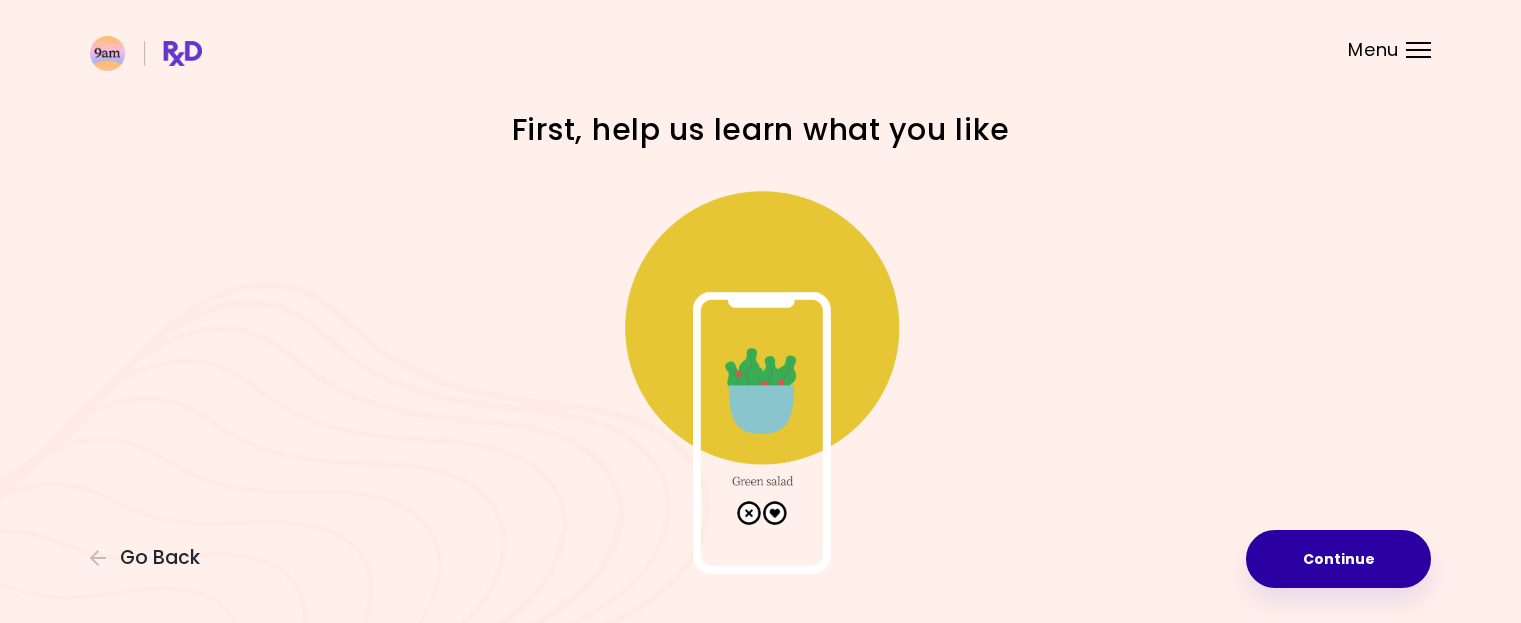 click on "Continue" at bounding box center (1338, 559) 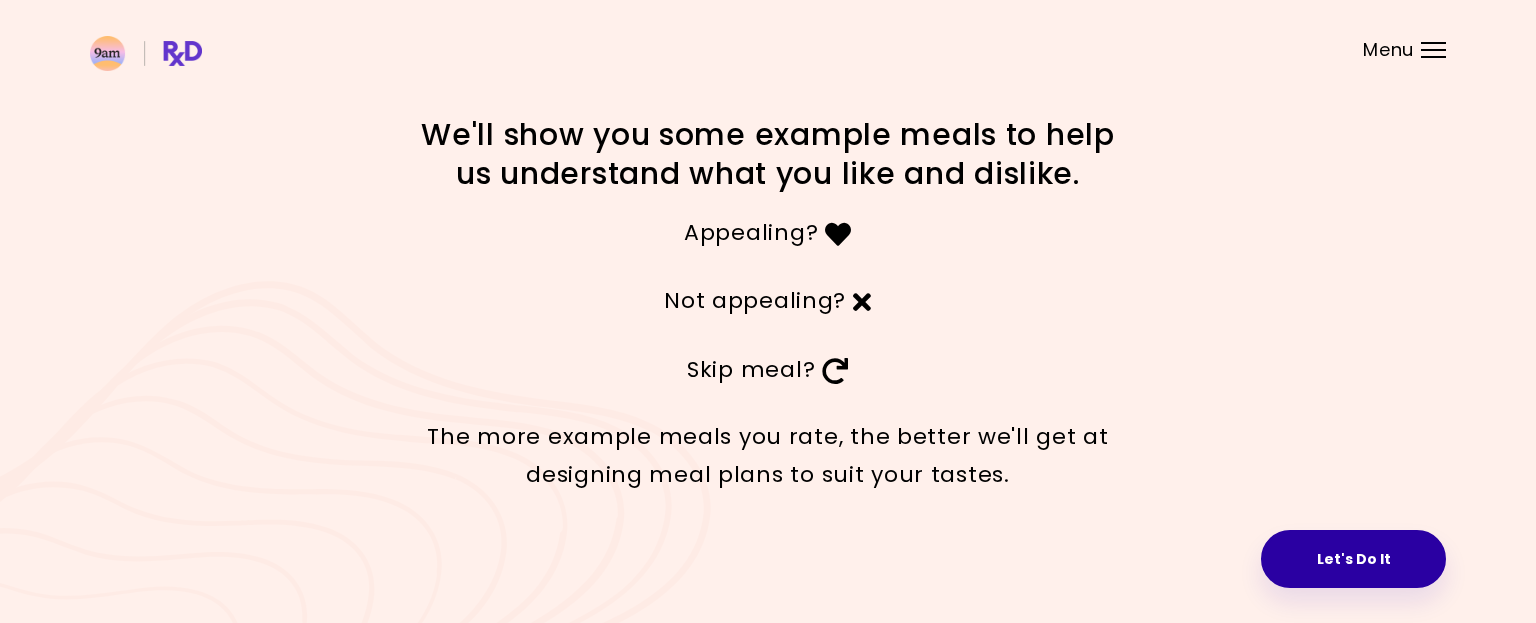 click on "Let's Do It" at bounding box center [1353, 559] 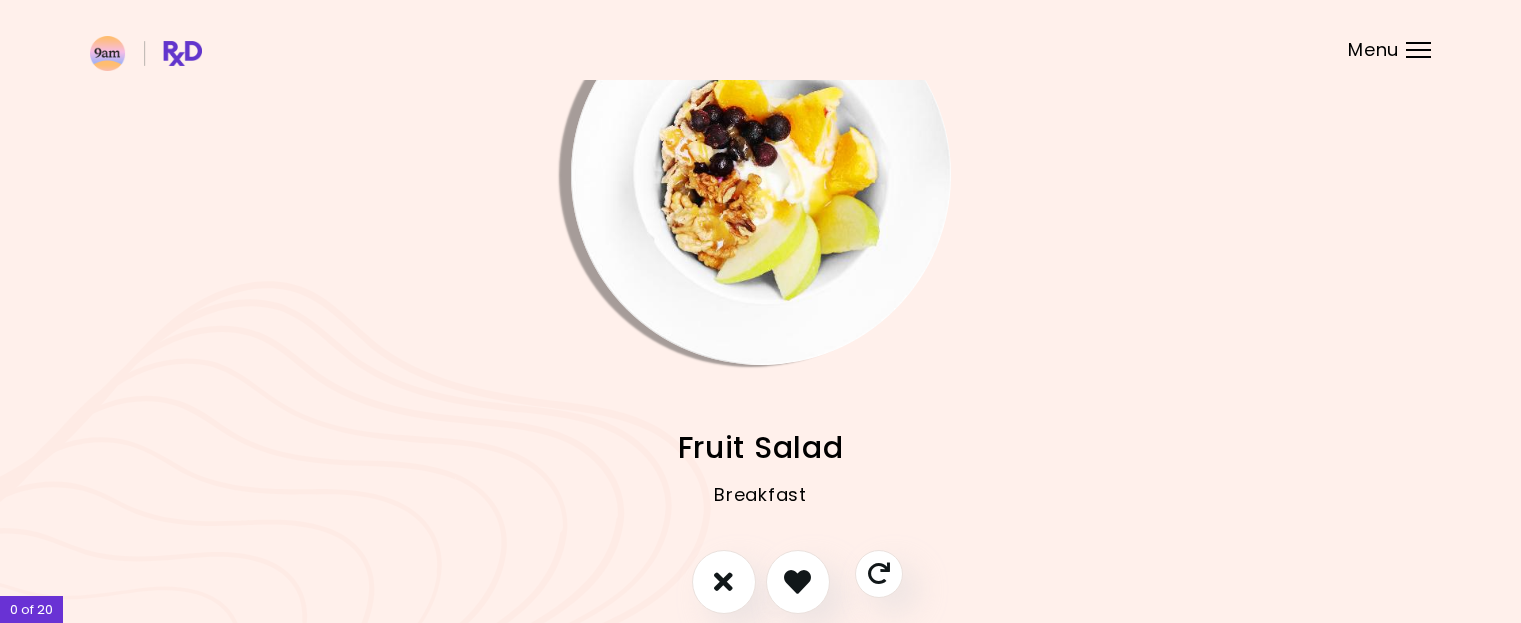 scroll, scrollTop: 0, scrollLeft: 0, axis: both 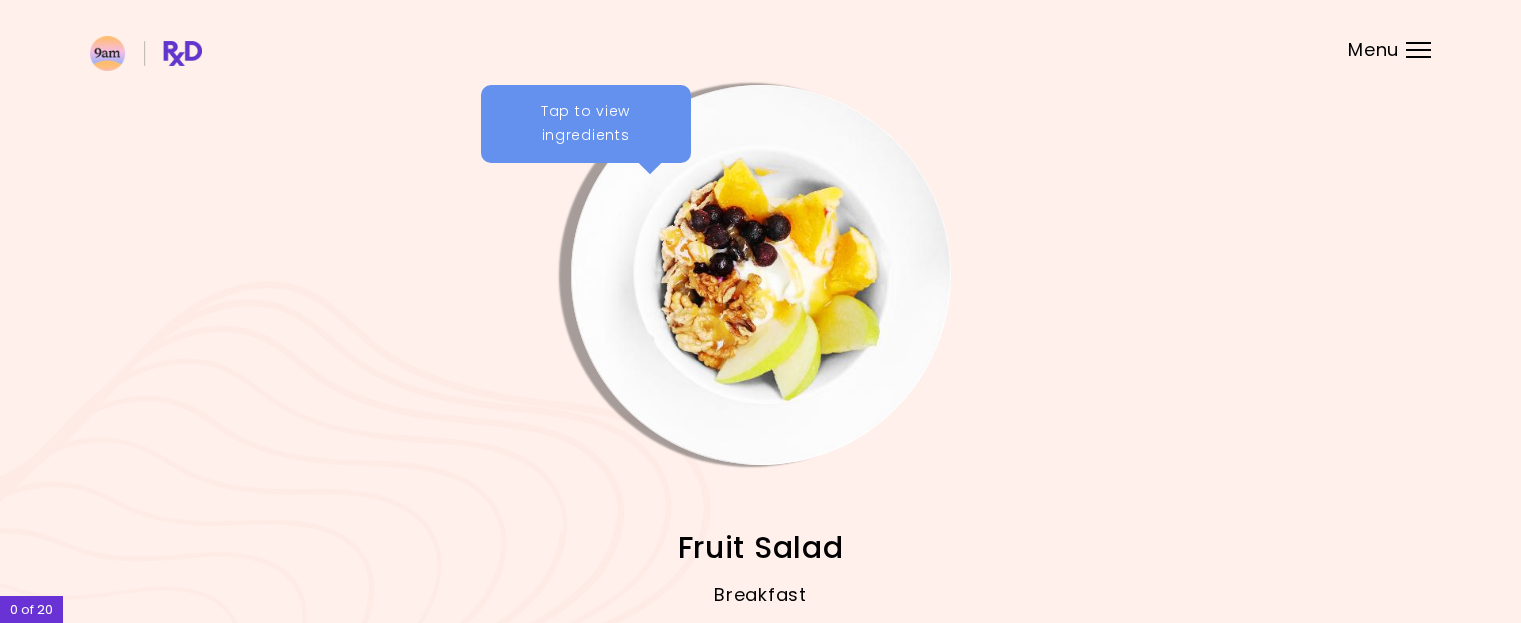 click on "Tap to view ingredients" at bounding box center [586, 124] 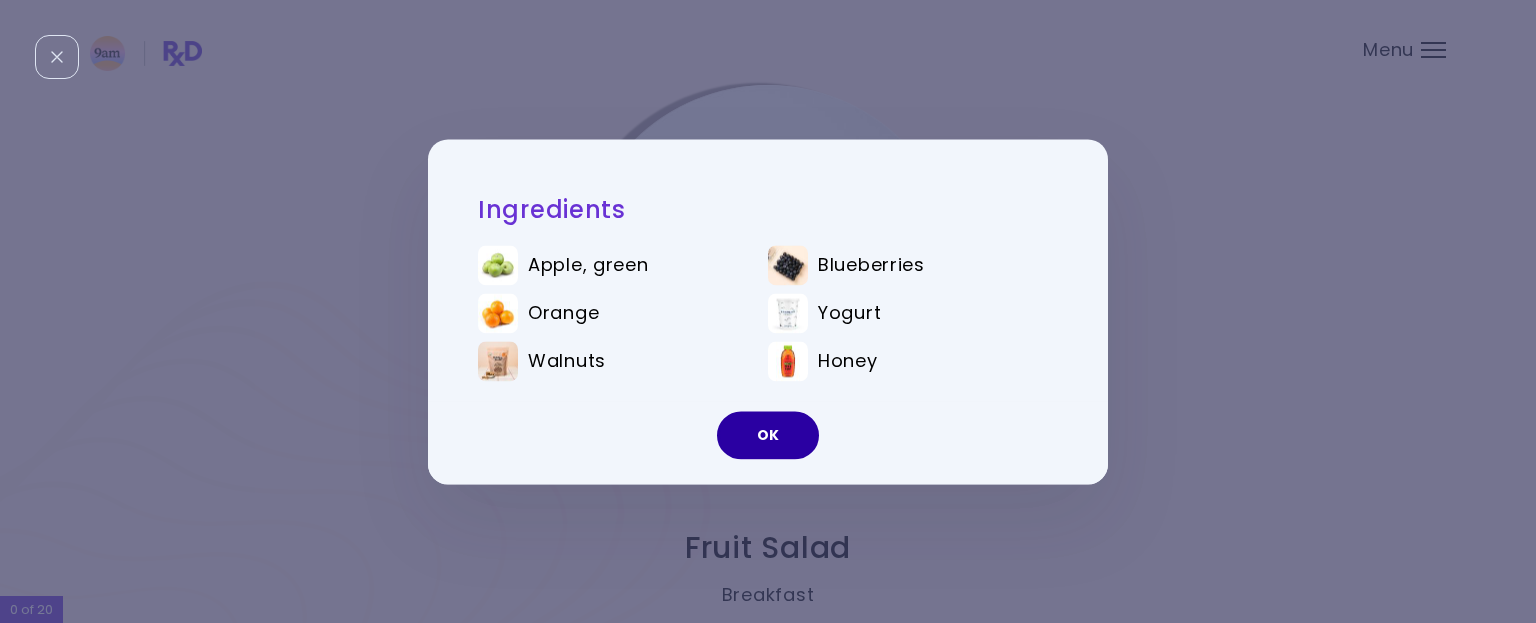 click on "OK" at bounding box center (768, 435) 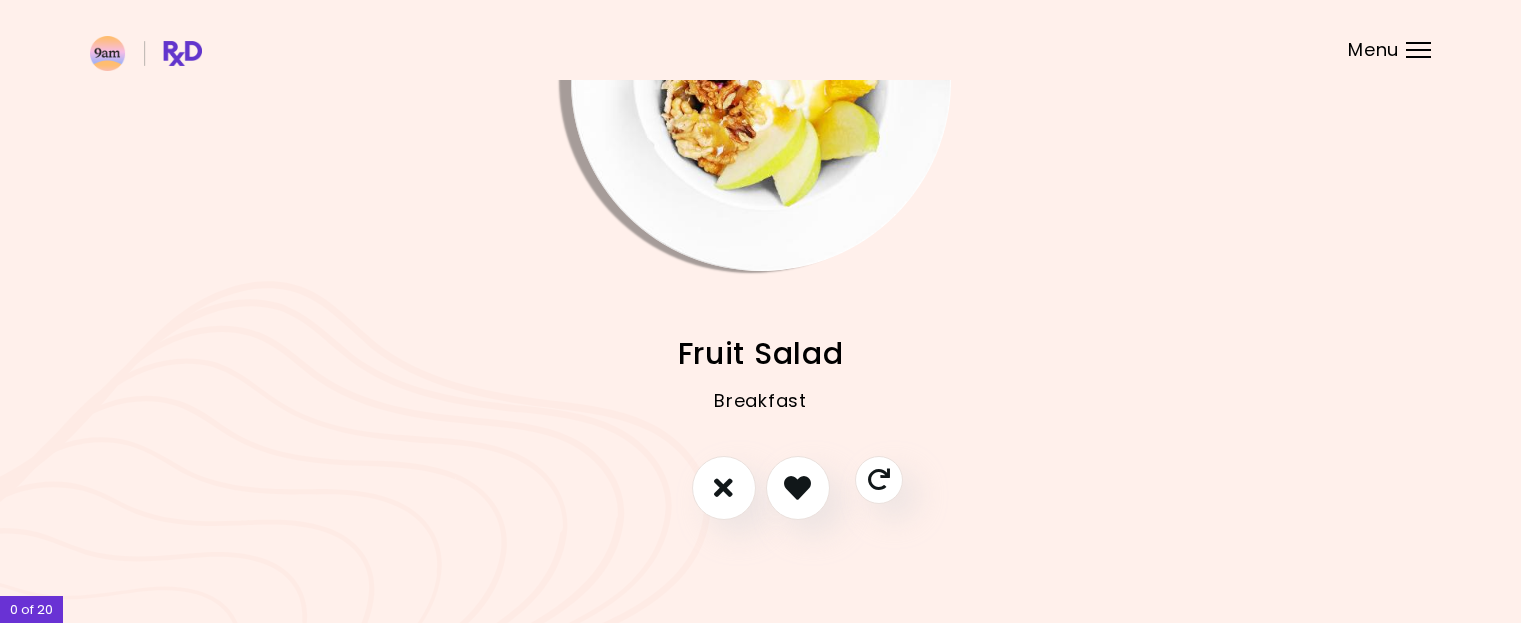 scroll, scrollTop: 196, scrollLeft: 0, axis: vertical 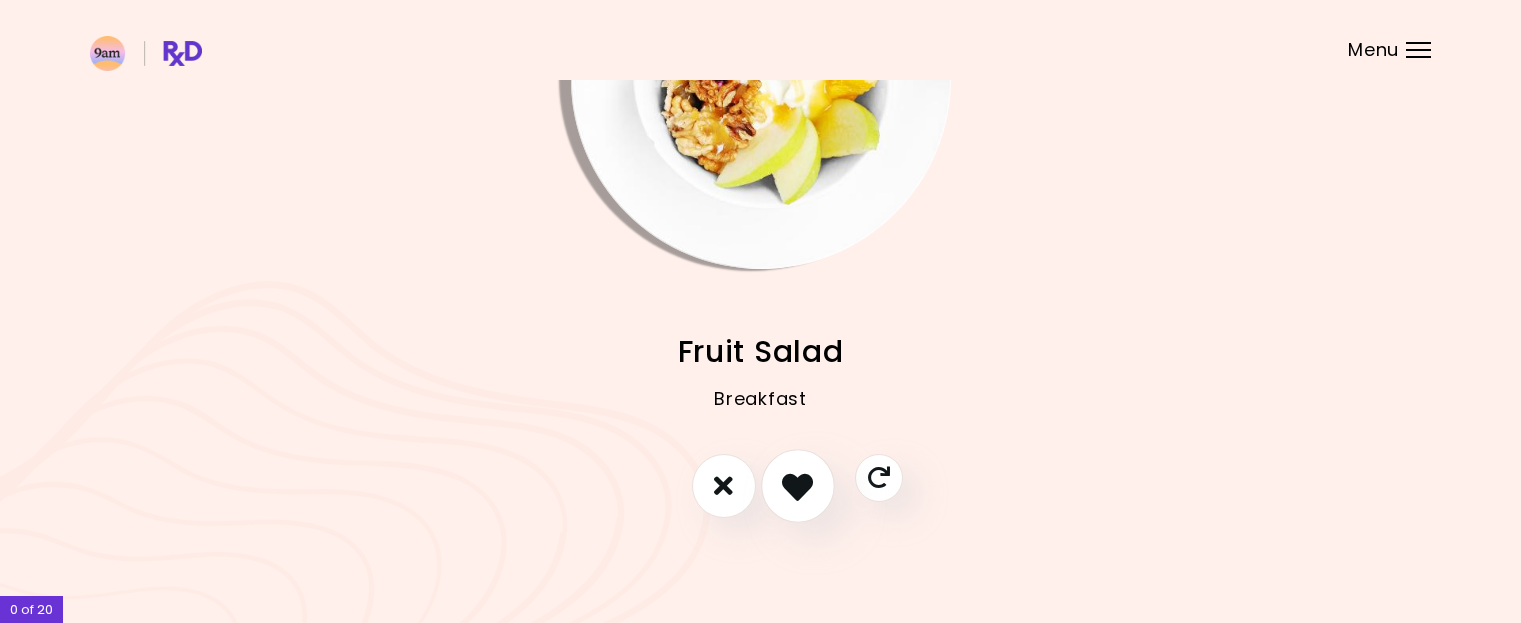 click at bounding box center [798, 486] 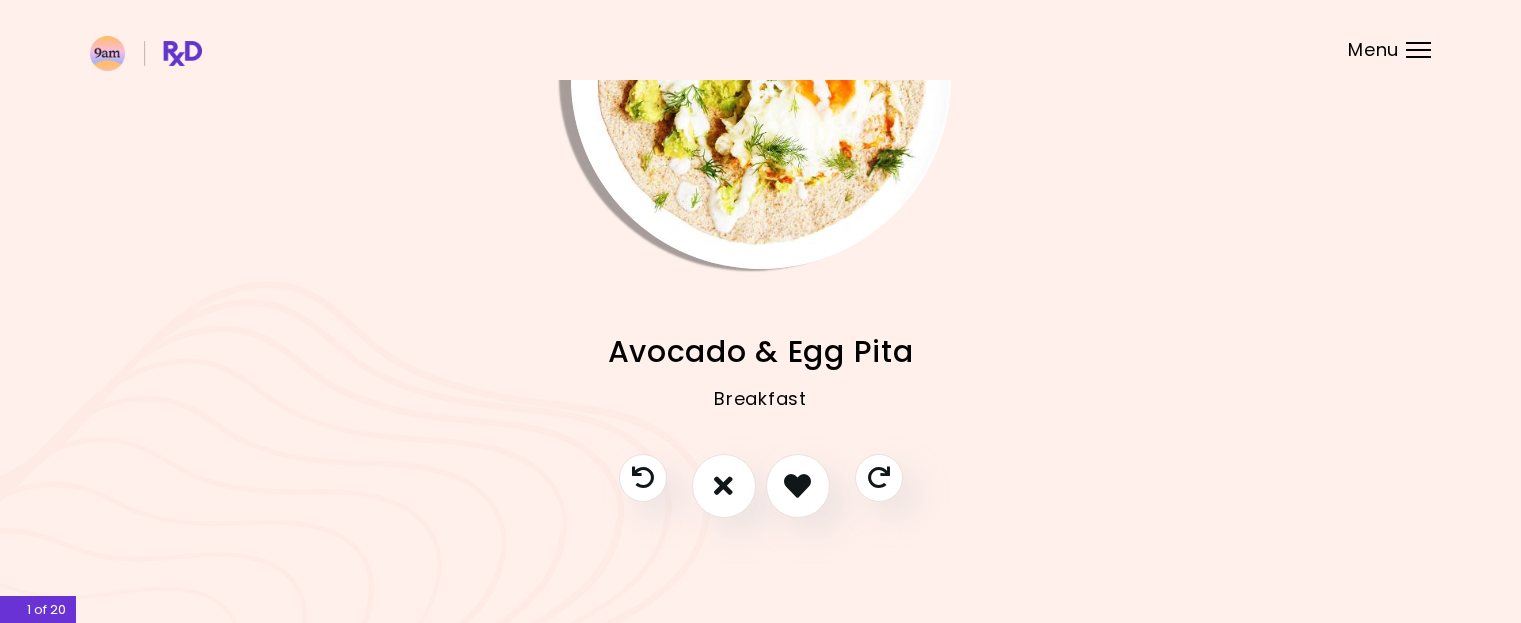 scroll, scrollTop: 96, scrollLeft: 0, axis: vertical 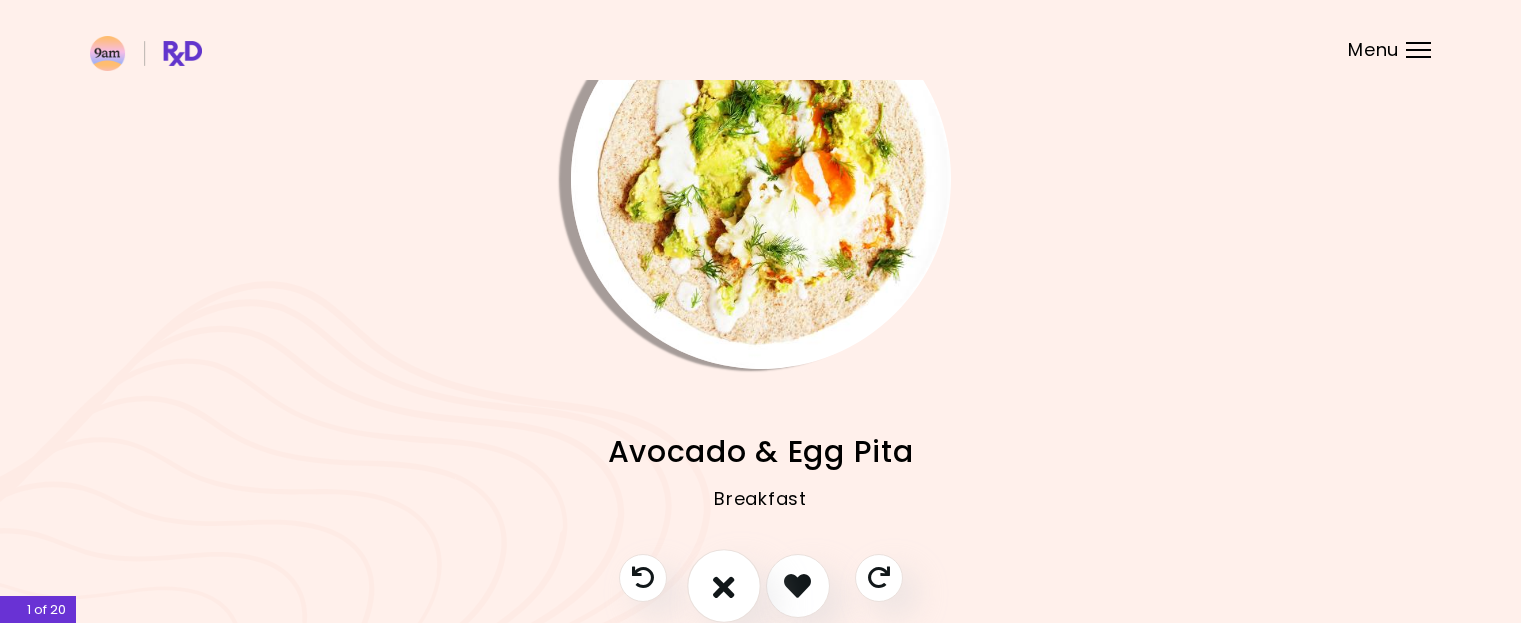 click at bounding box center (724, 585) 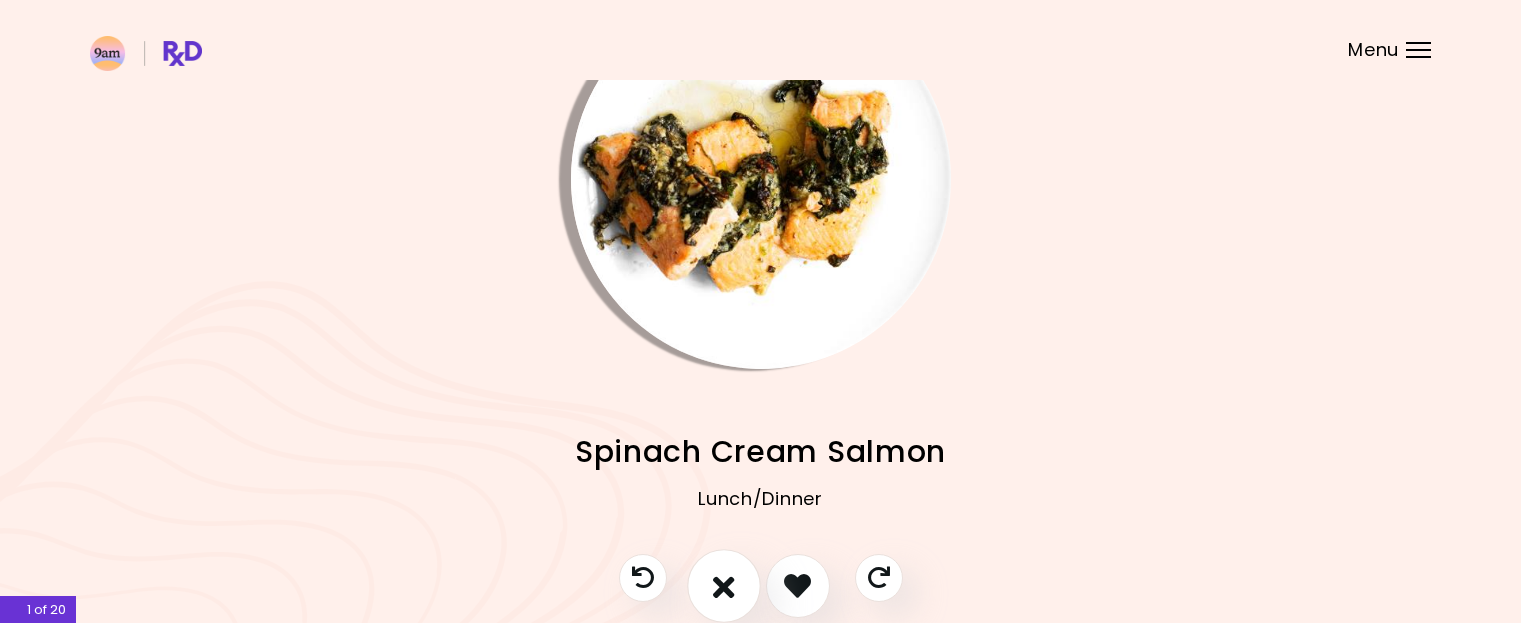 click at bounding box center (724, 585) 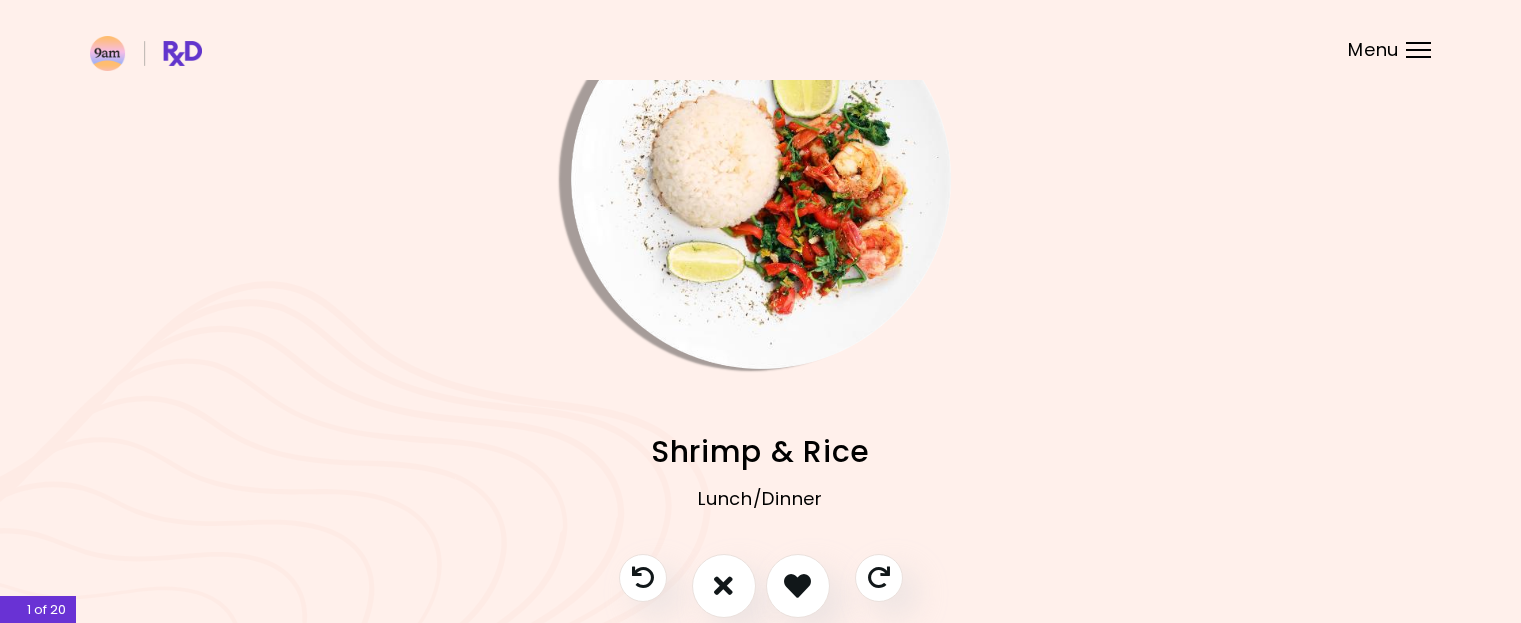 scroll, scrollTop: 0, scrollLeft: 0, axis: both 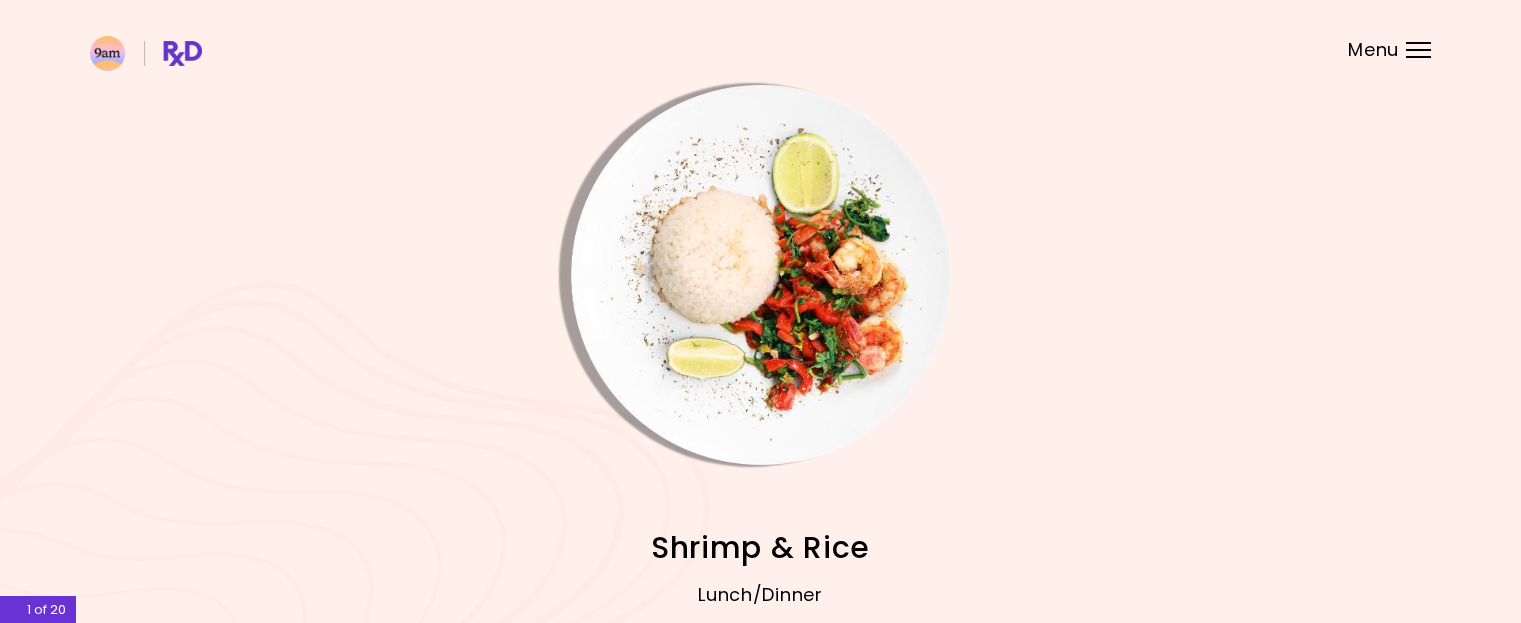click at bounding box center [761, 275] 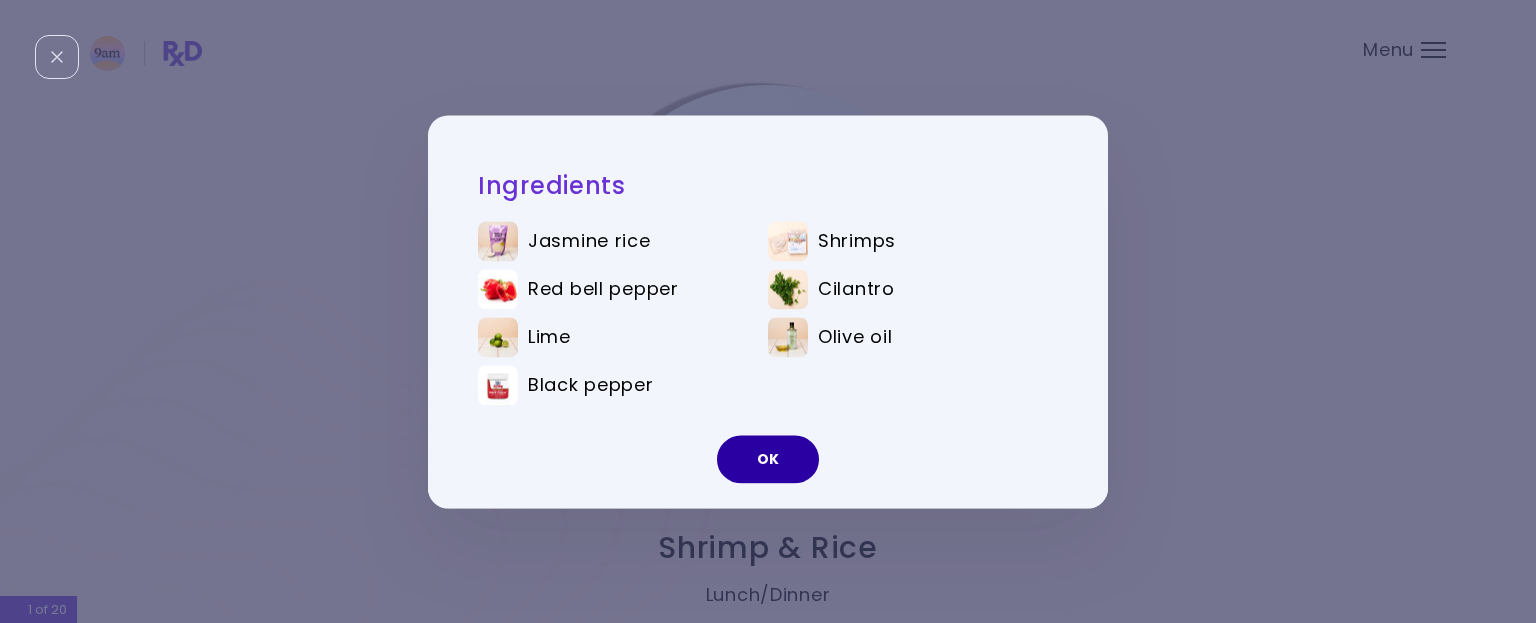 click on "OK" at bounding box center (768, 459) 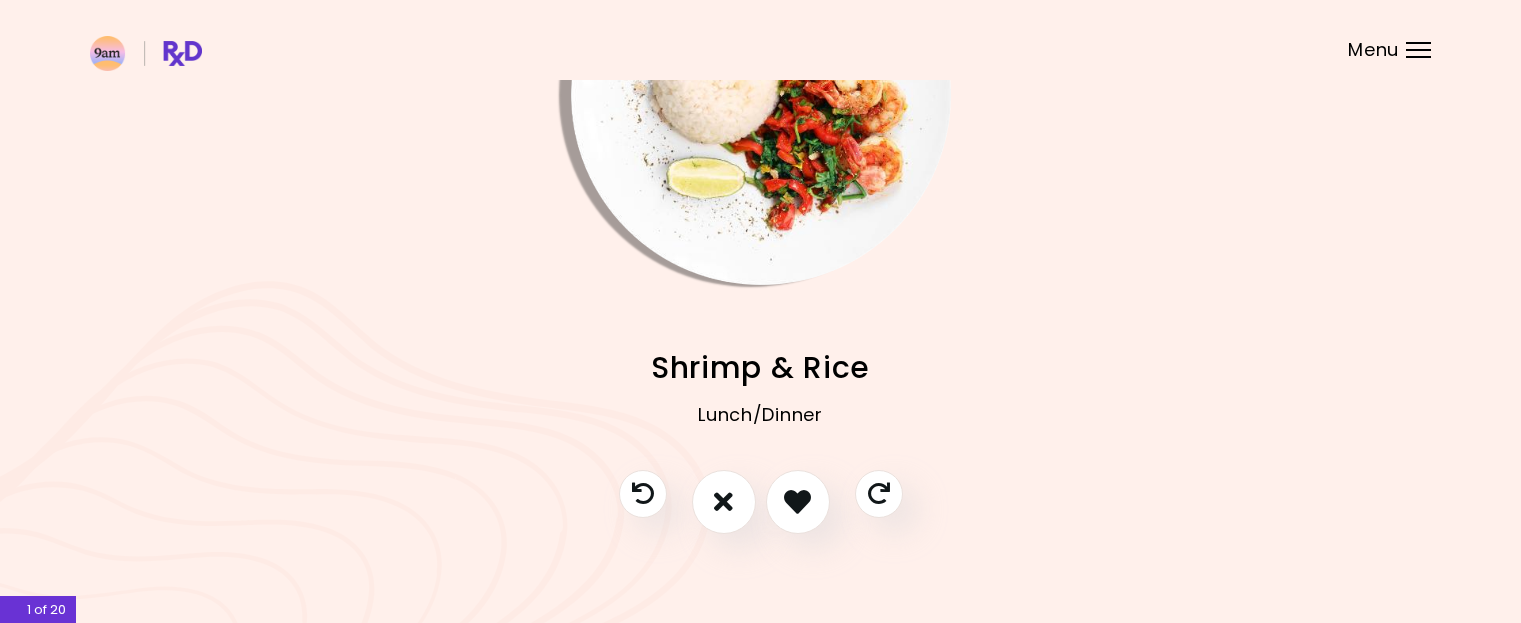 scroll, scrollTop: 196, scrollLeft: 0, axis: vertical 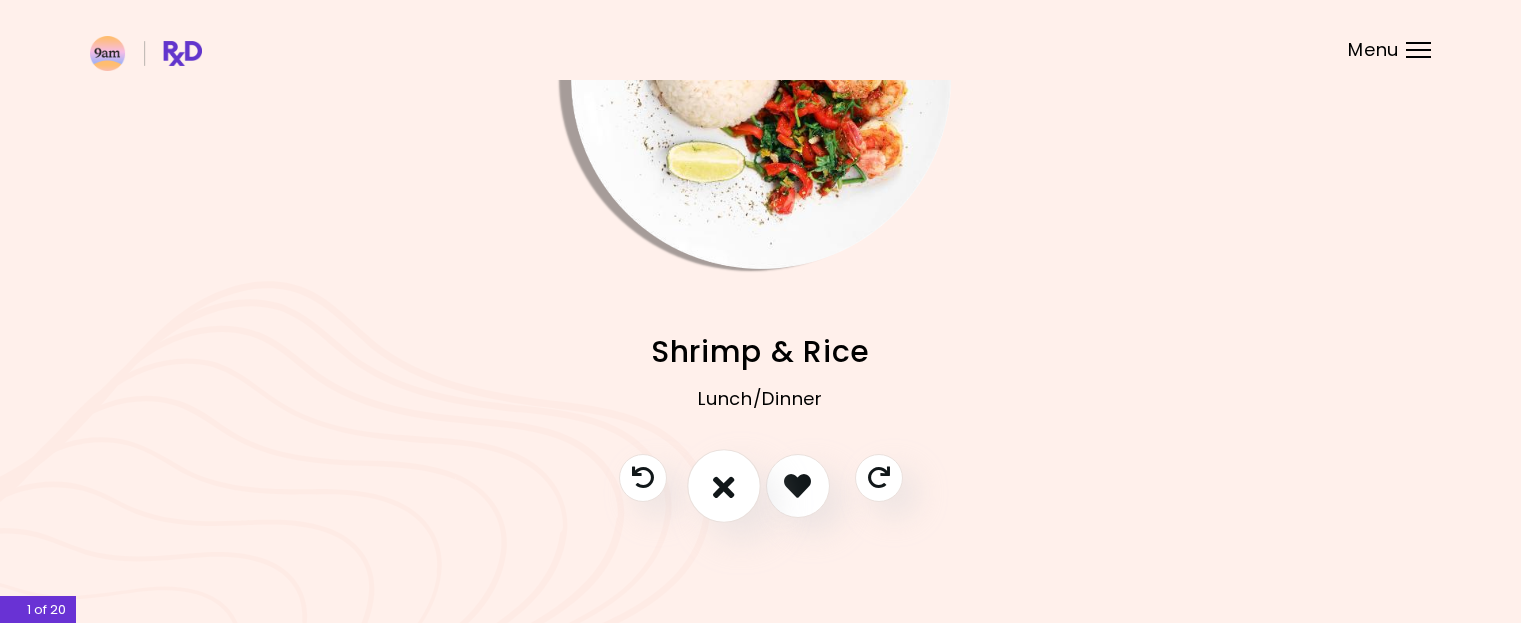 click at bounding box center (724, 485) 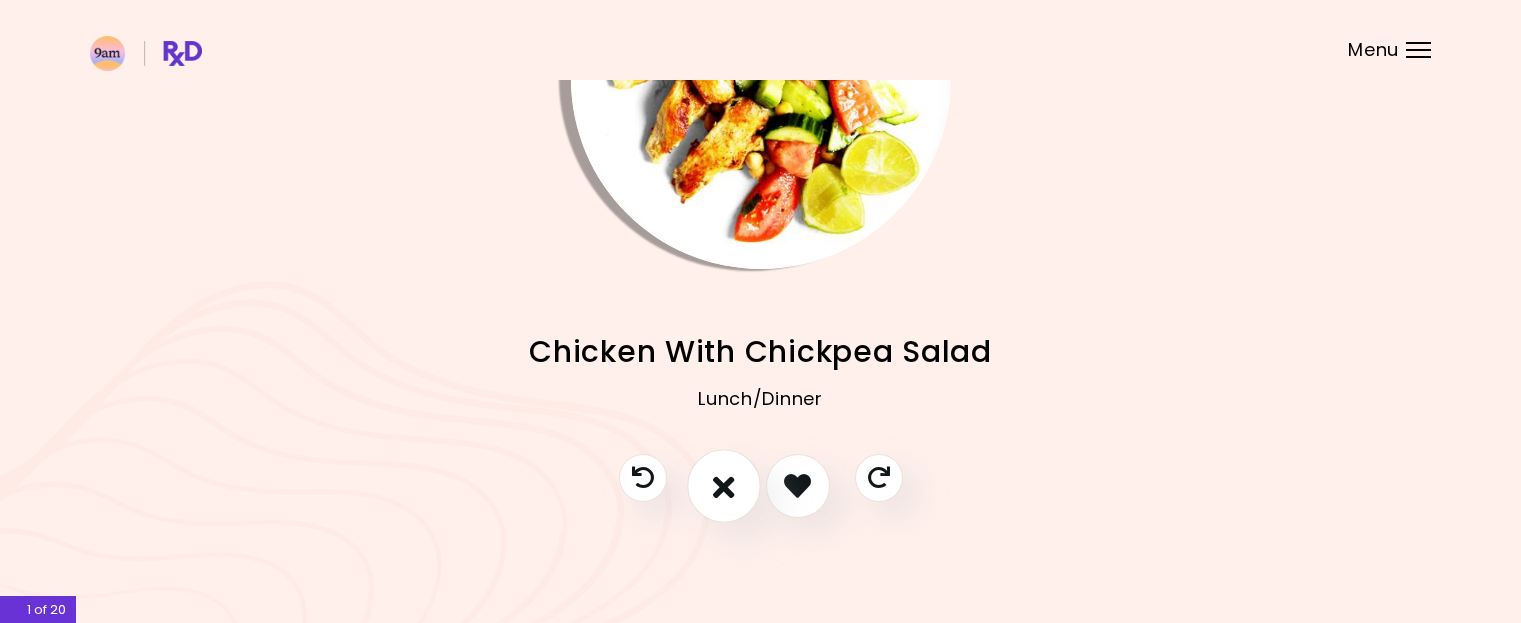 click at bounding box center (724, 485) 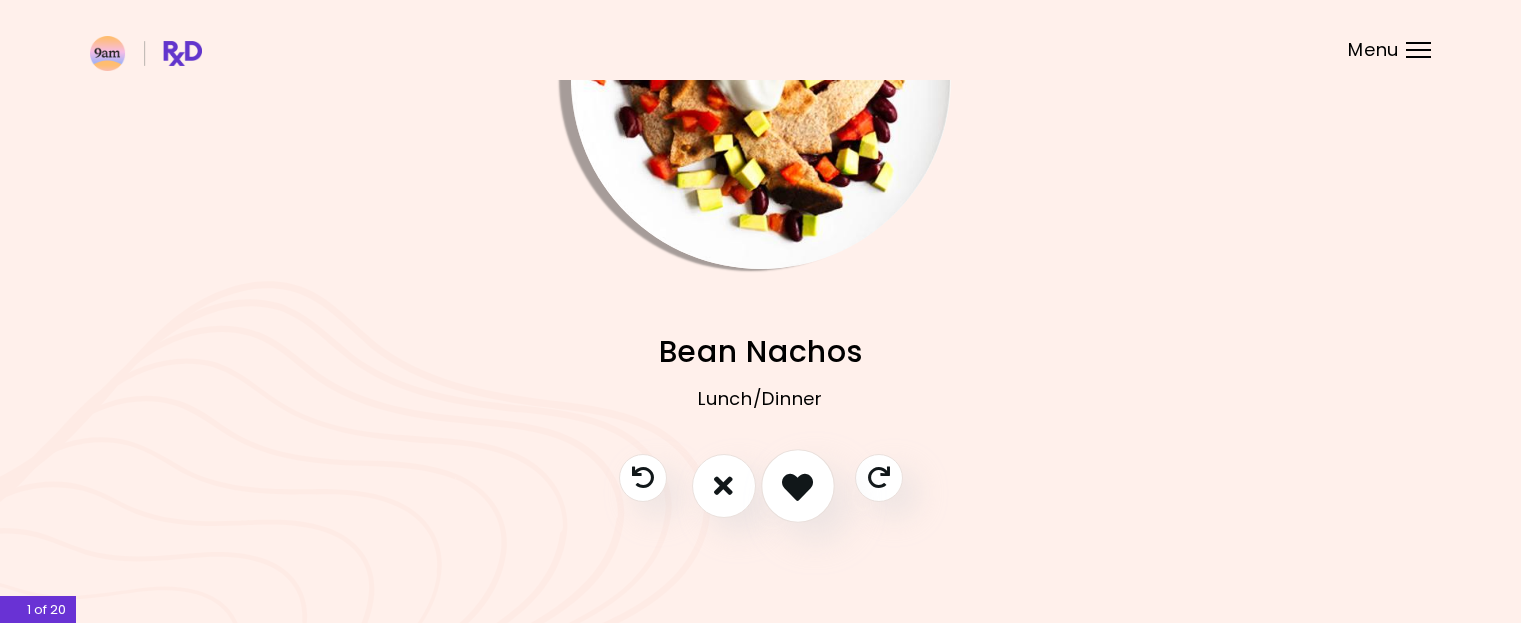 click at bounding box center (797, 485) 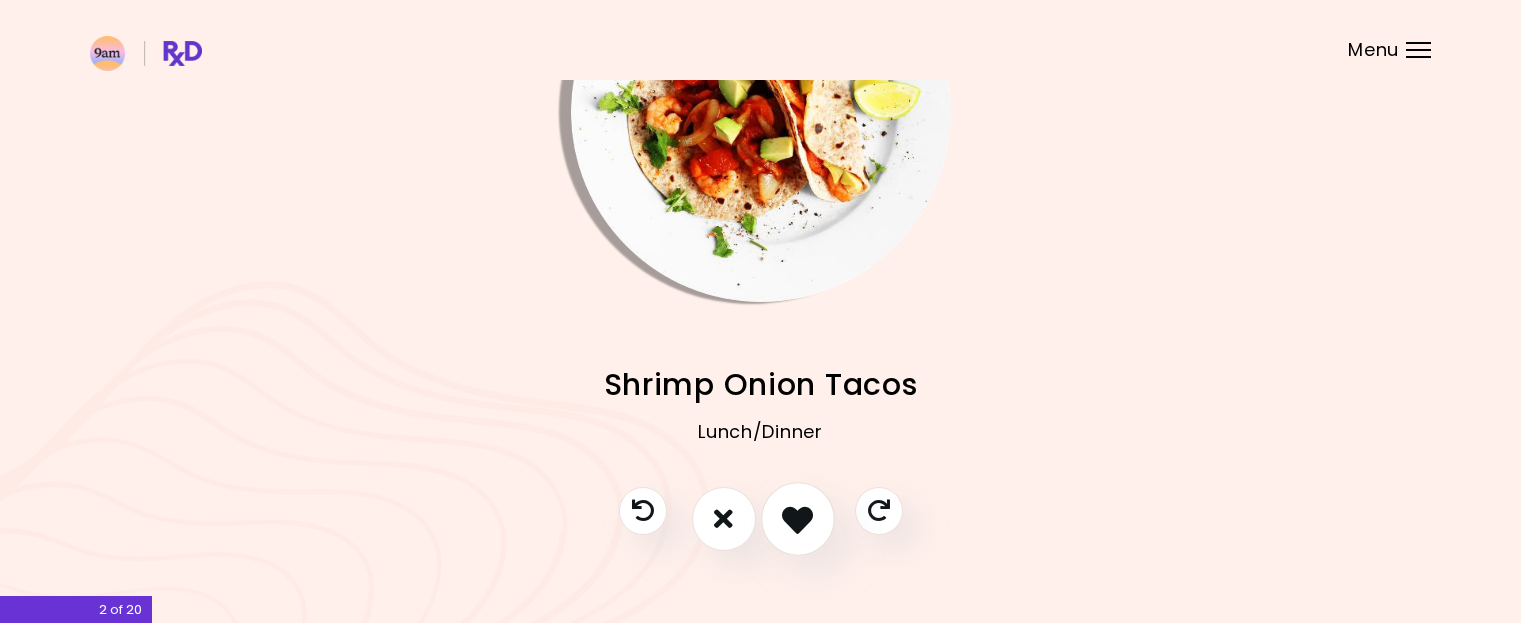 scroll, scrollTop: 196, scrollLeft: 0, axis: vertical 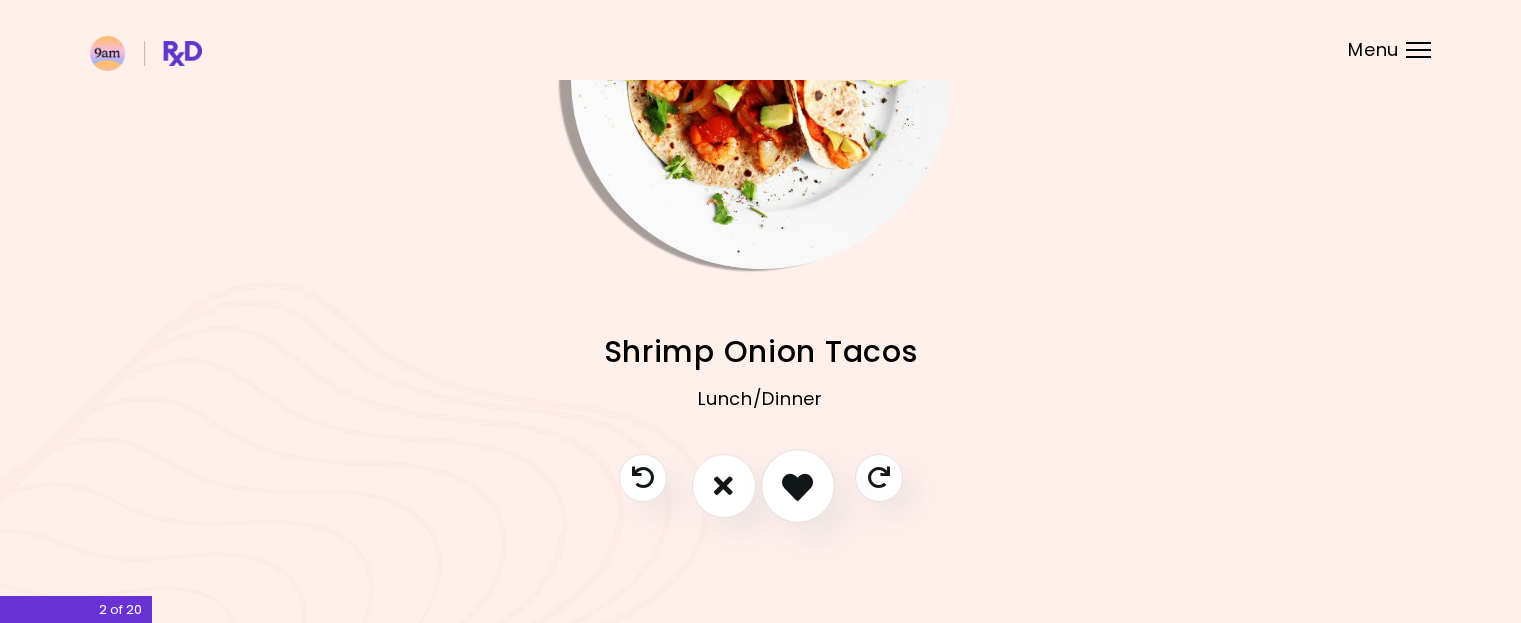 click at bounding box center [797, 485] 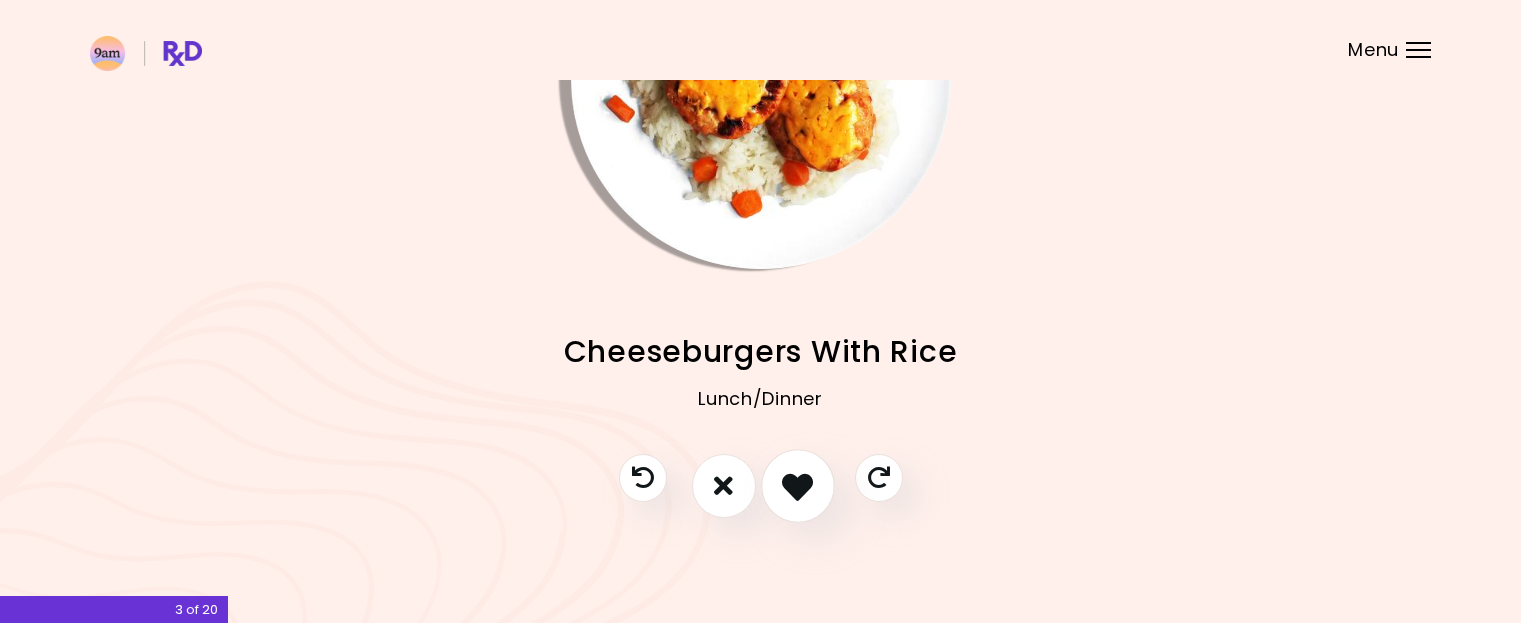click at bounding box center (797, 485) 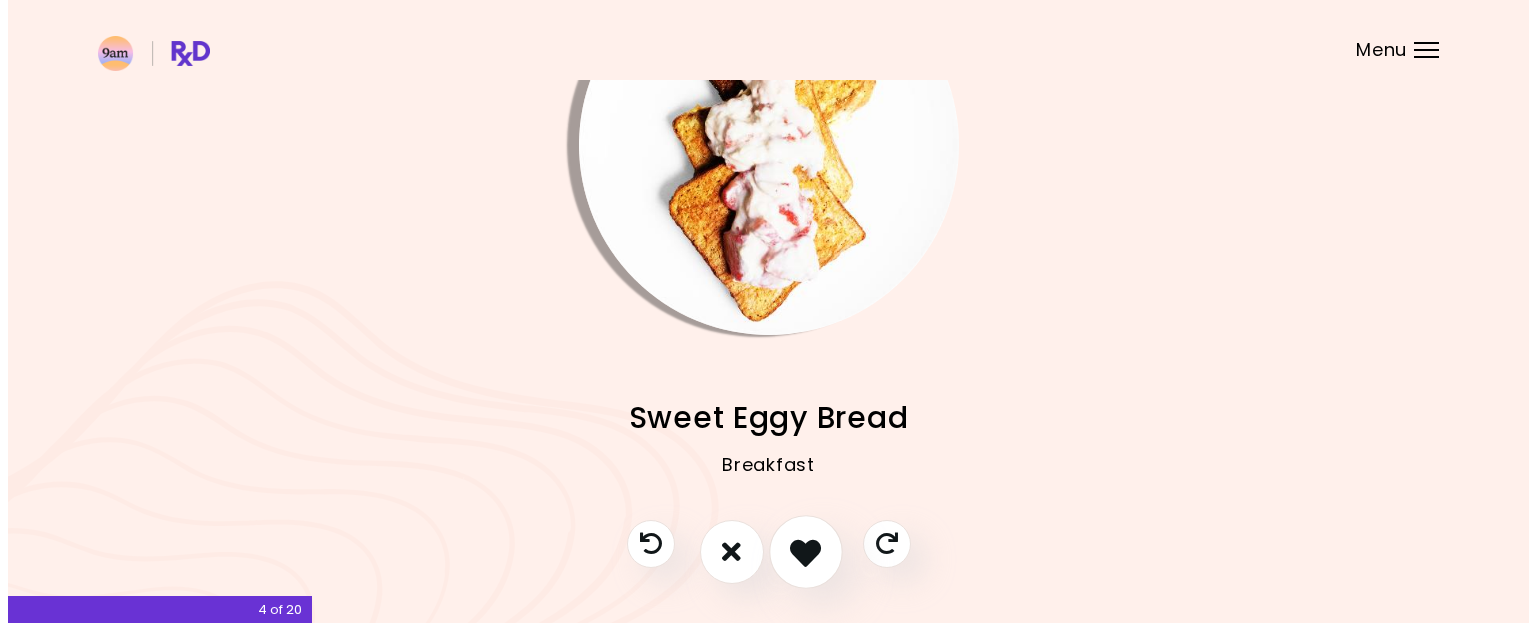 scroll, scrollTop: 96, scrollLeft: 0, axis: vertical 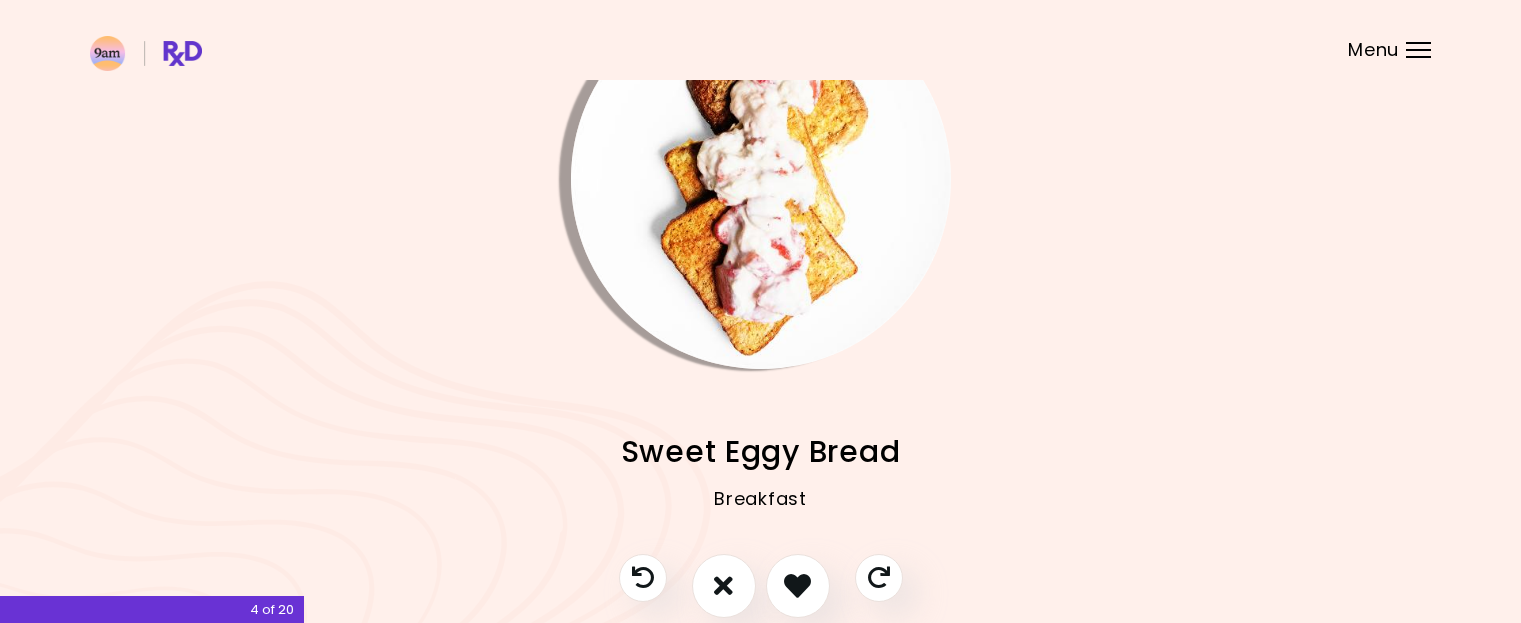 click at bounding box center (761, 179) 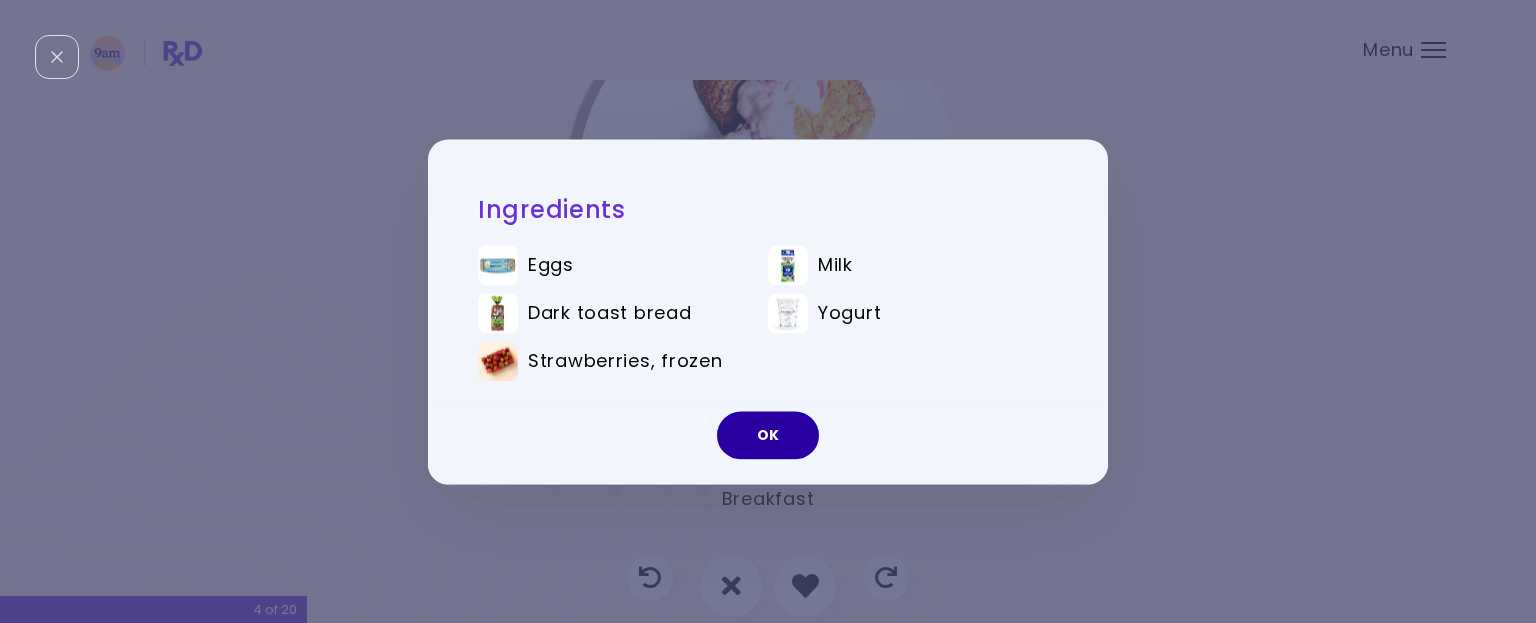click on "OK" at bounding box center [768, 435] 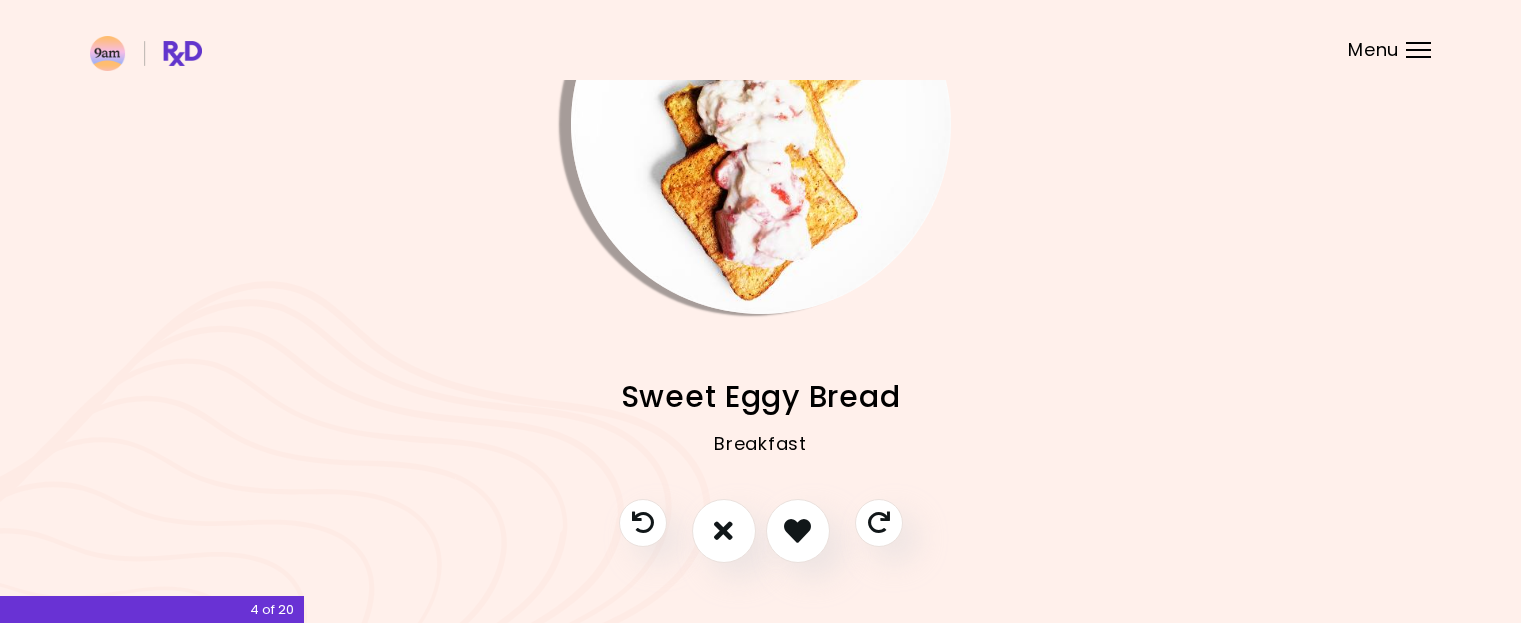 scroll, scrollTop: 185, scrollLeft: 0, axis: vertical 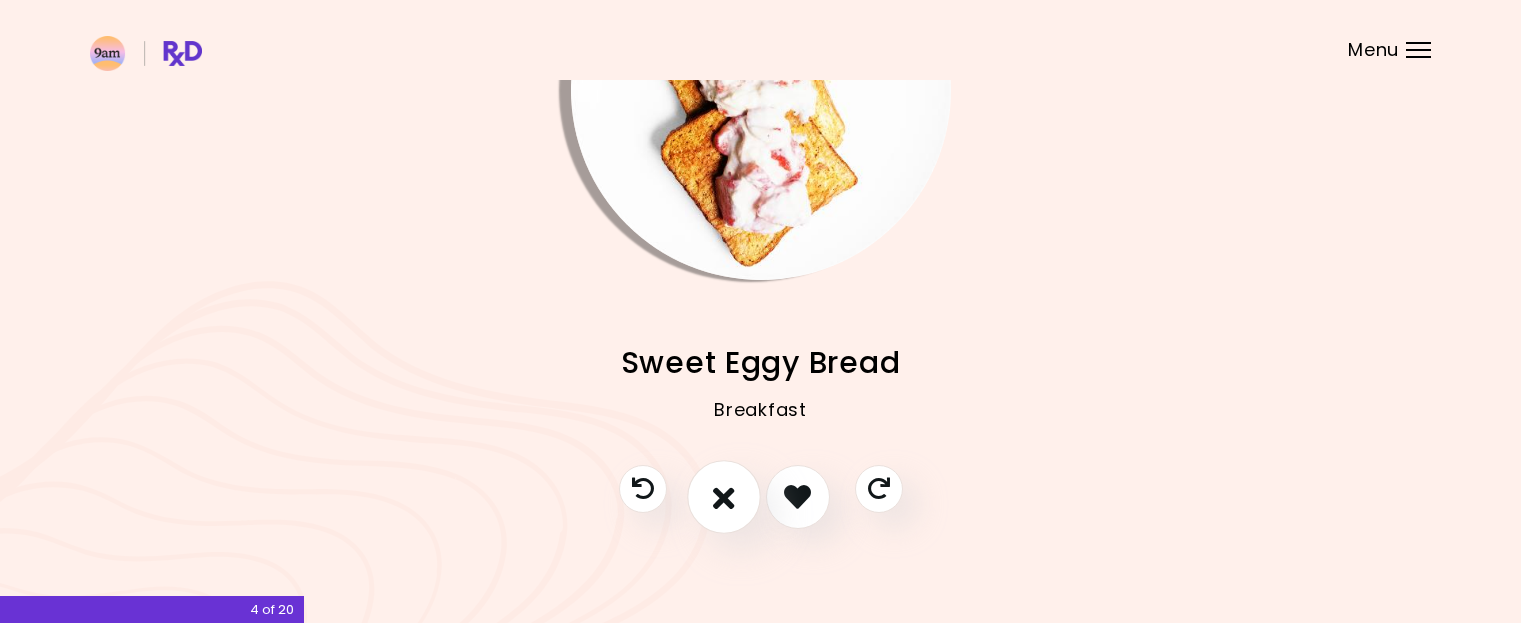 click at bounding box center [724, 496] 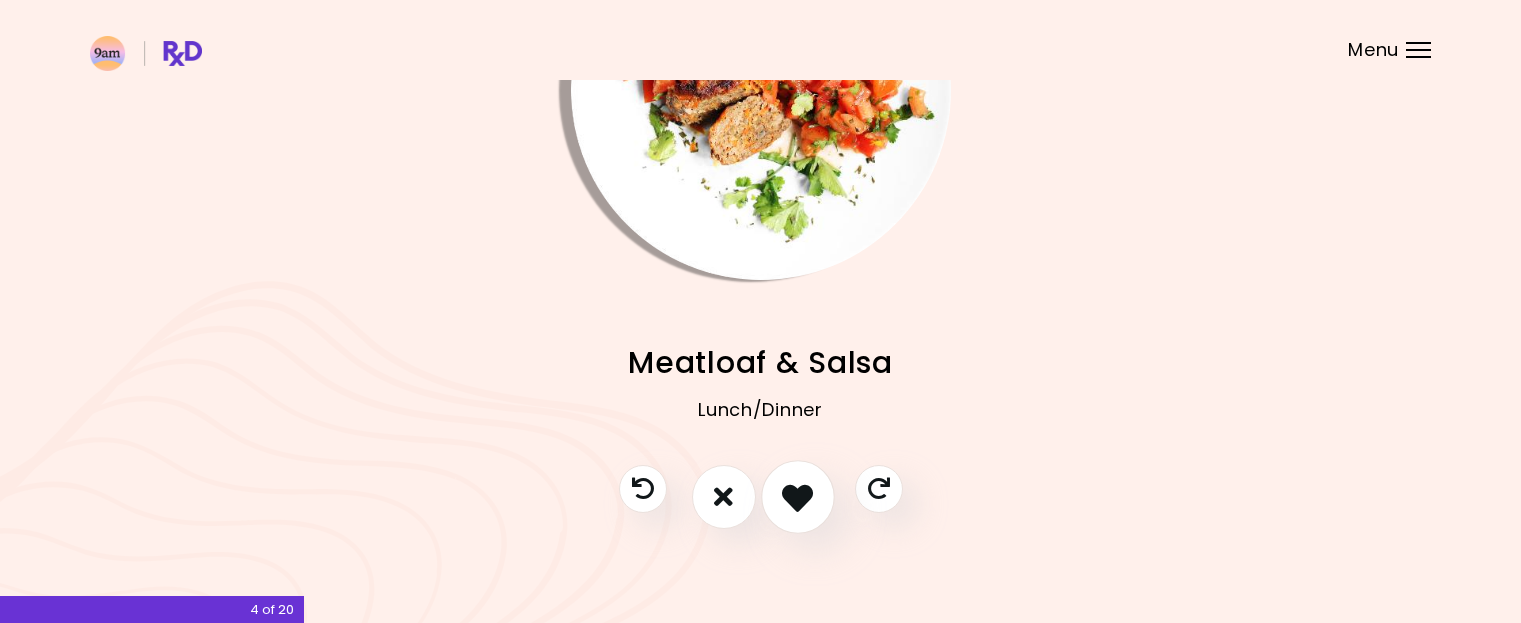 click at bounding box center (797, 496) 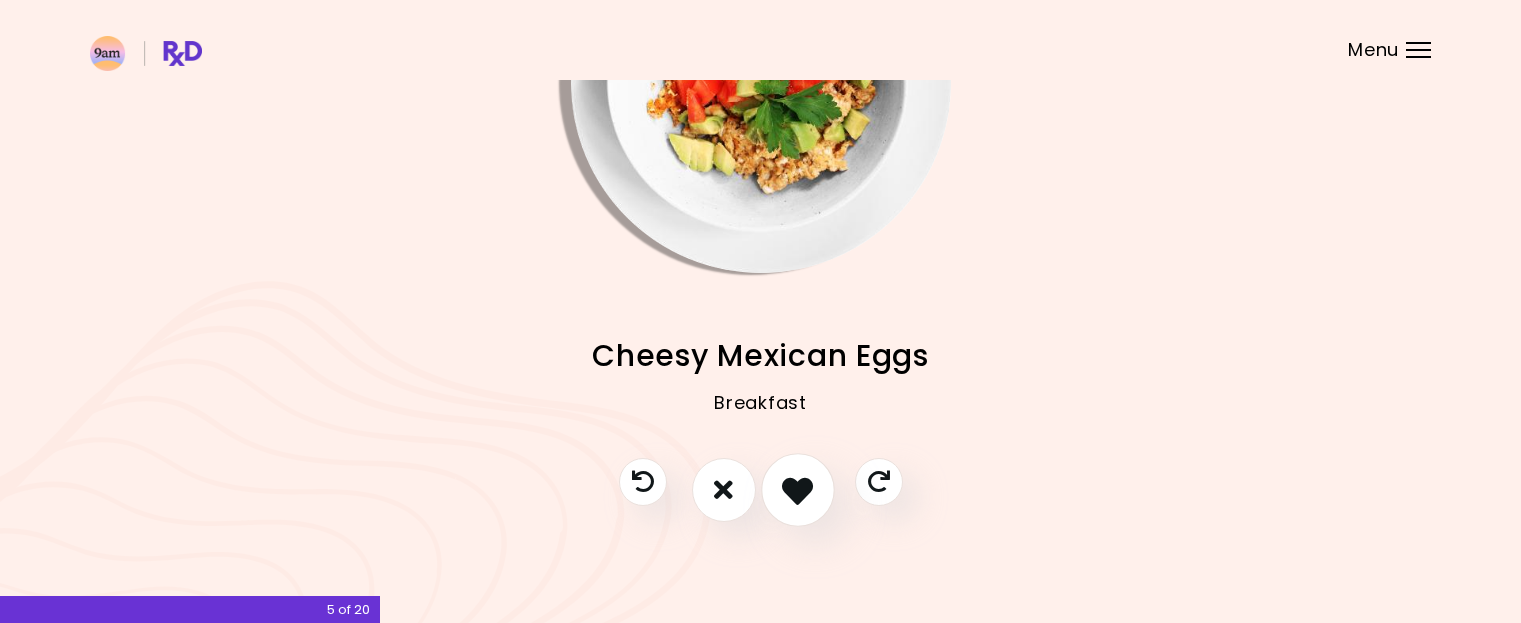 scroll, scrollTop: 196, scrollLeft: 0, axis: vertical 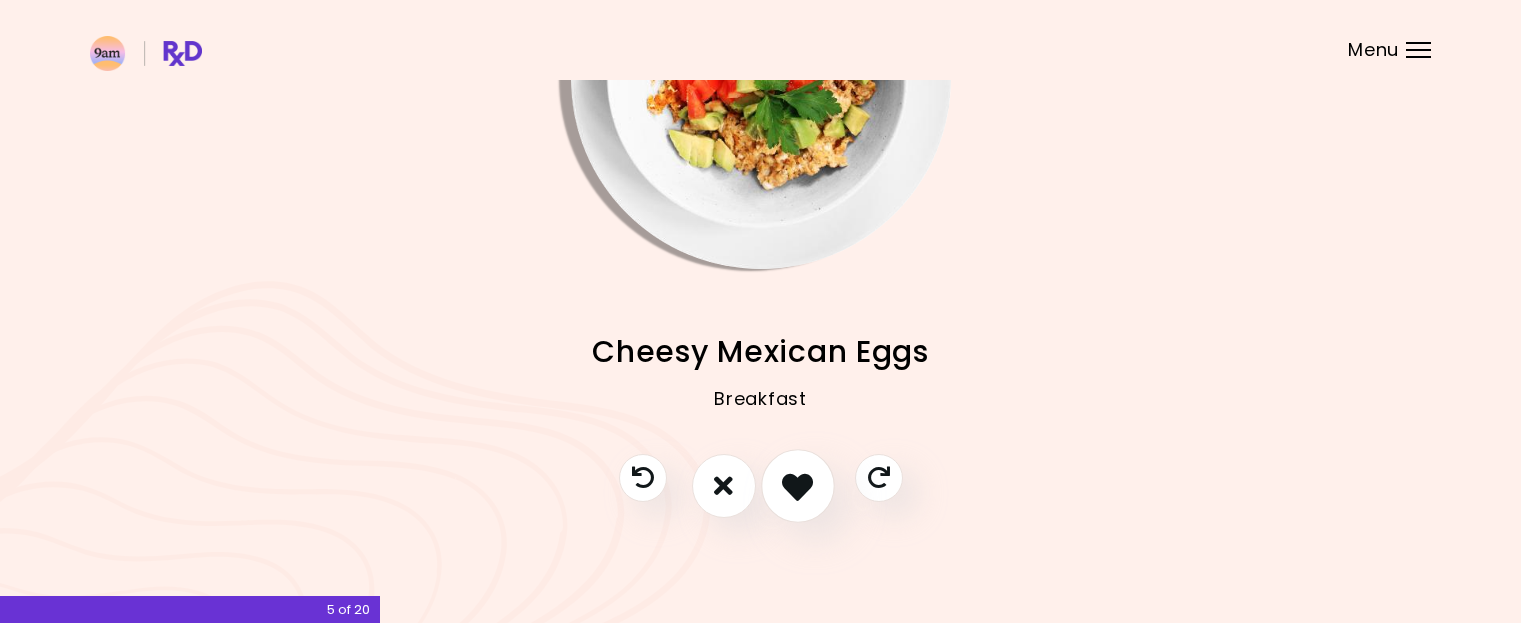 click at bounding box center (797, 485) 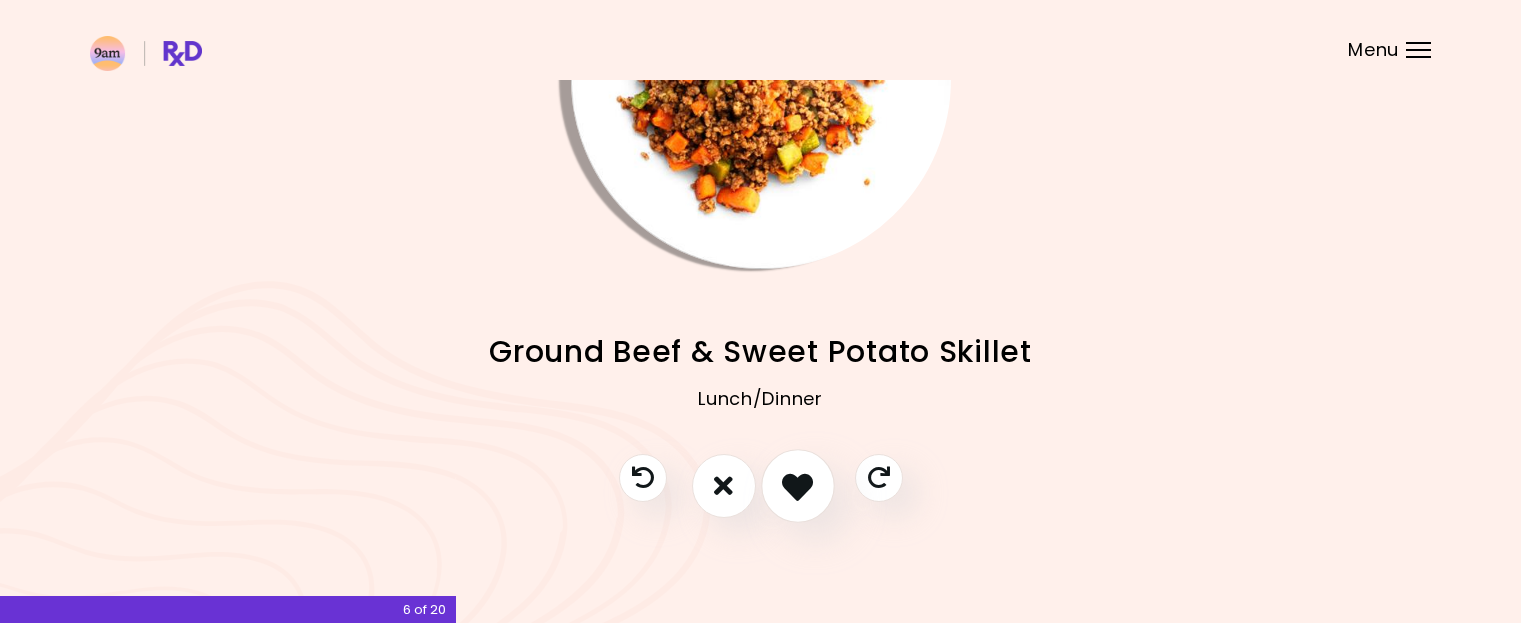 click at bounding box center [797, 485] 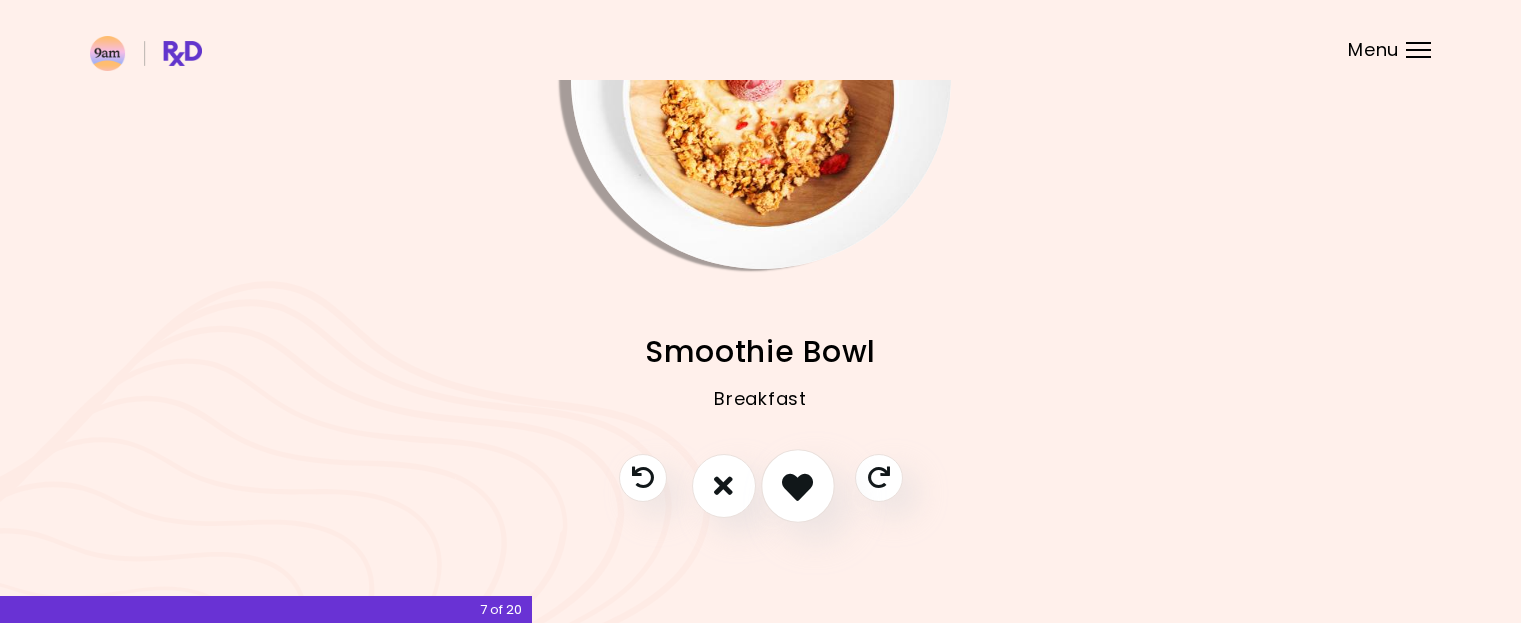 click at bounding box center [797, 485] 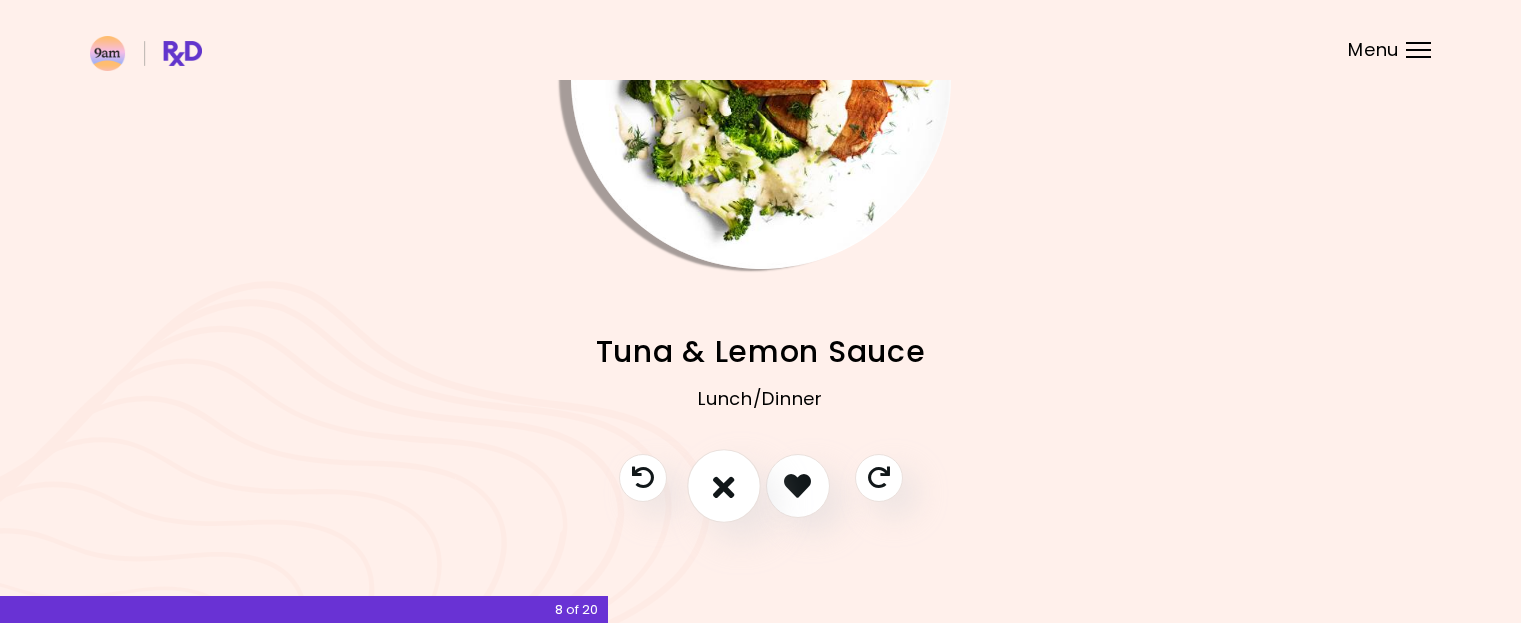 click at bounding box center [724, 485] 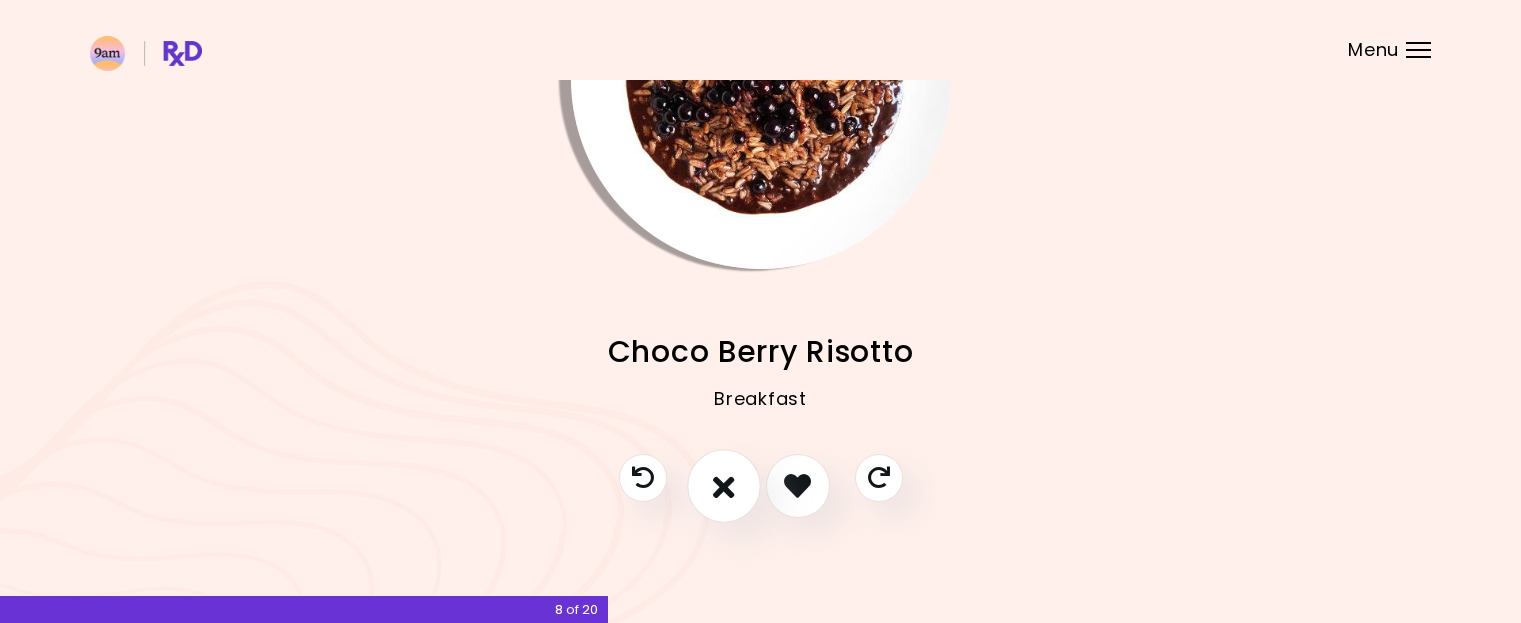 click at bounding box center (724, 485) 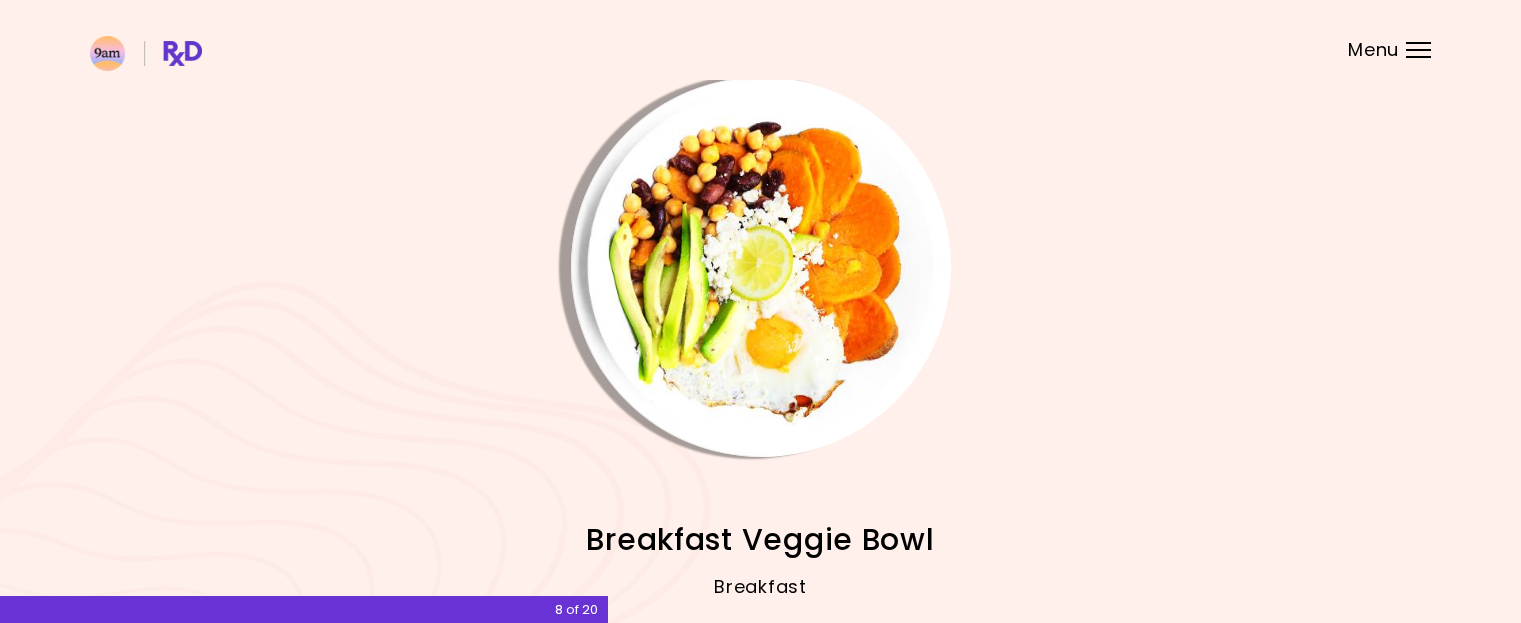 scroll, scrollTop: 0, scrollLeft: 0, axis: both 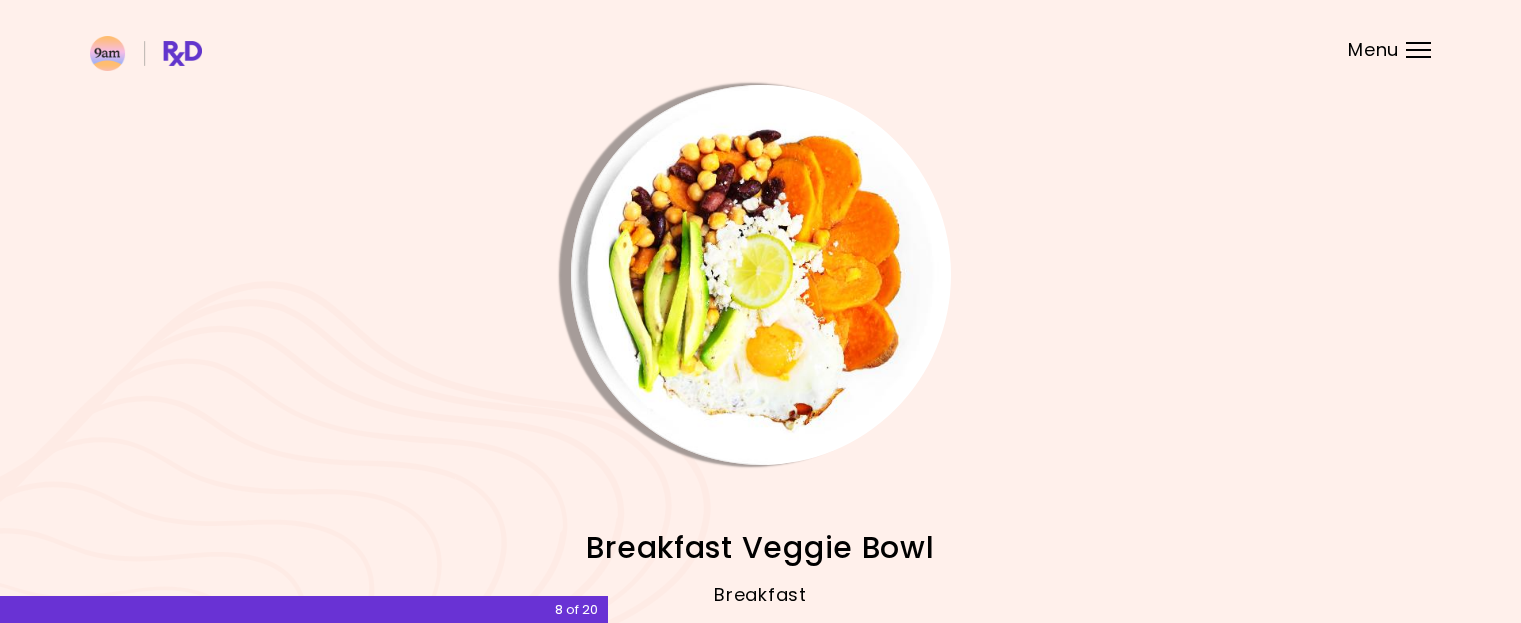 click at bounding box center (761, 275) 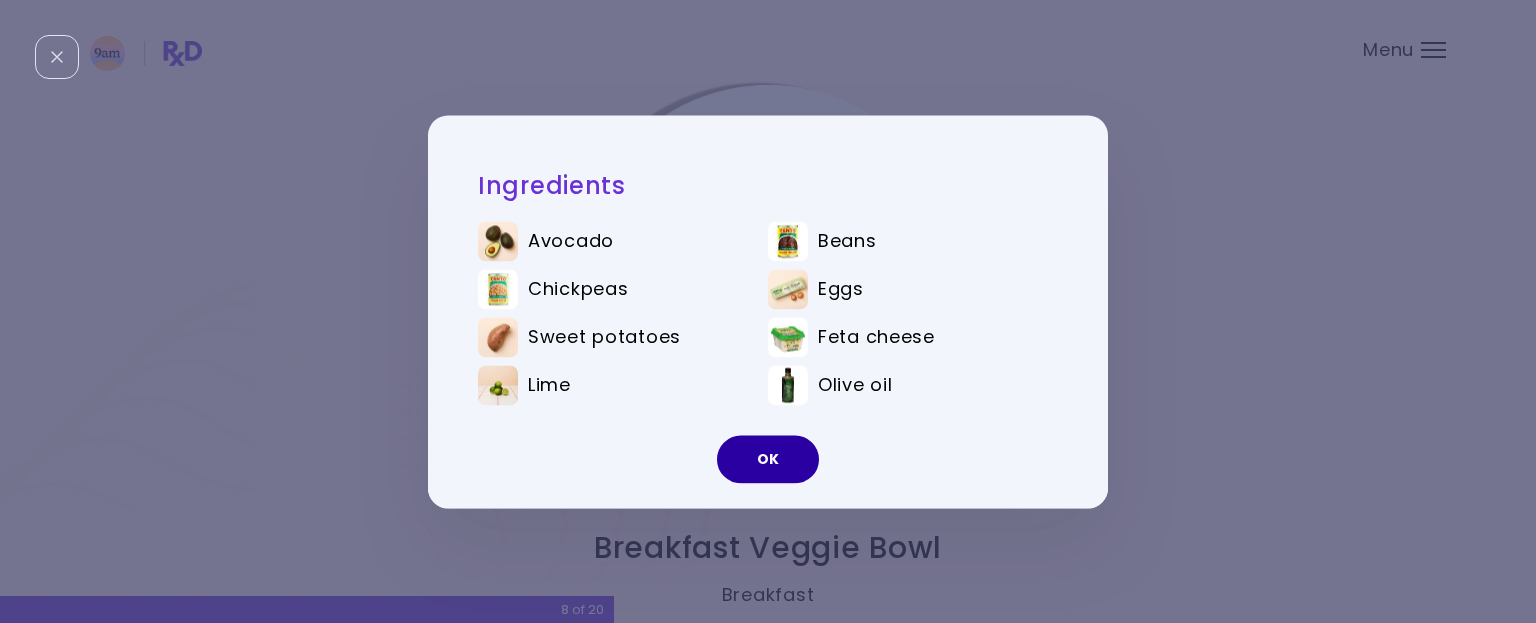 click on "OK" at bounding box center (768, 459) 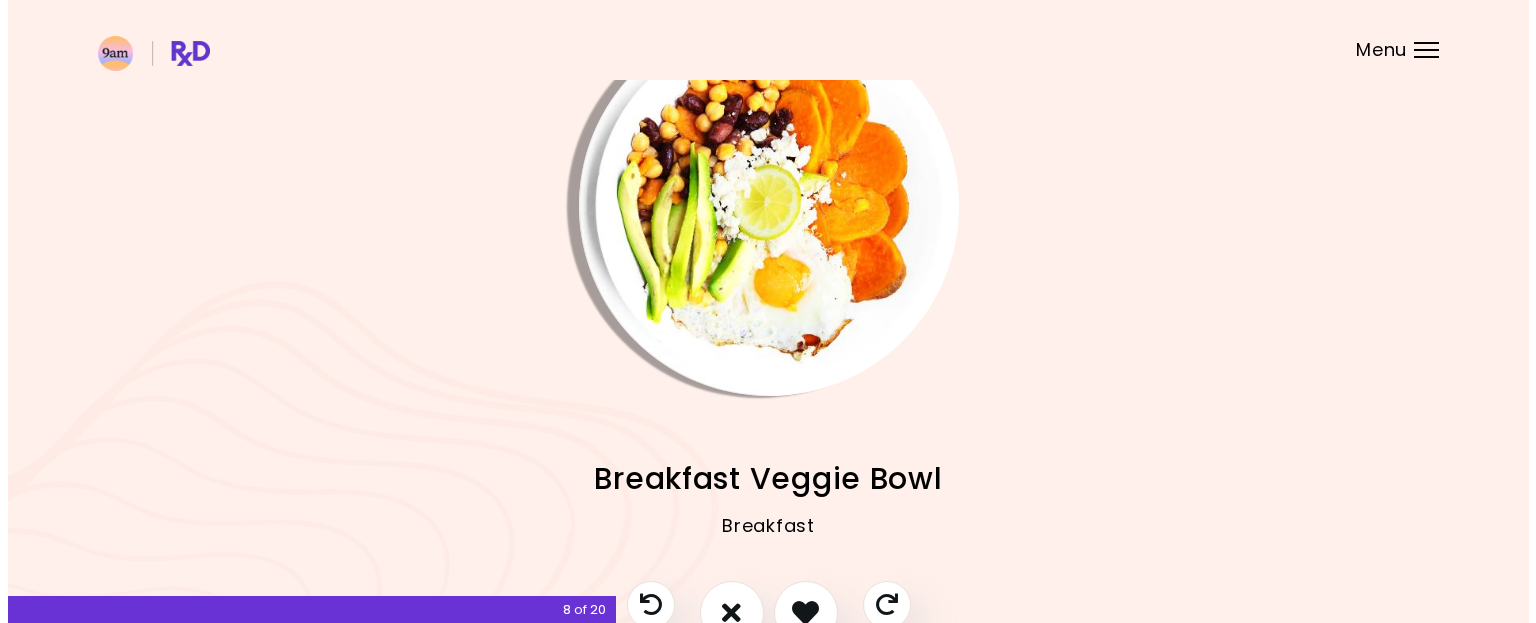 scroll, scrollTop: 196, scrollLeft: 0, axis: vertical 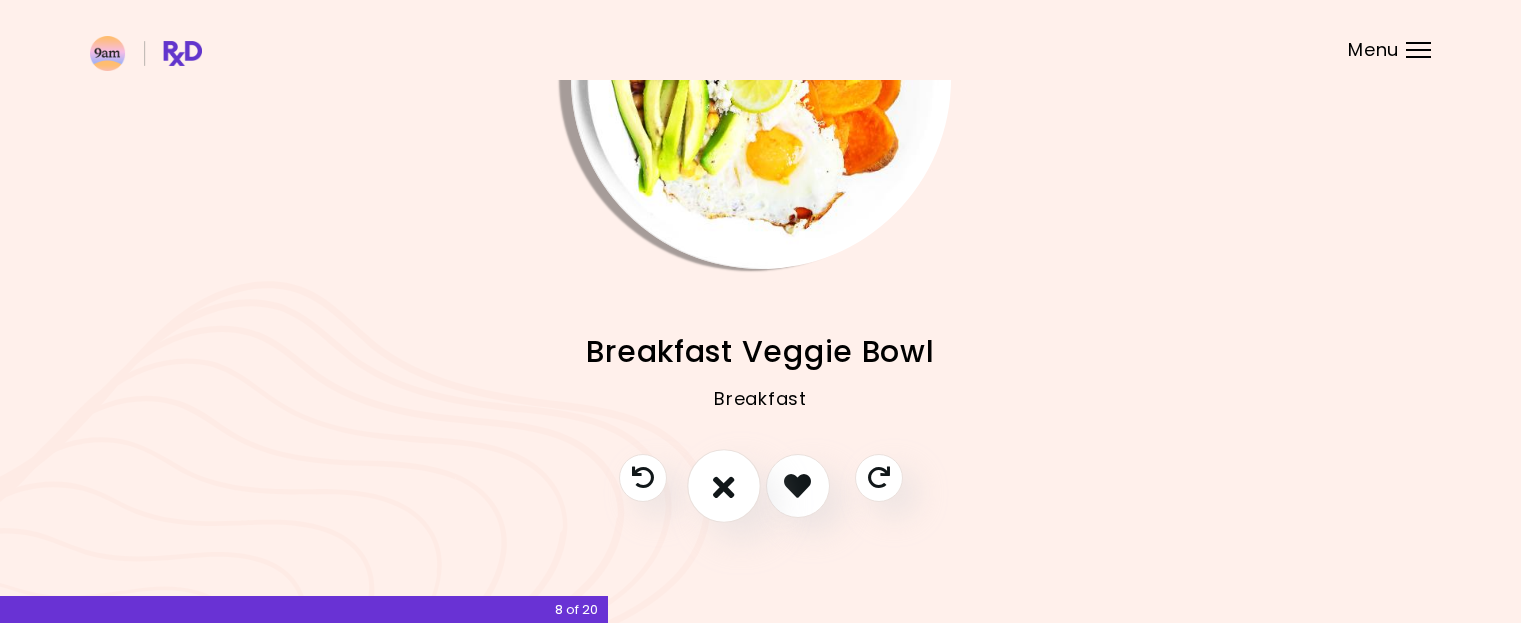 click at bounding box center [724, 485] 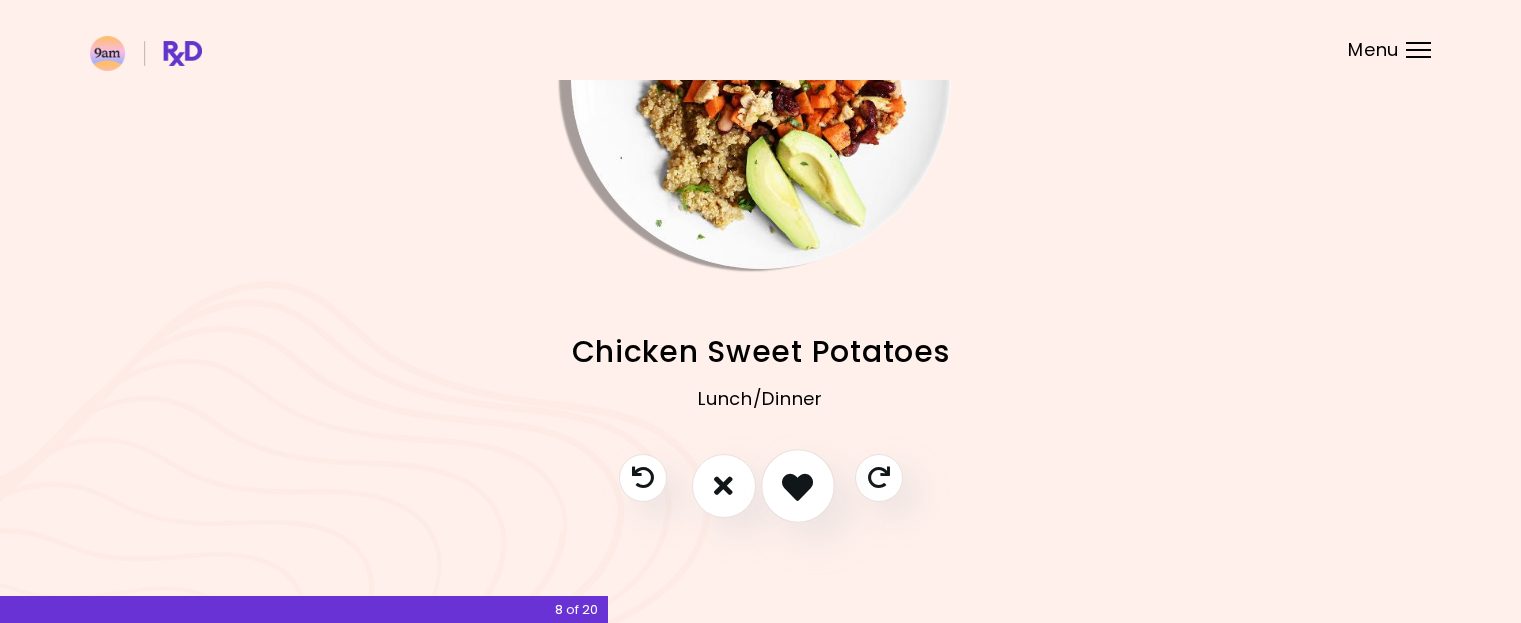 click at bounding box center (798, 486) 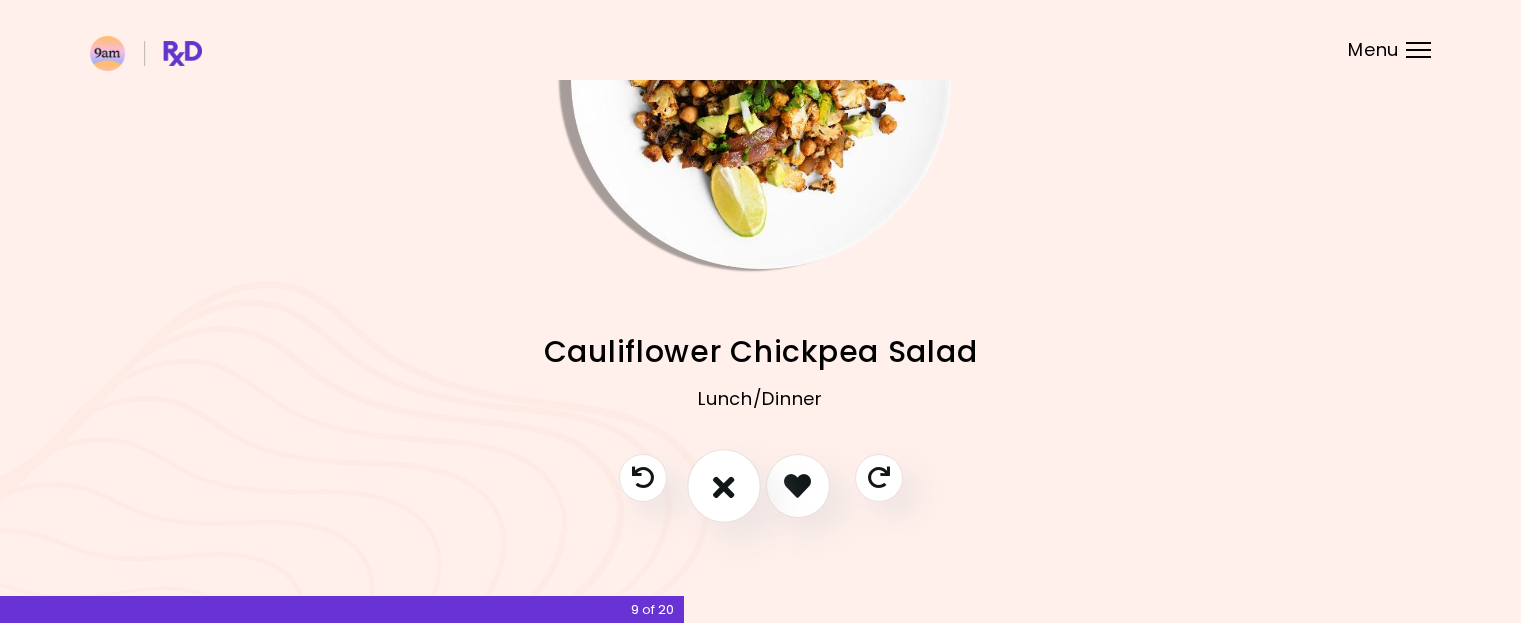 click at bounding box center [724, 485] 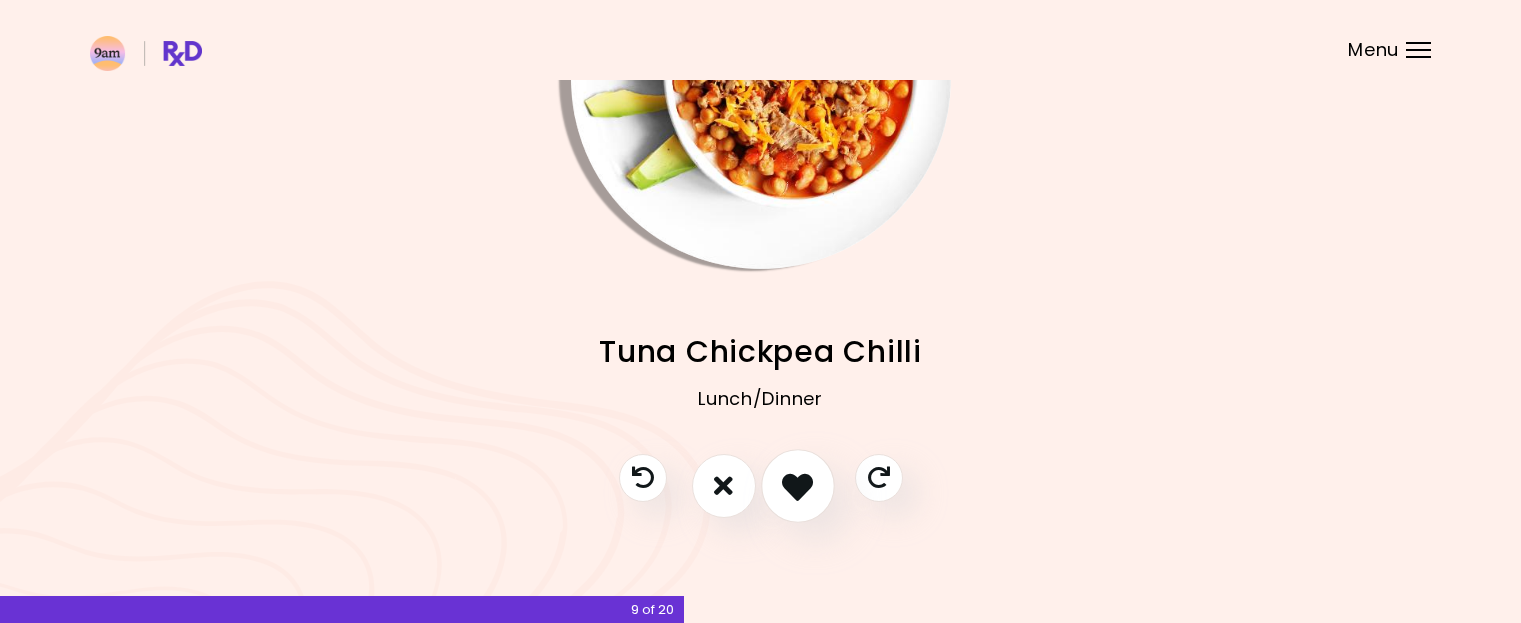 click at bounding box center (797, 485) 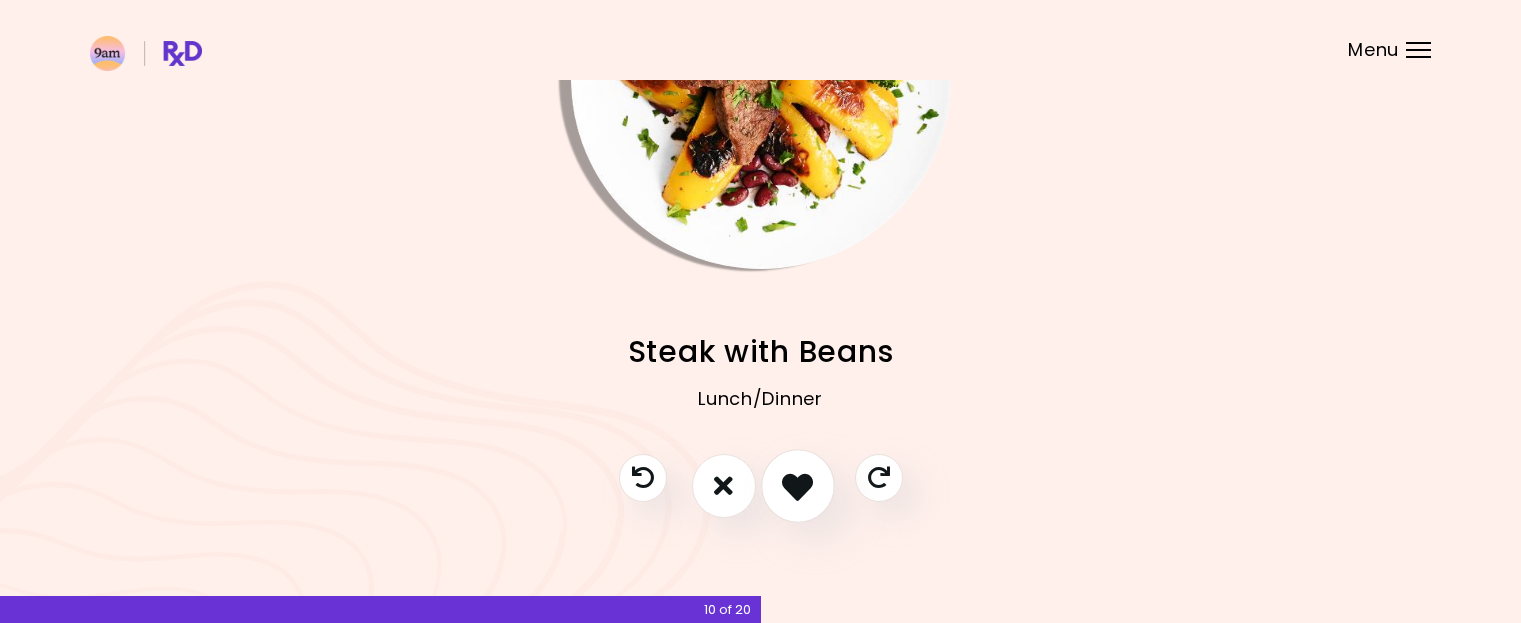 click at bounding box center (797, 485) 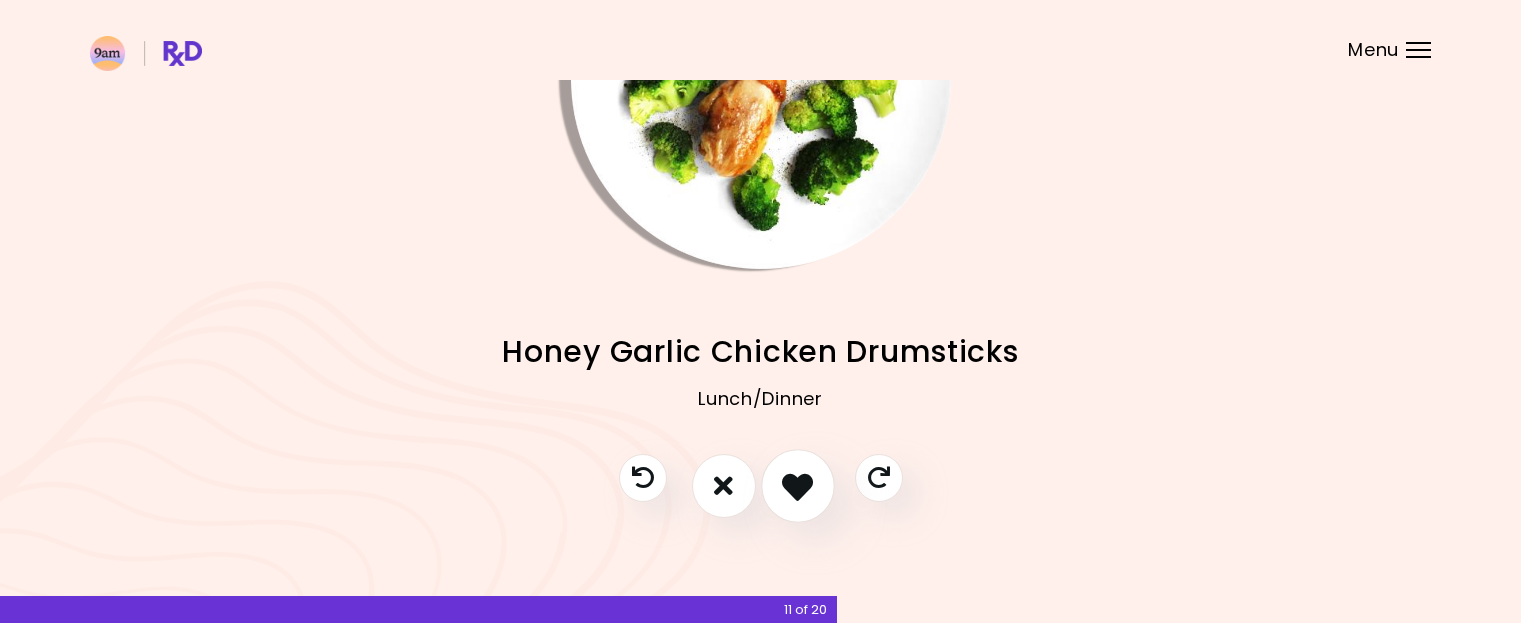 click at bounding box center (797, 485) 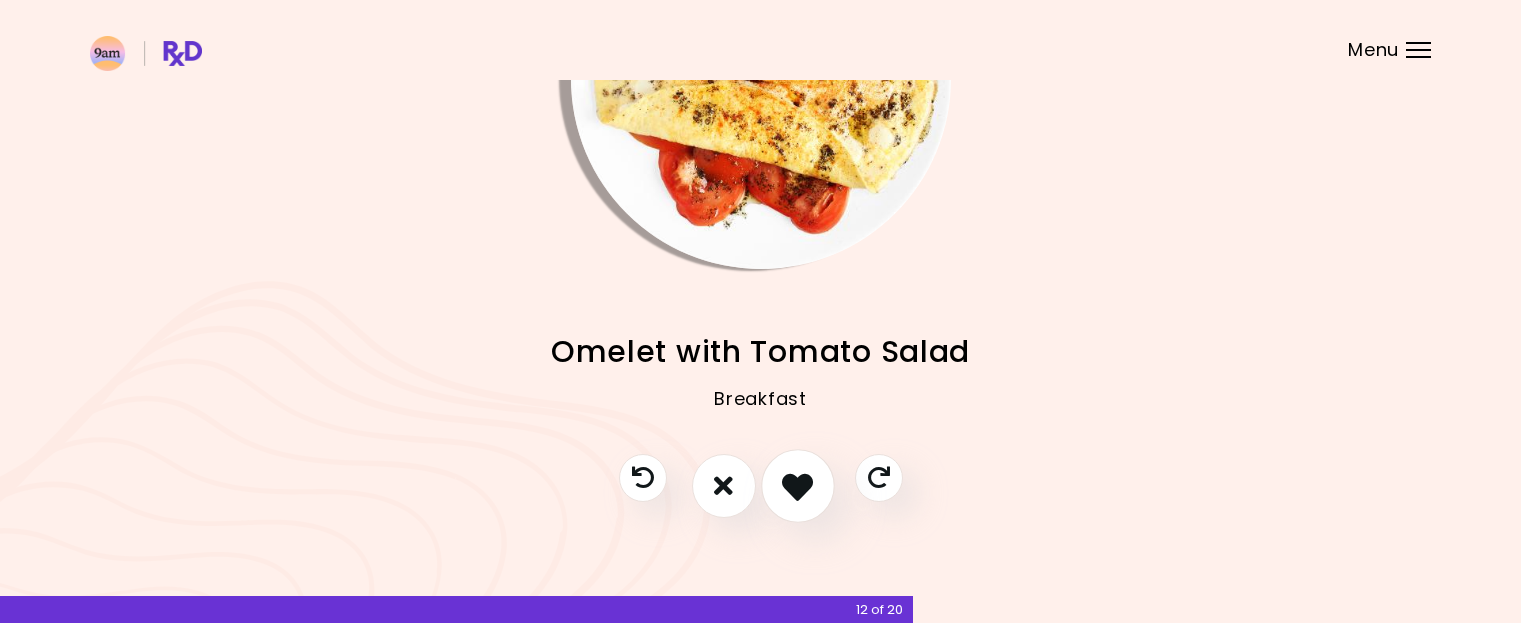 click at bounding box center (797, 485) 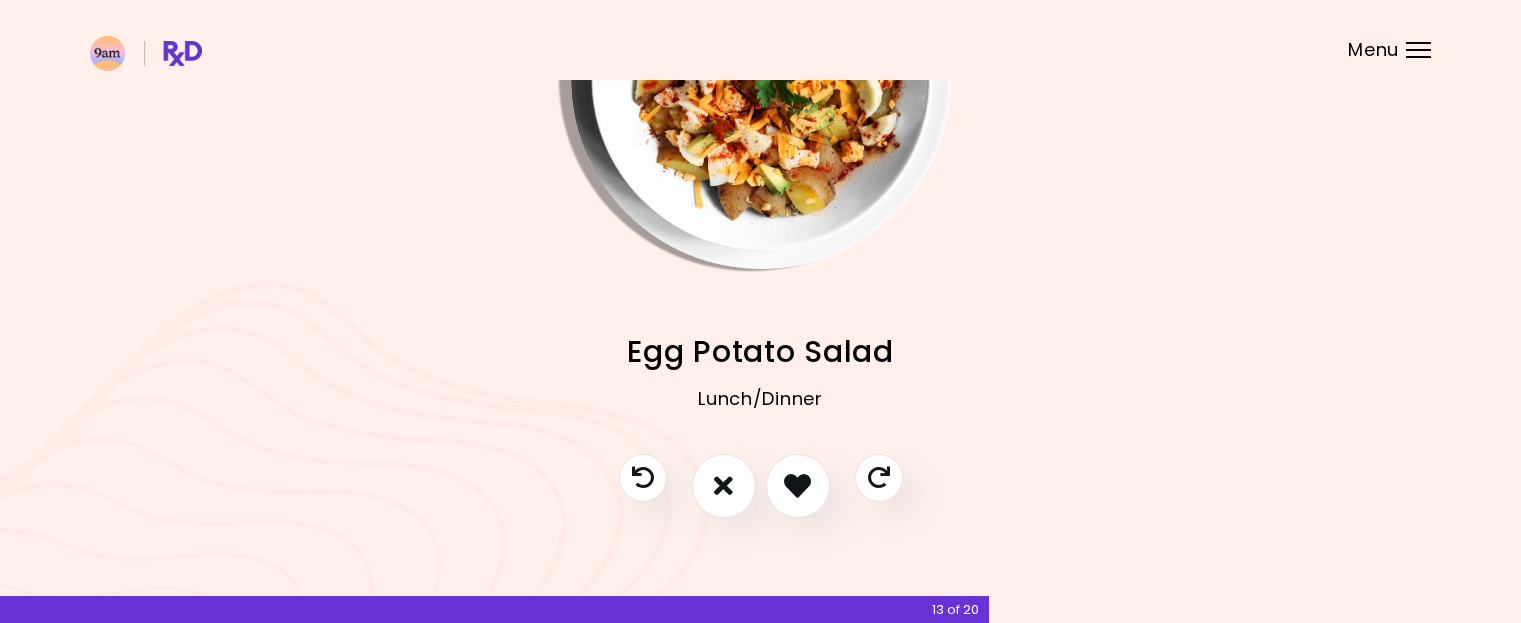 click at bounding box center (761, 79) 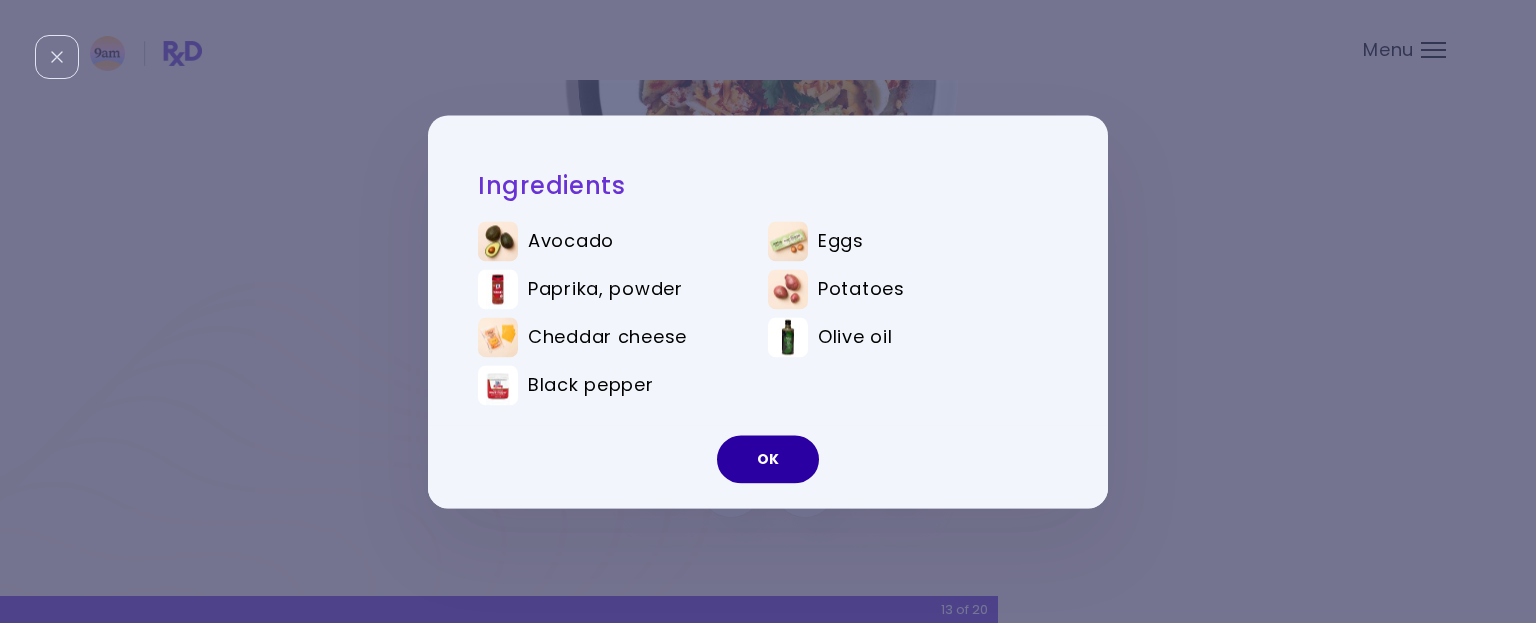 click on "OK" at bounding box center (768, 459) 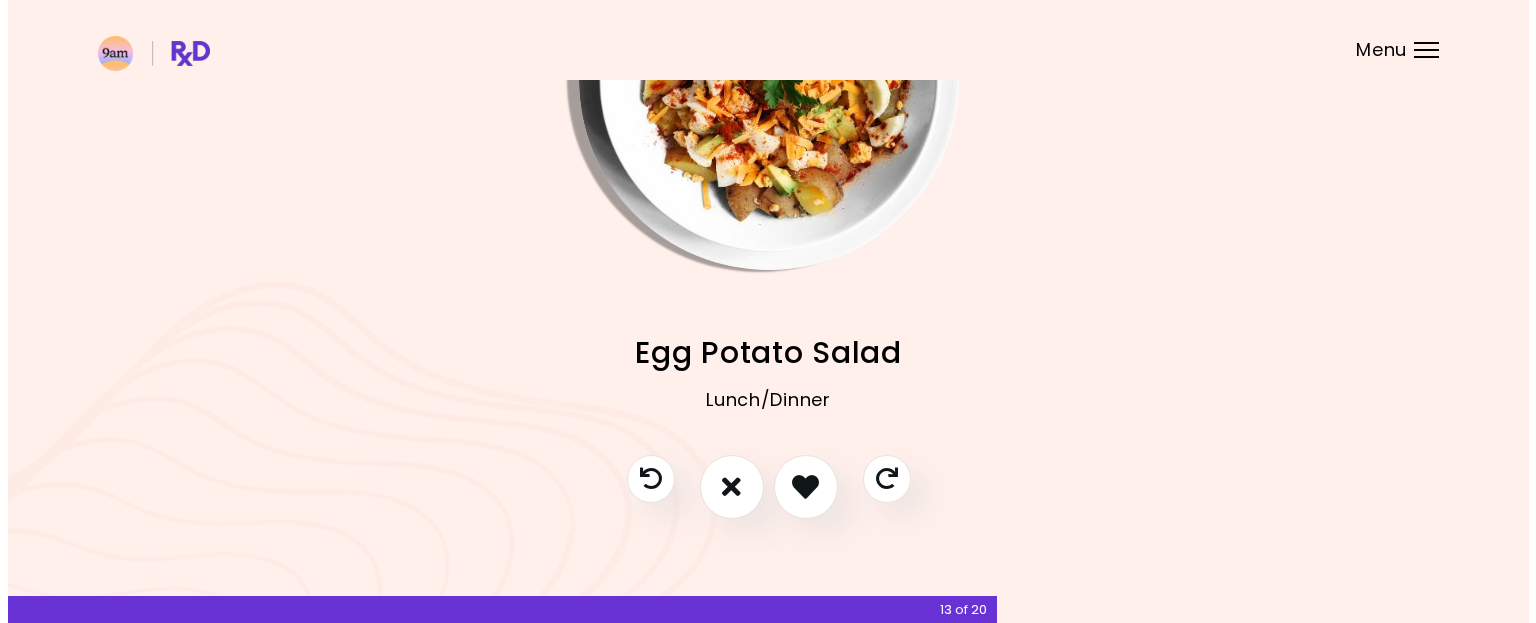 scroll, scrollTop: 196, scrollLeft: 0, axis: vertical 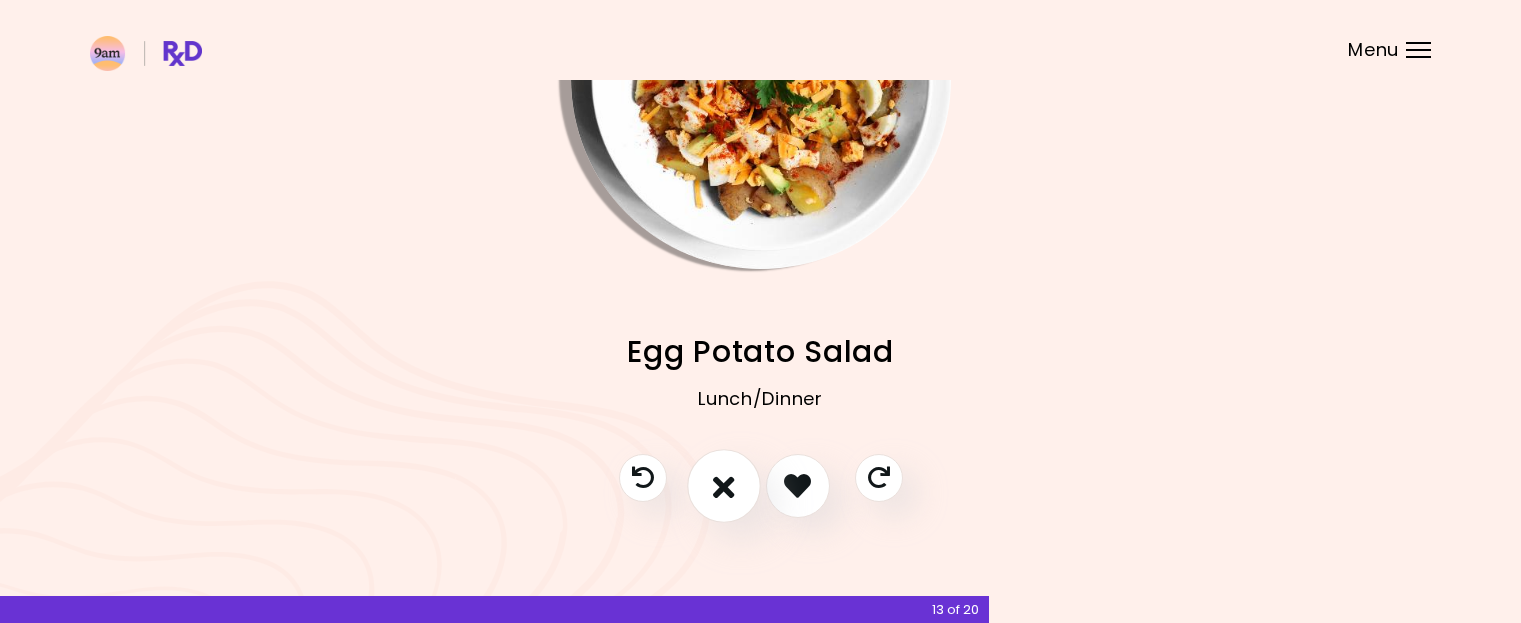 click at bounding box center (724, 485) 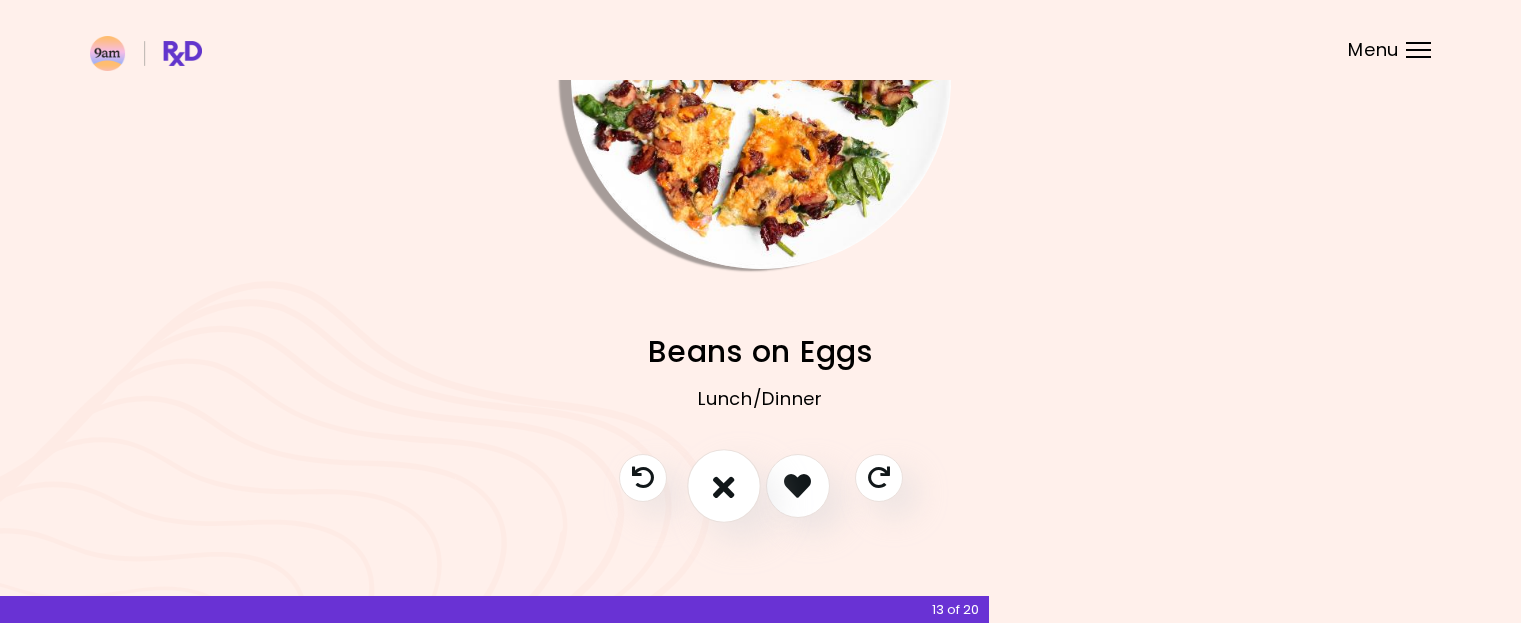 click at bounding box center [724, 485] 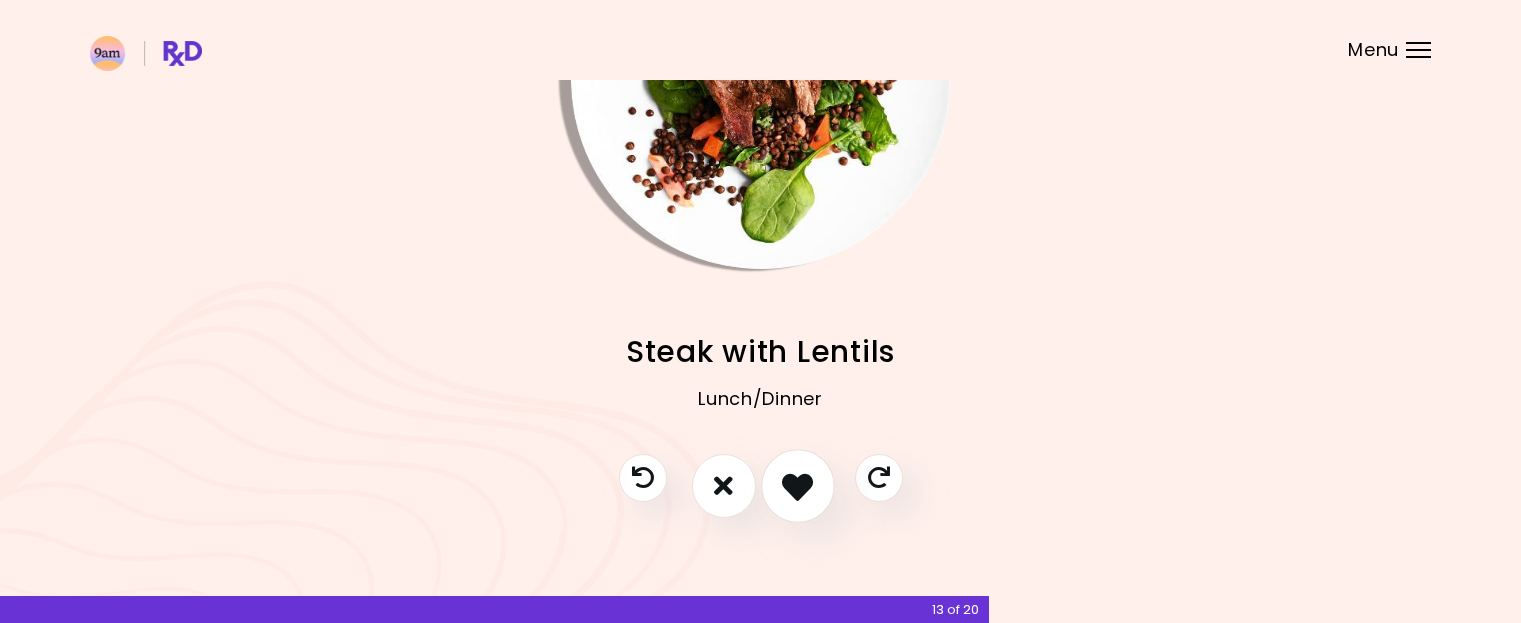 click at bounding box center [798, 486] 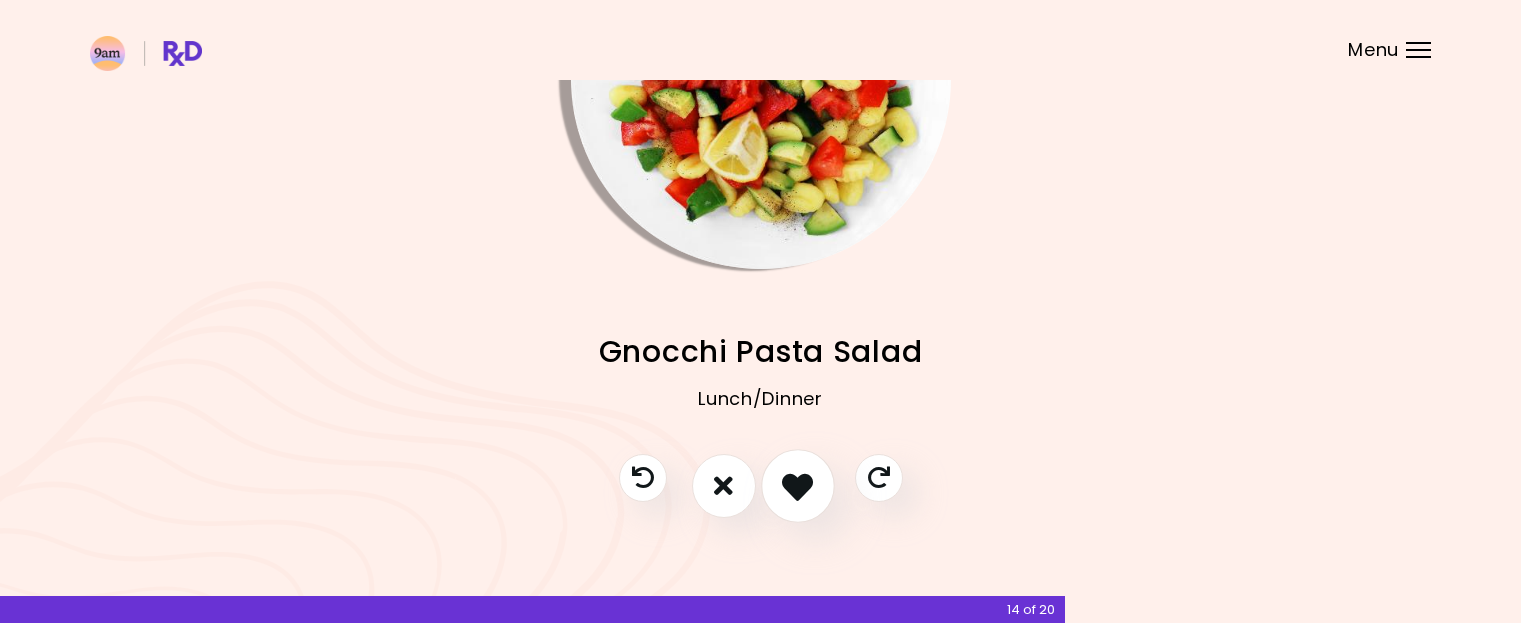 click at bounding box center (797, 485) 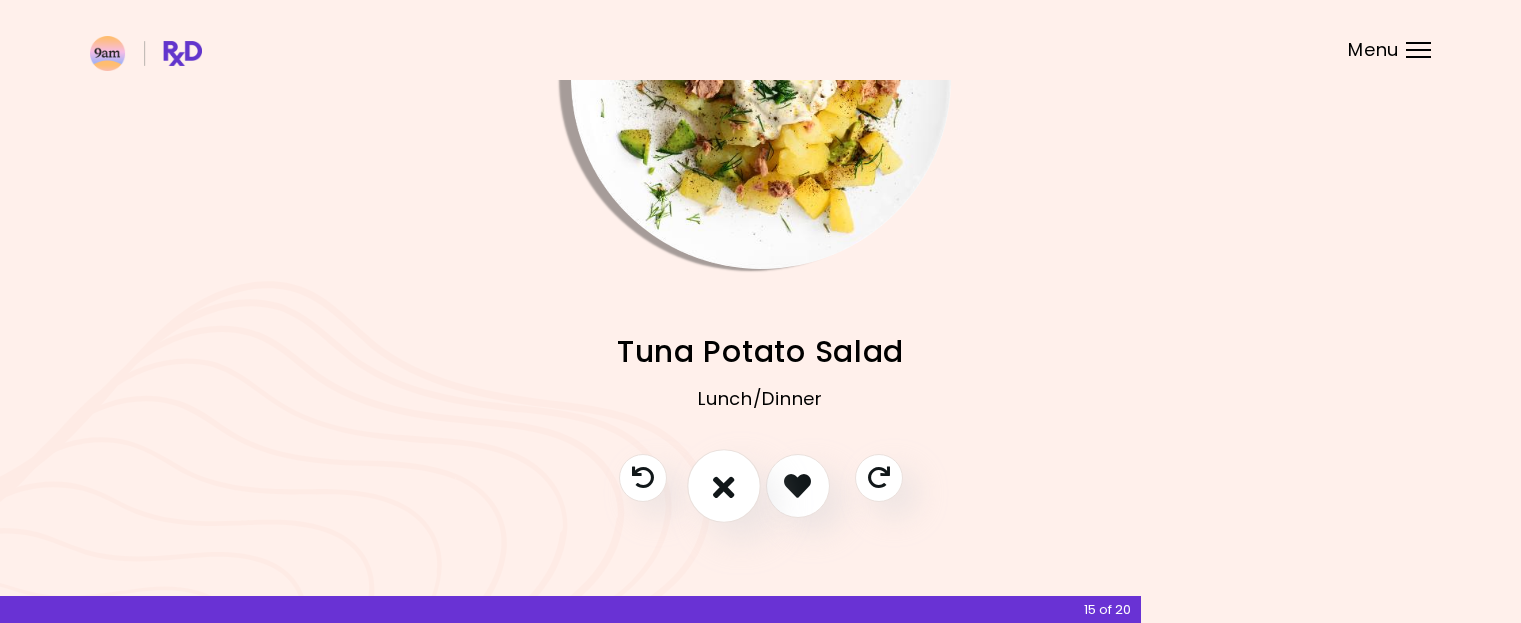 click at bounding box center (724, 485) 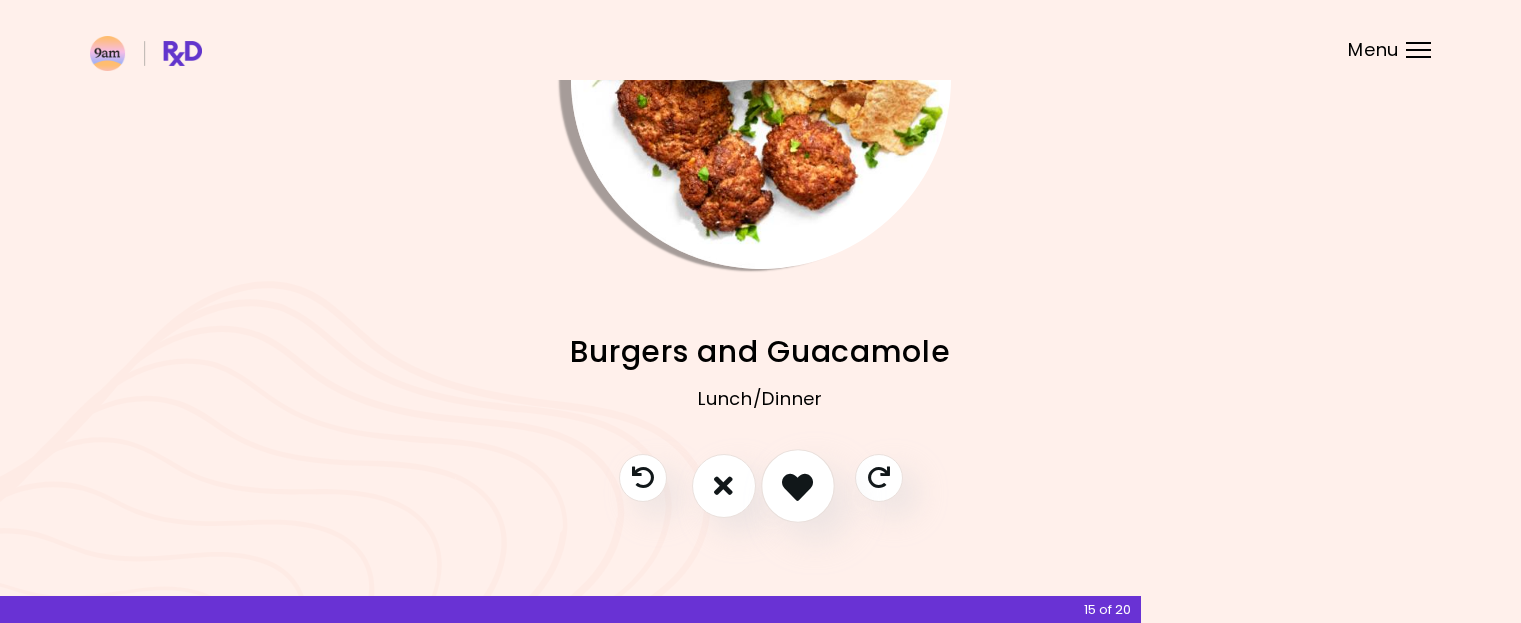 click at bounding box center (798, 486) 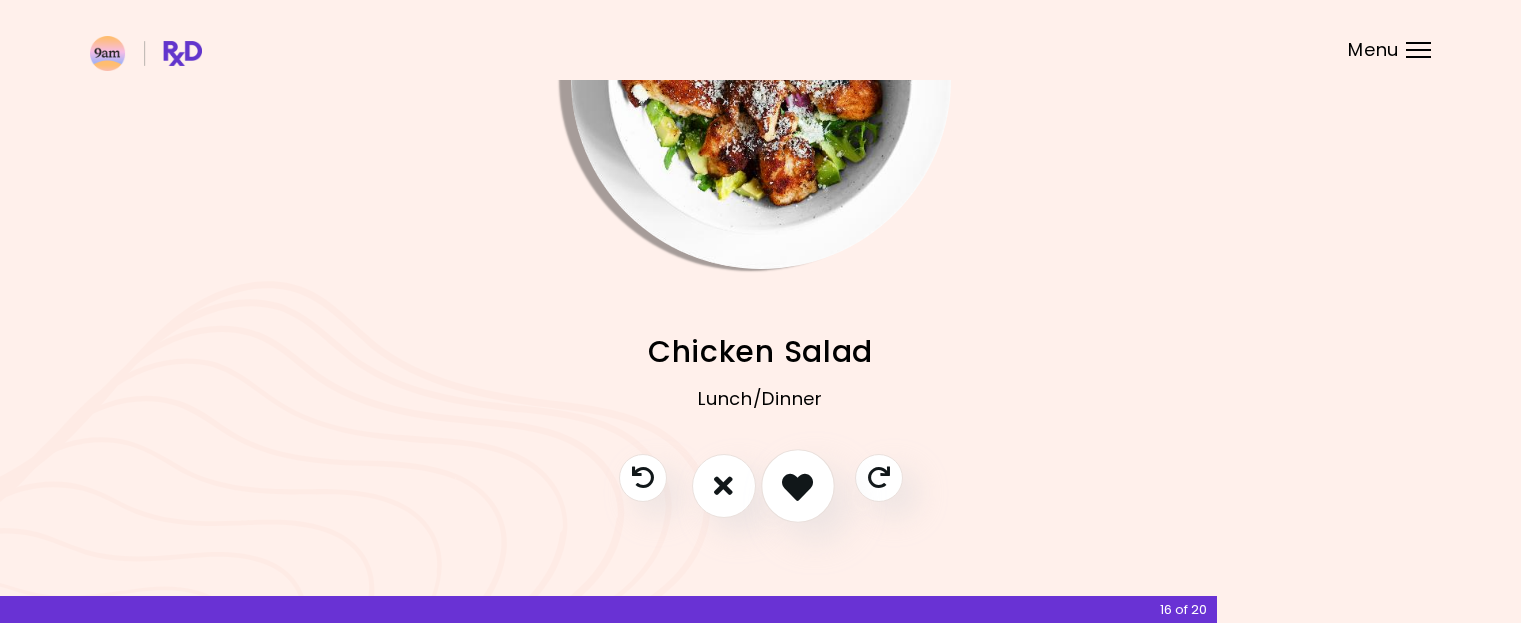 click at bounding box center (798, 486) 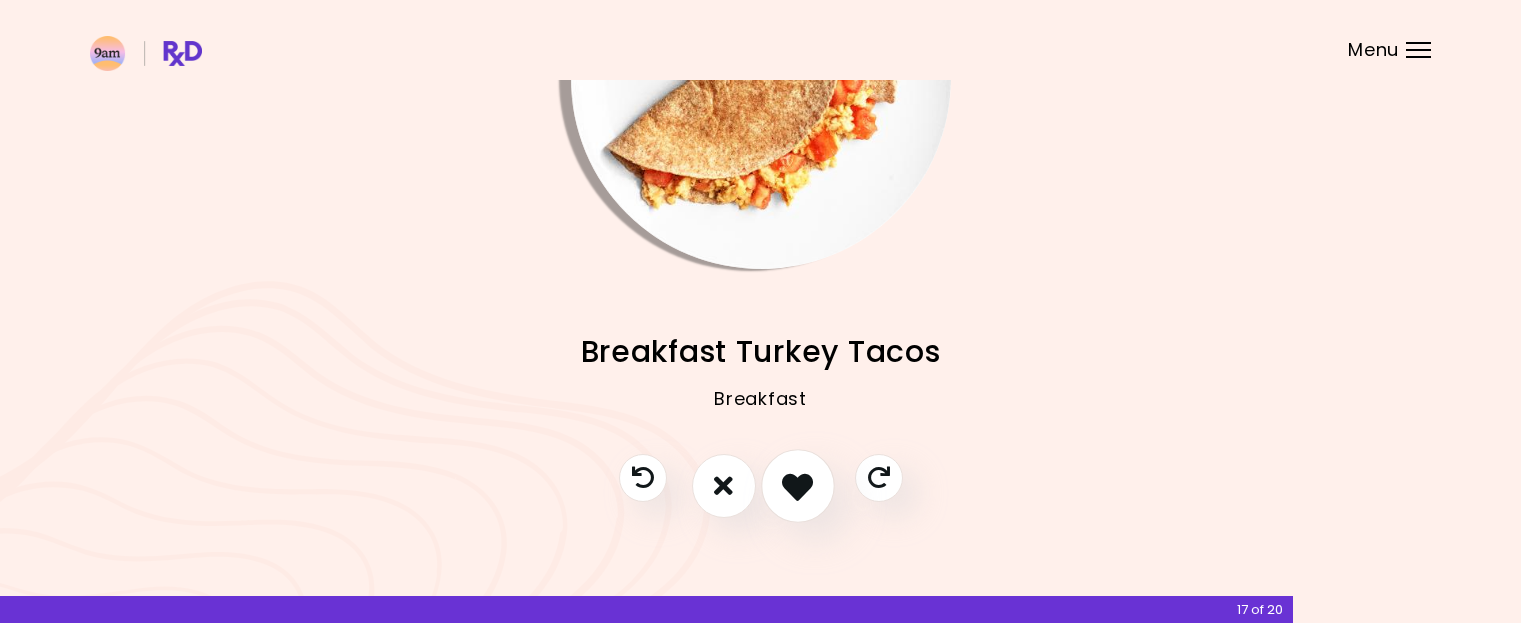 click at bounding box center (797, 485) 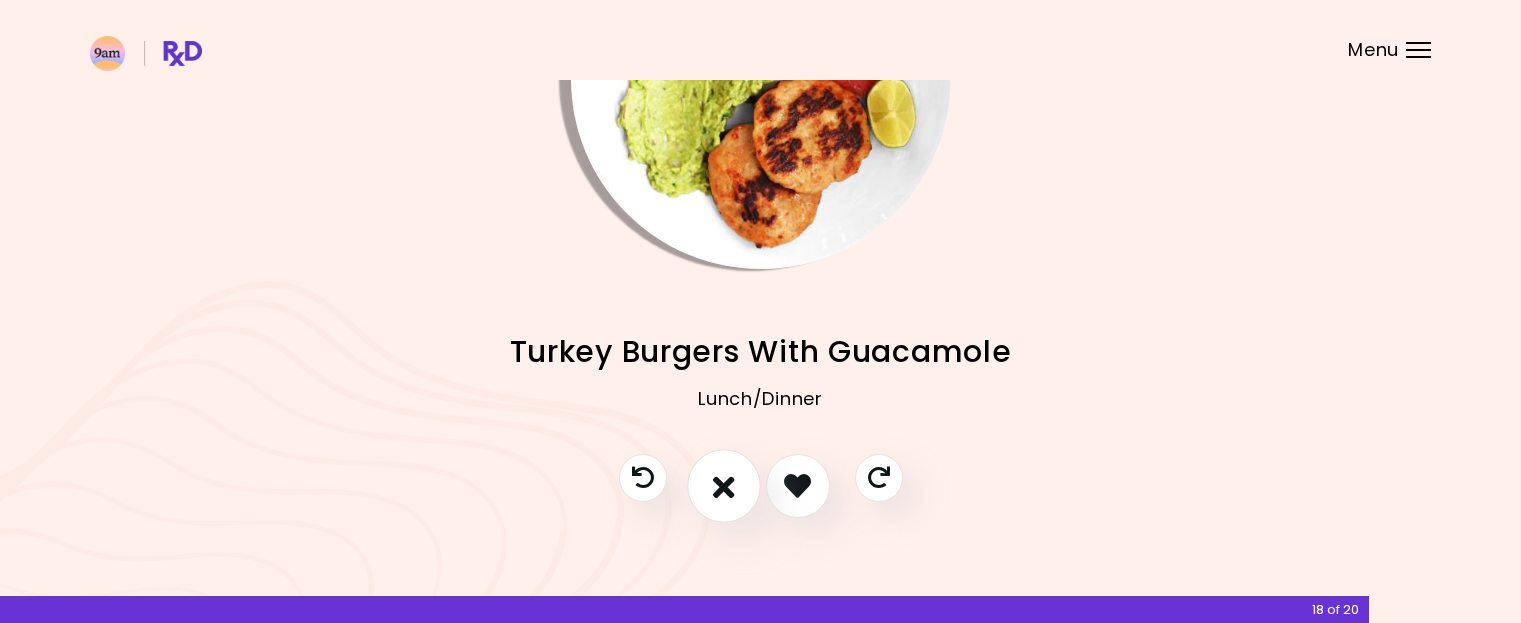 click at bounding box center [724, 485] 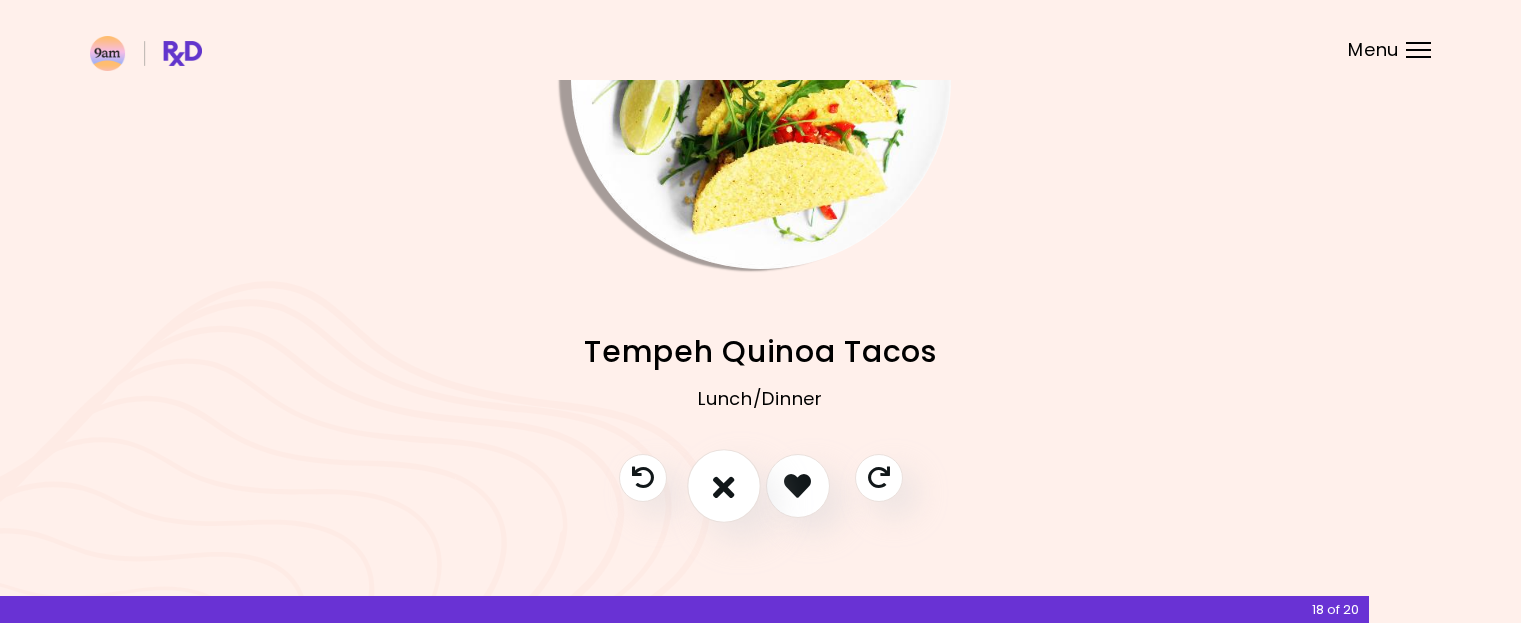 click at bounding box center [724, 486] 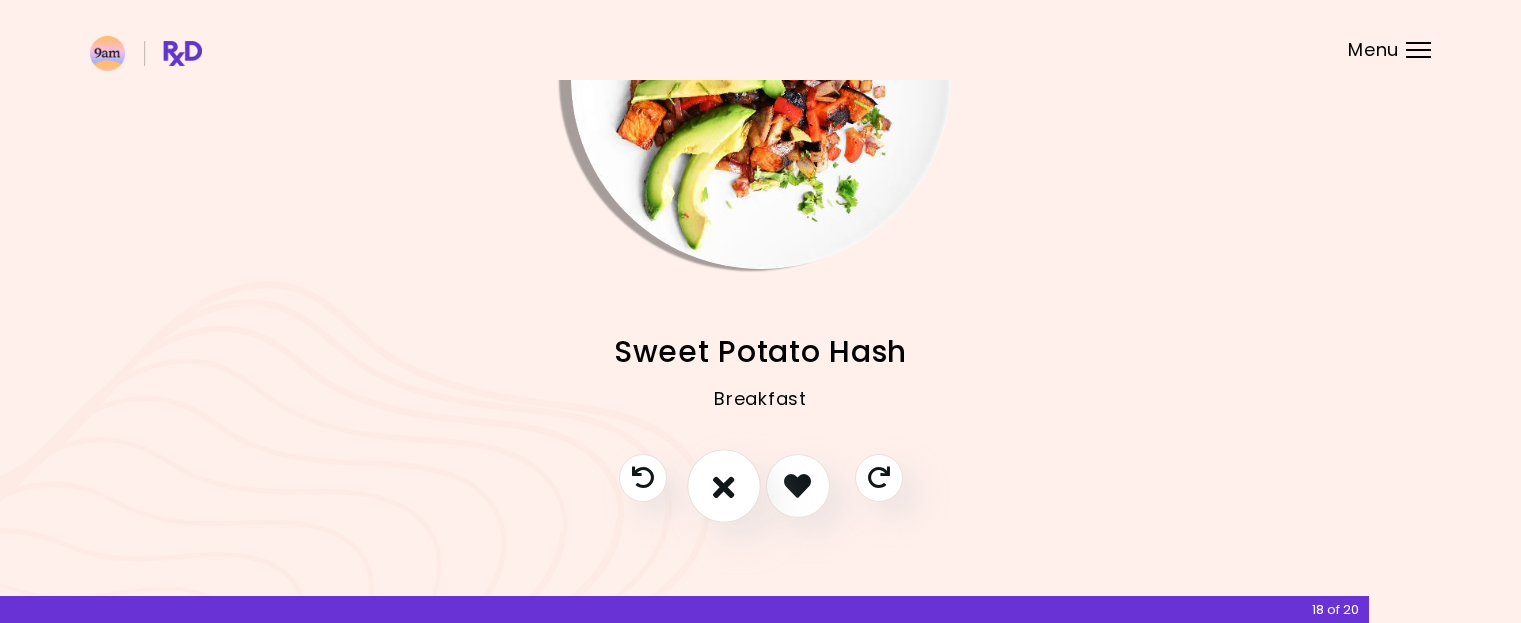 click at bounding box center (724, 486) 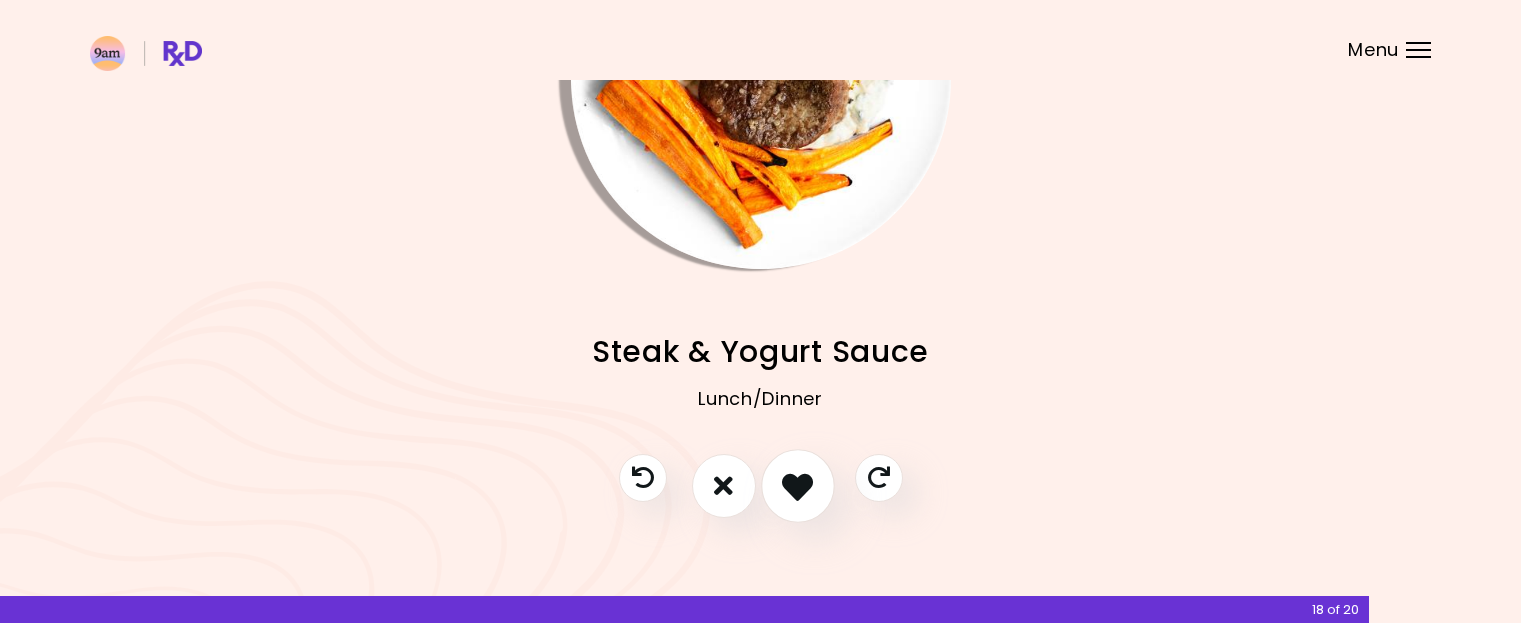 click at bounding box center (797, 485) 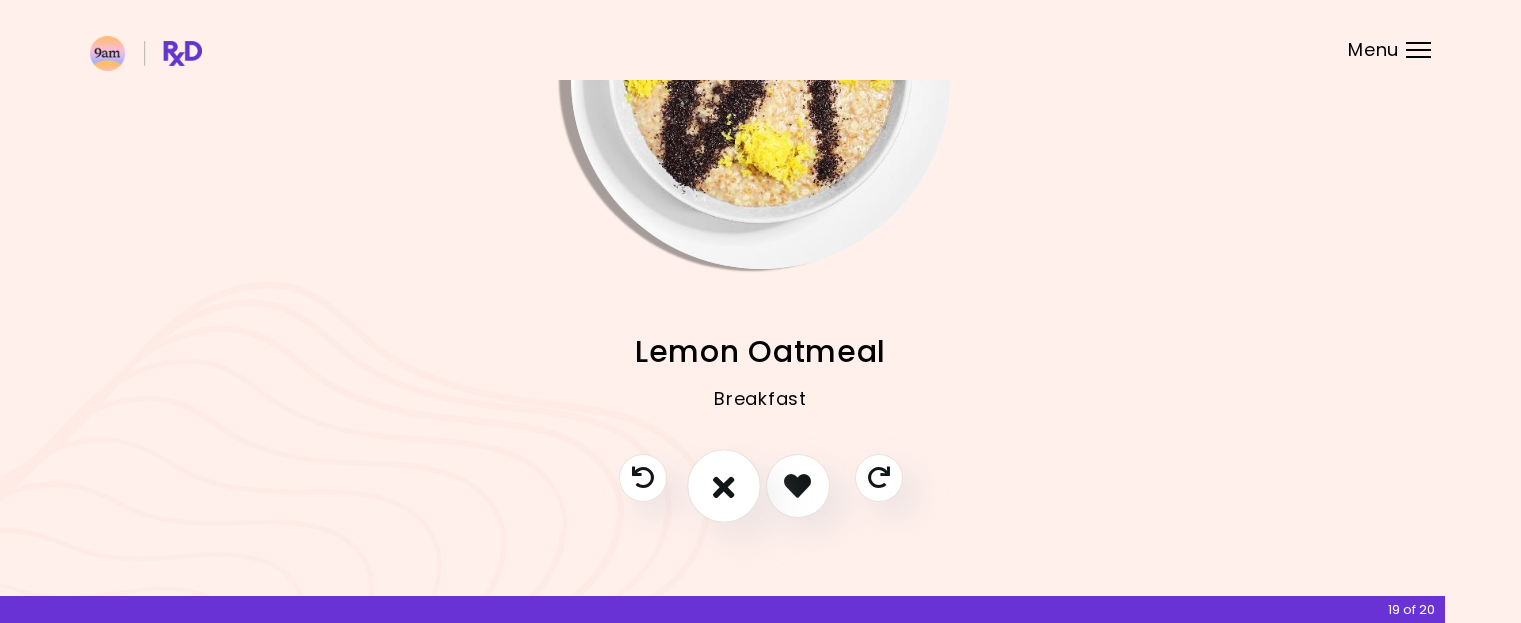 click at bounding box center [724, 485] 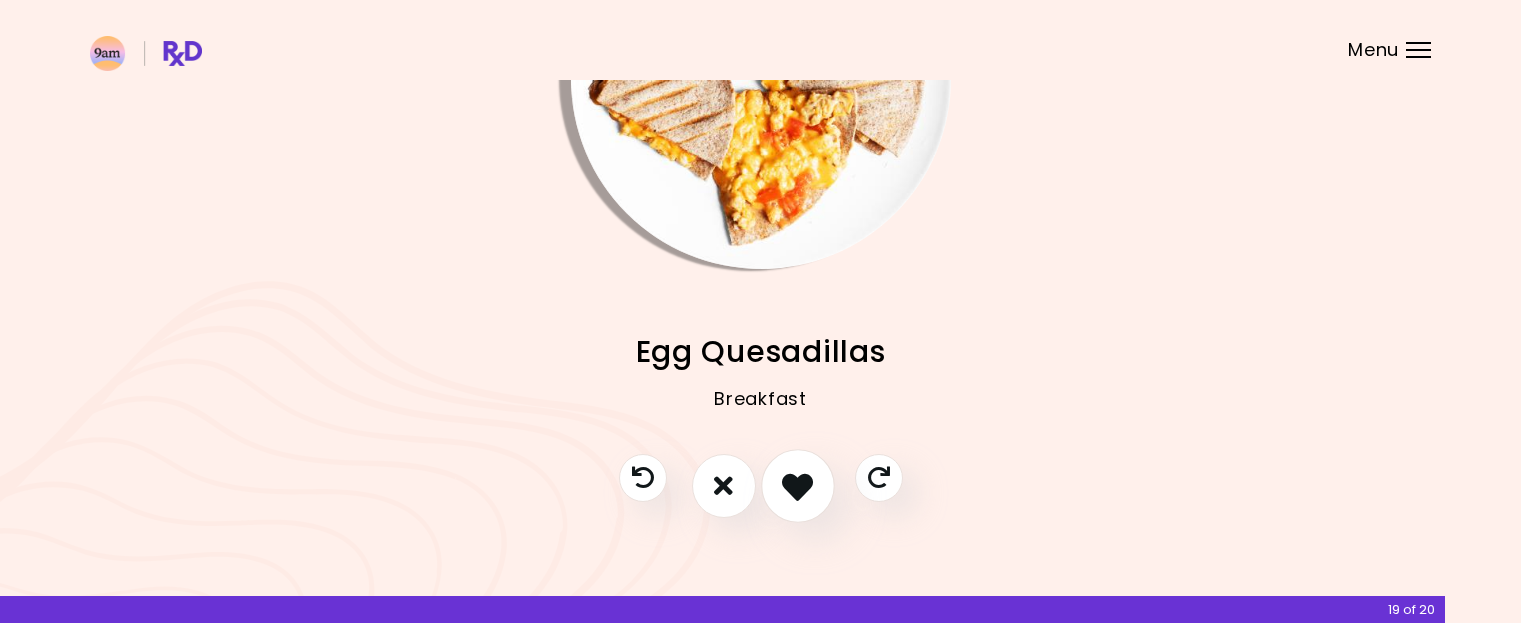 click at bounding box center (797, 485) 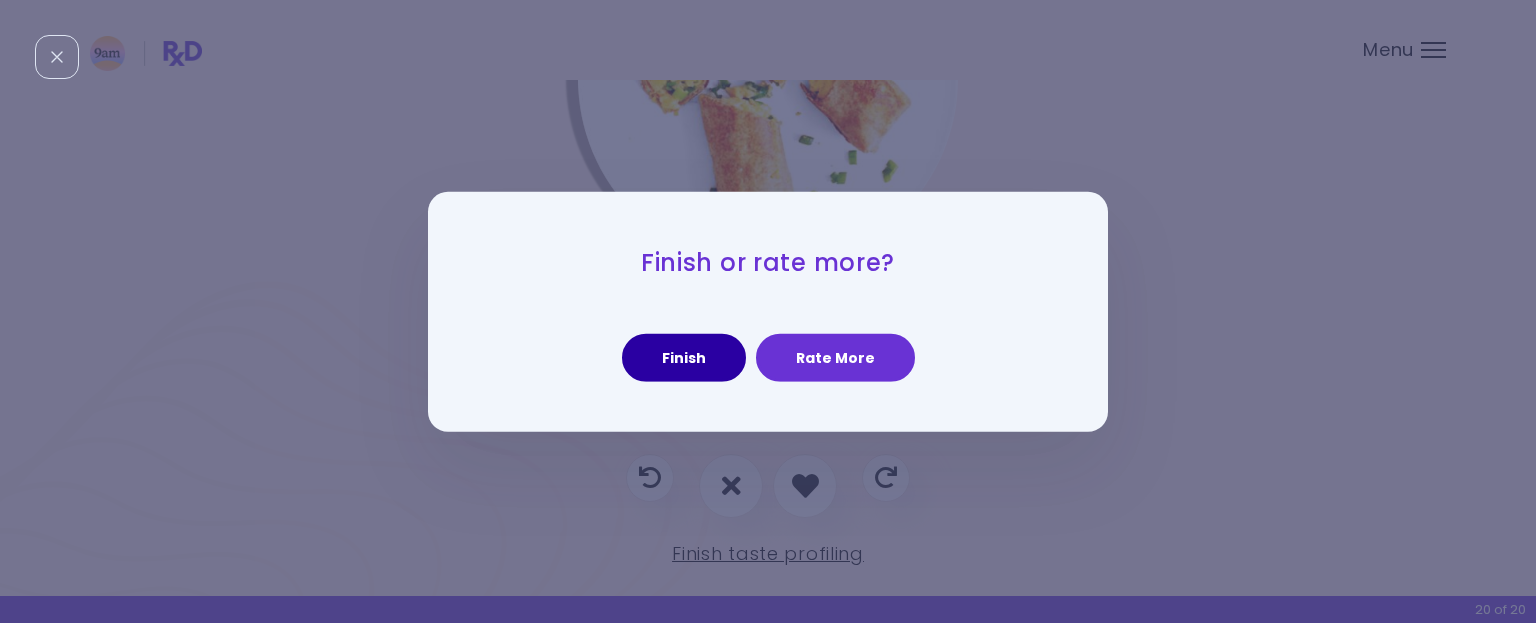 click on "Finish" at bounding box center [684, 358] 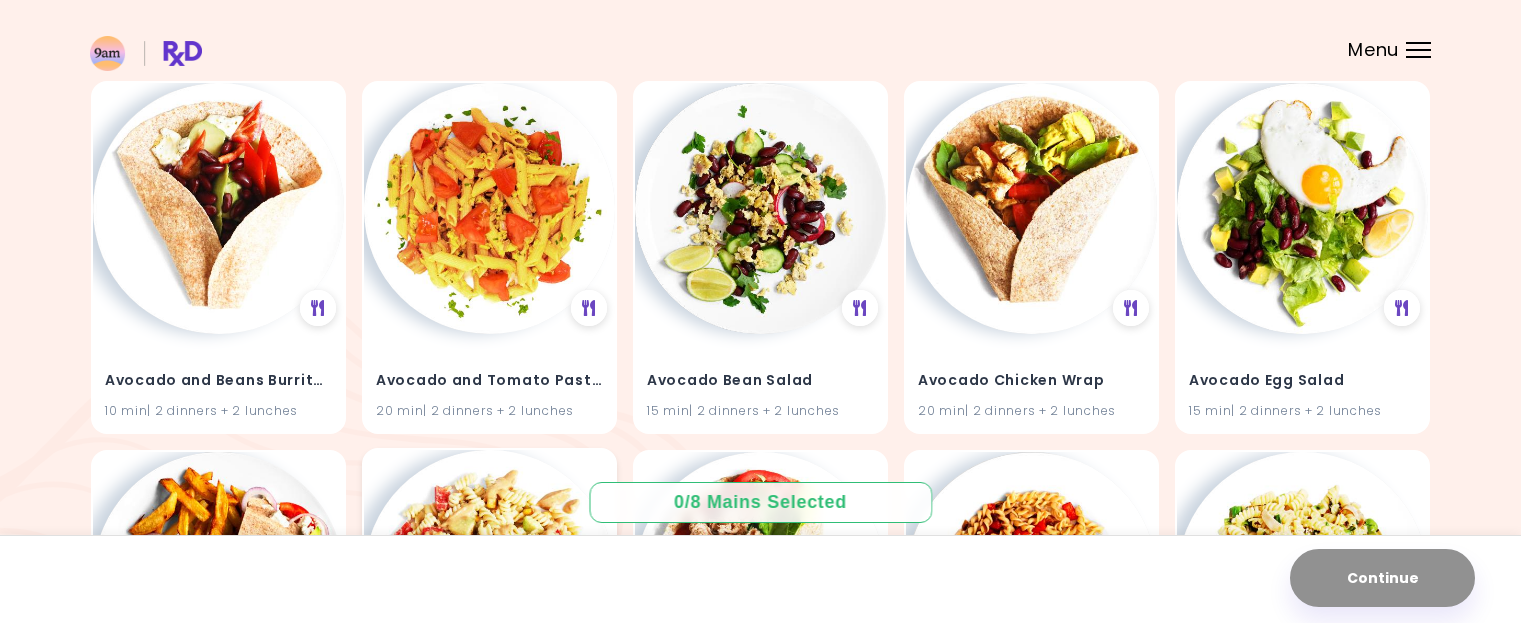 scroll, scrollTop: 100, scrollLeft: 0, axis: vertical 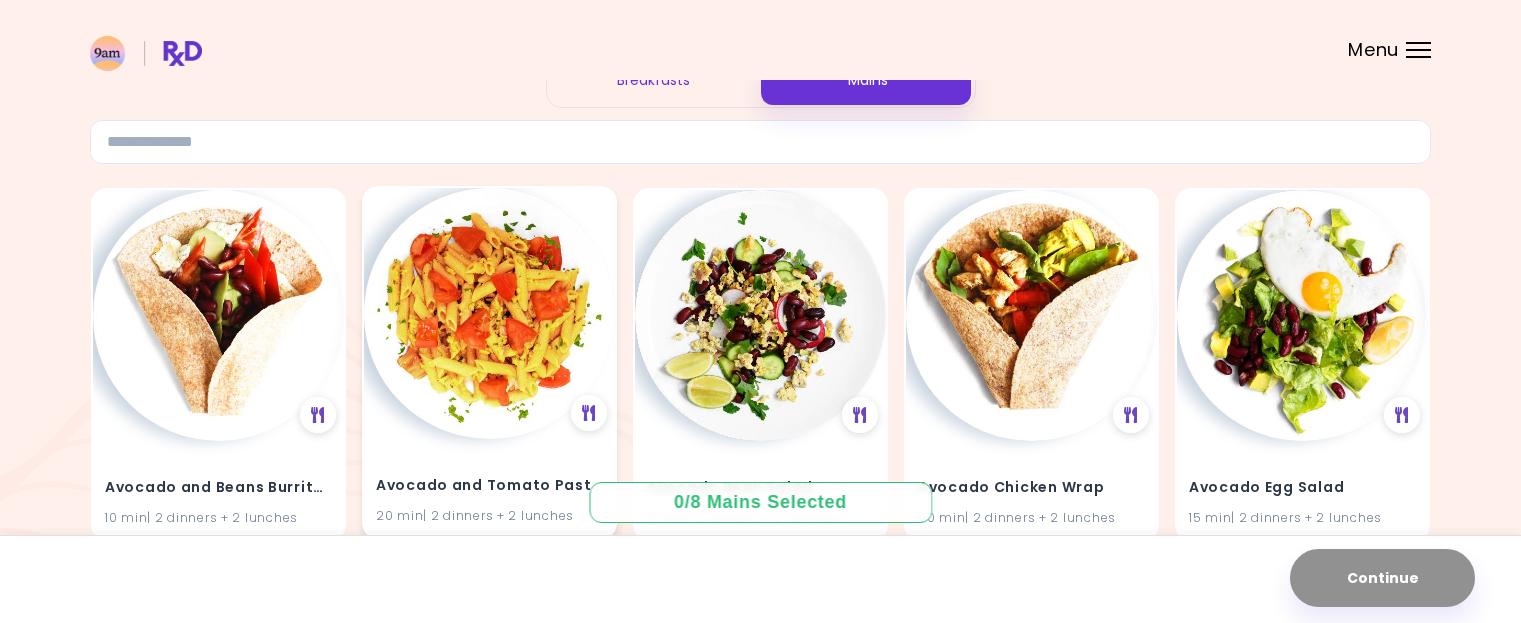 click at bounding box center (489, 313) 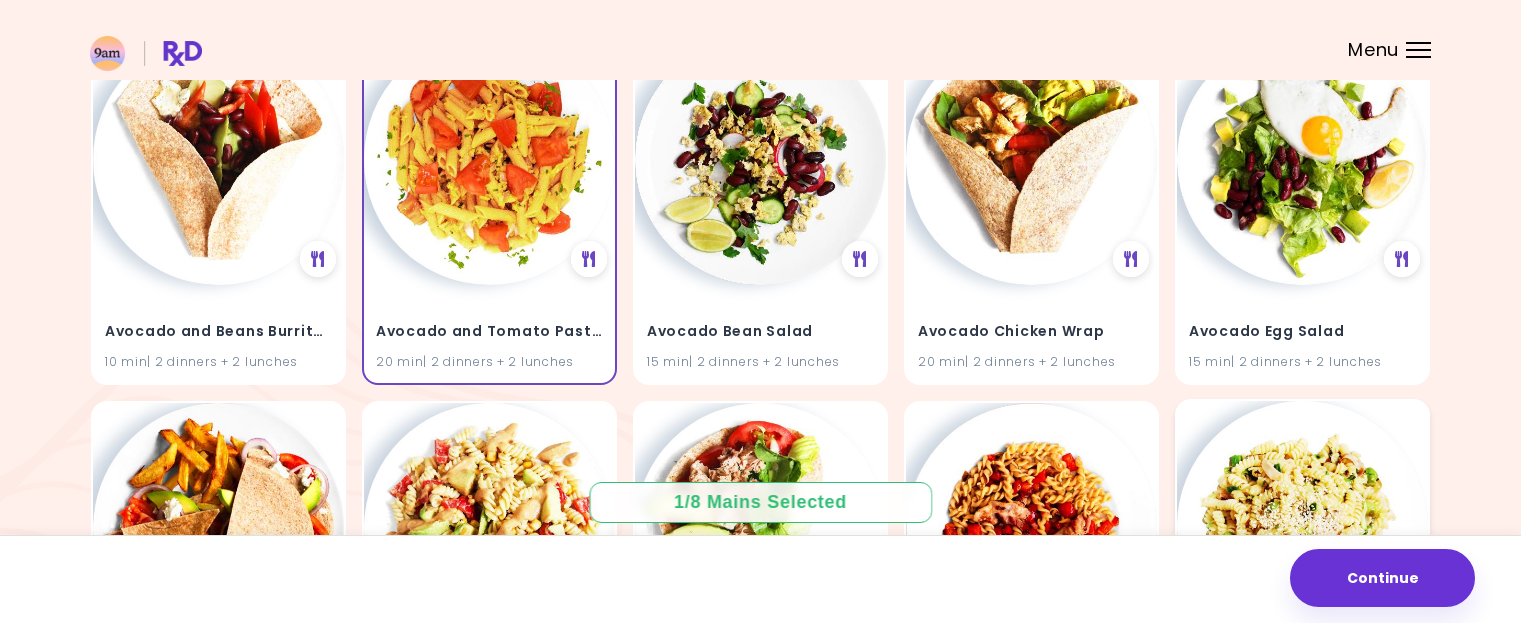 scroll, scrollTop: 200, scrollLeft: 0, axis: vertical 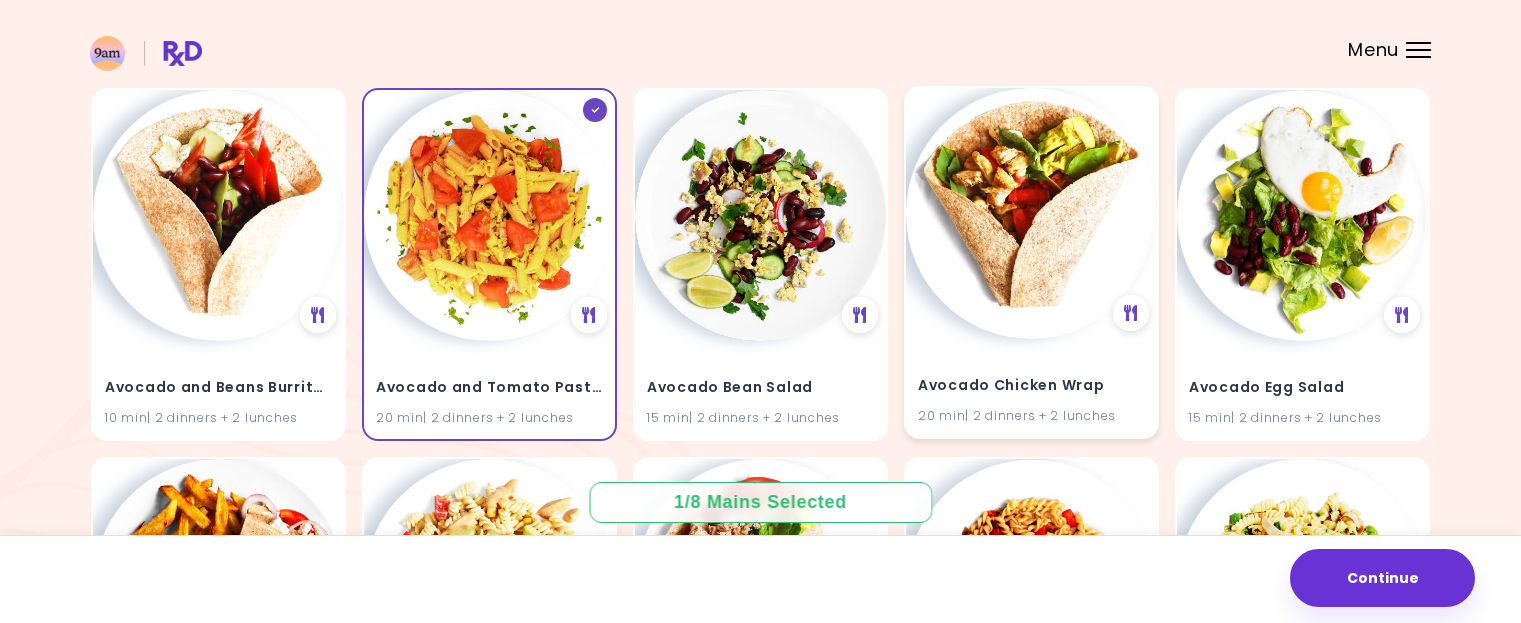 click at bounding box center [1031, 213] 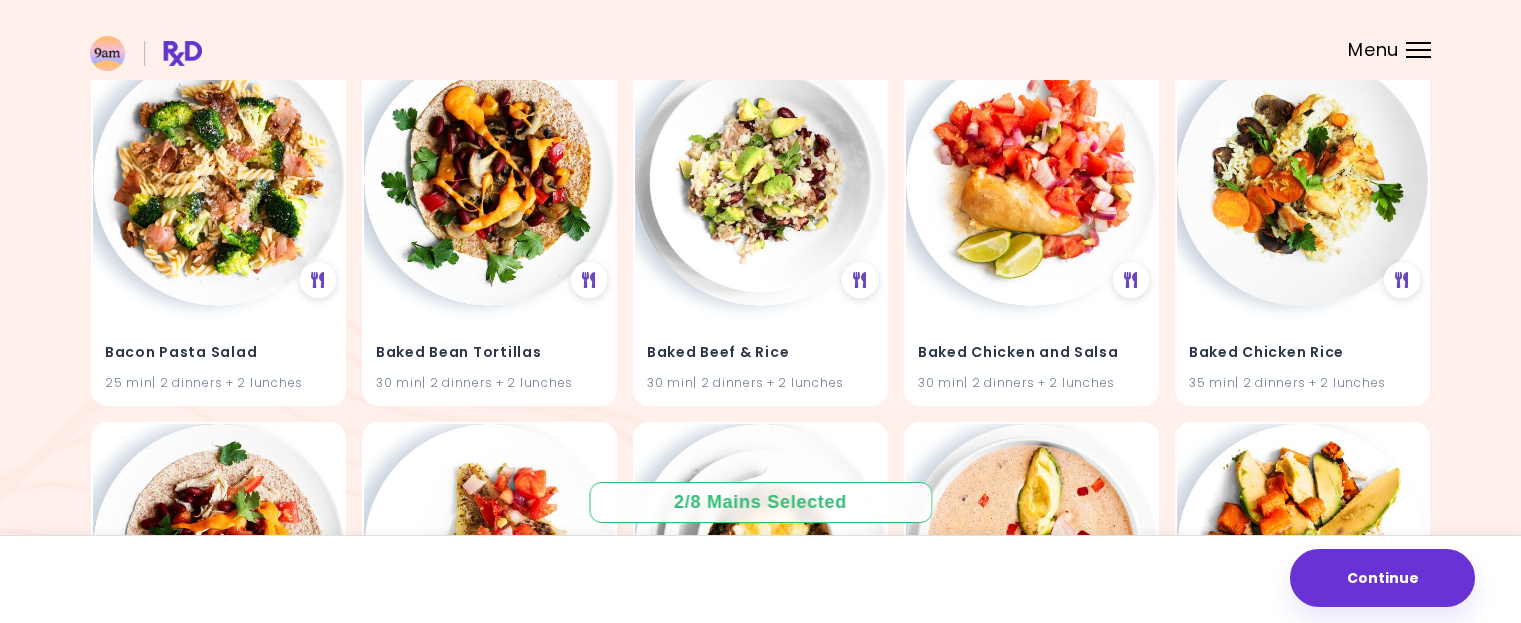 scroll, scrollTop: 1000, scrollLeft: 0, axis: vertical 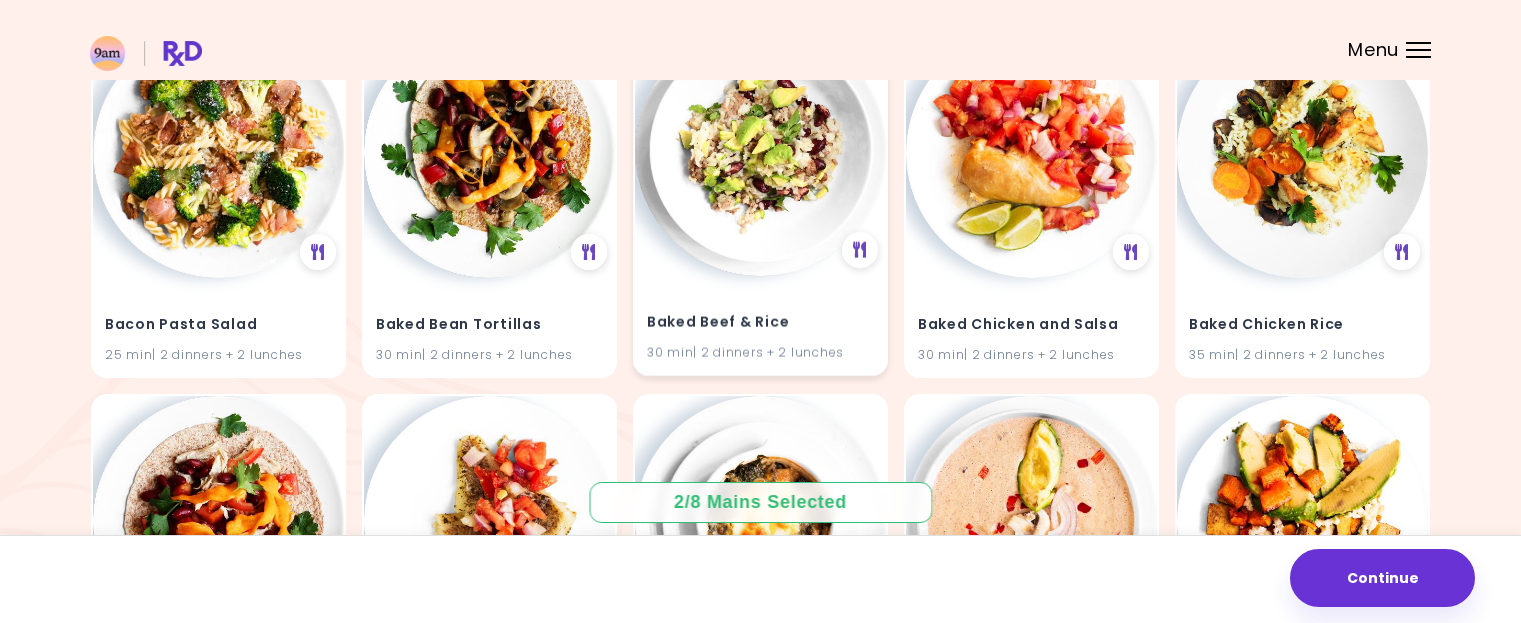 click at bounding box center (760, 150) 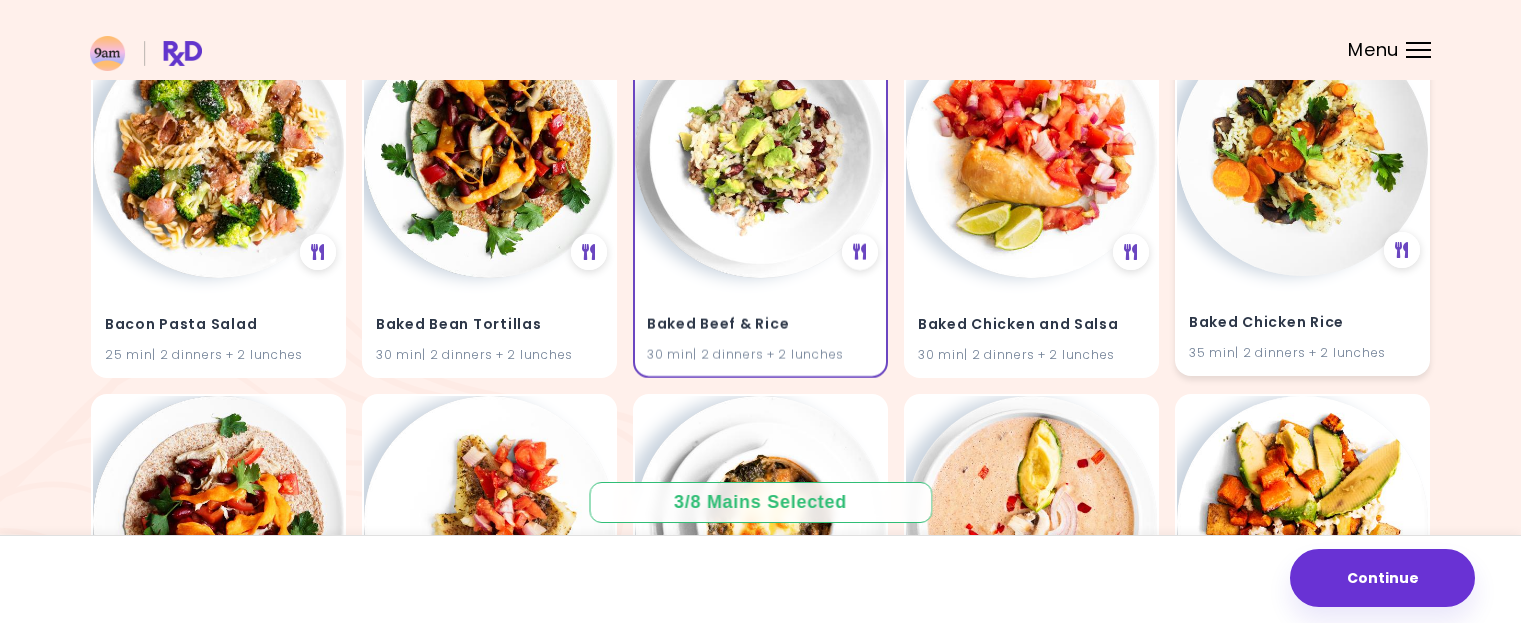 click at bounding box center (1302, 150) 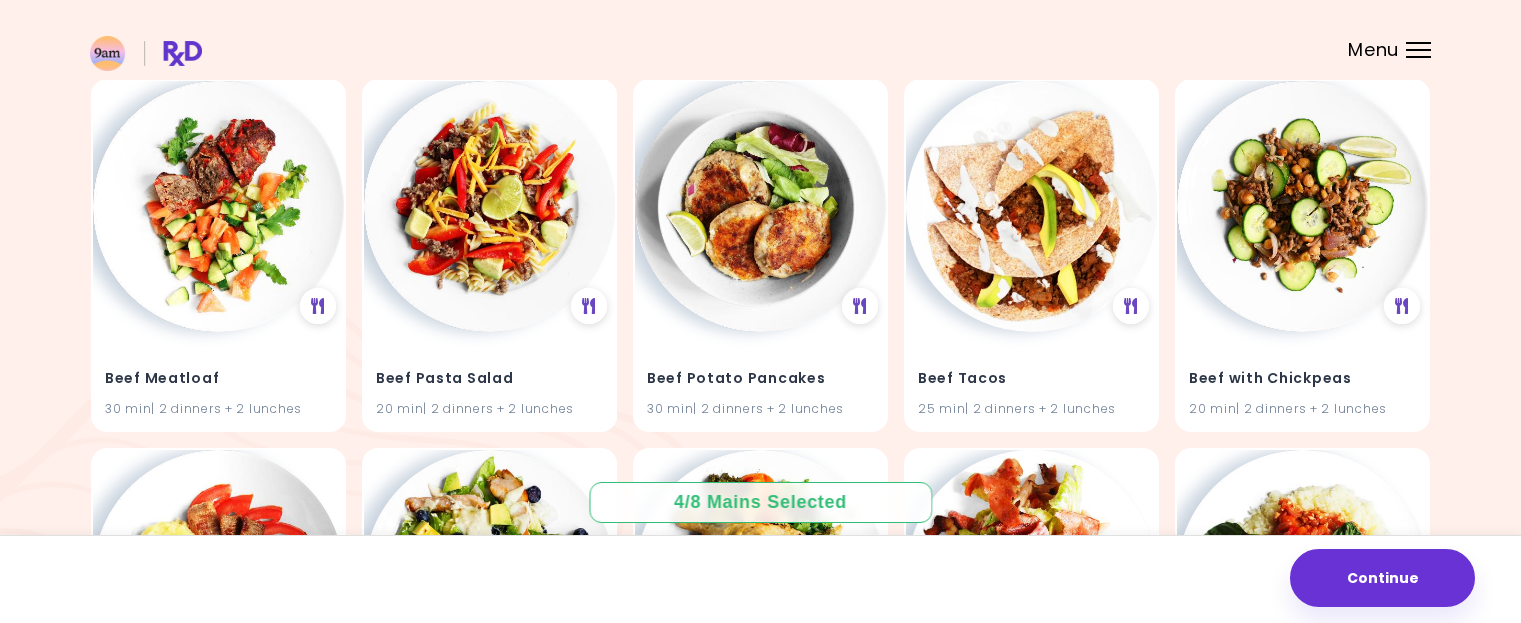 scroll, scrollTop: 4300, scrollLeft: 0, axis: vertical 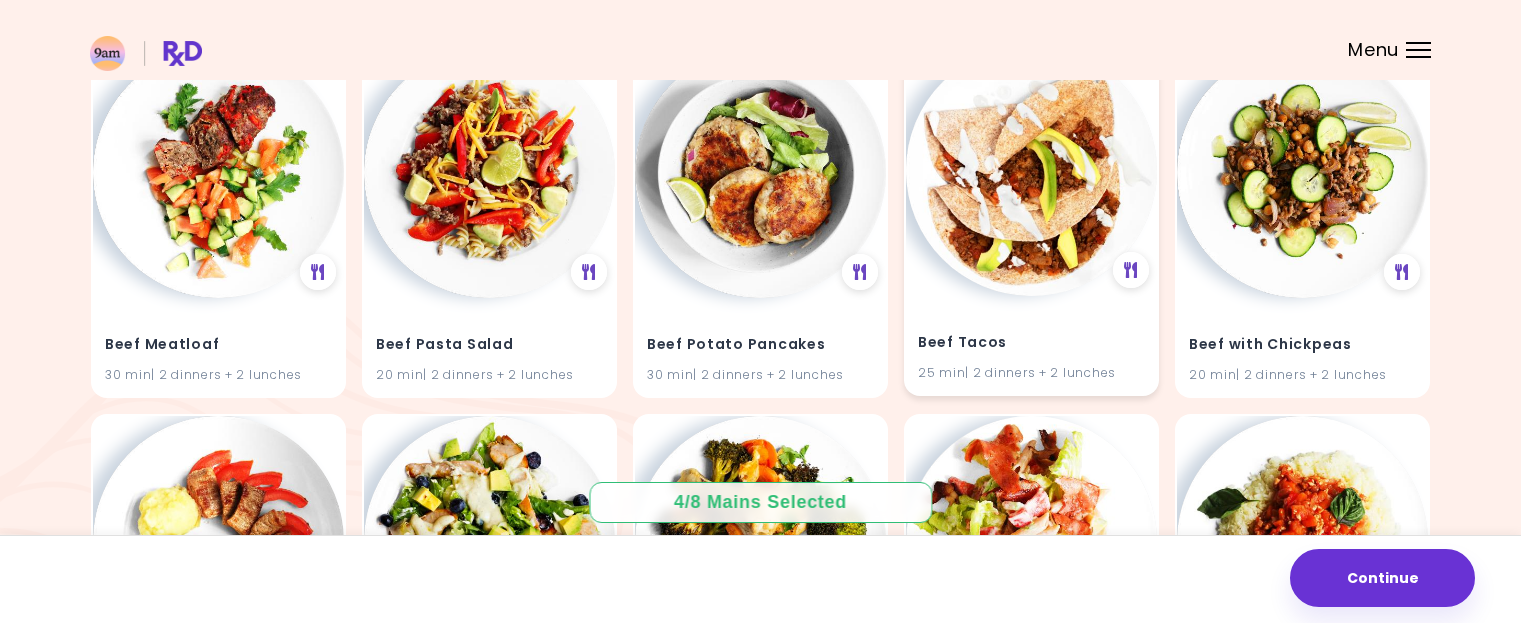 click at bounding box center (1031, 170) 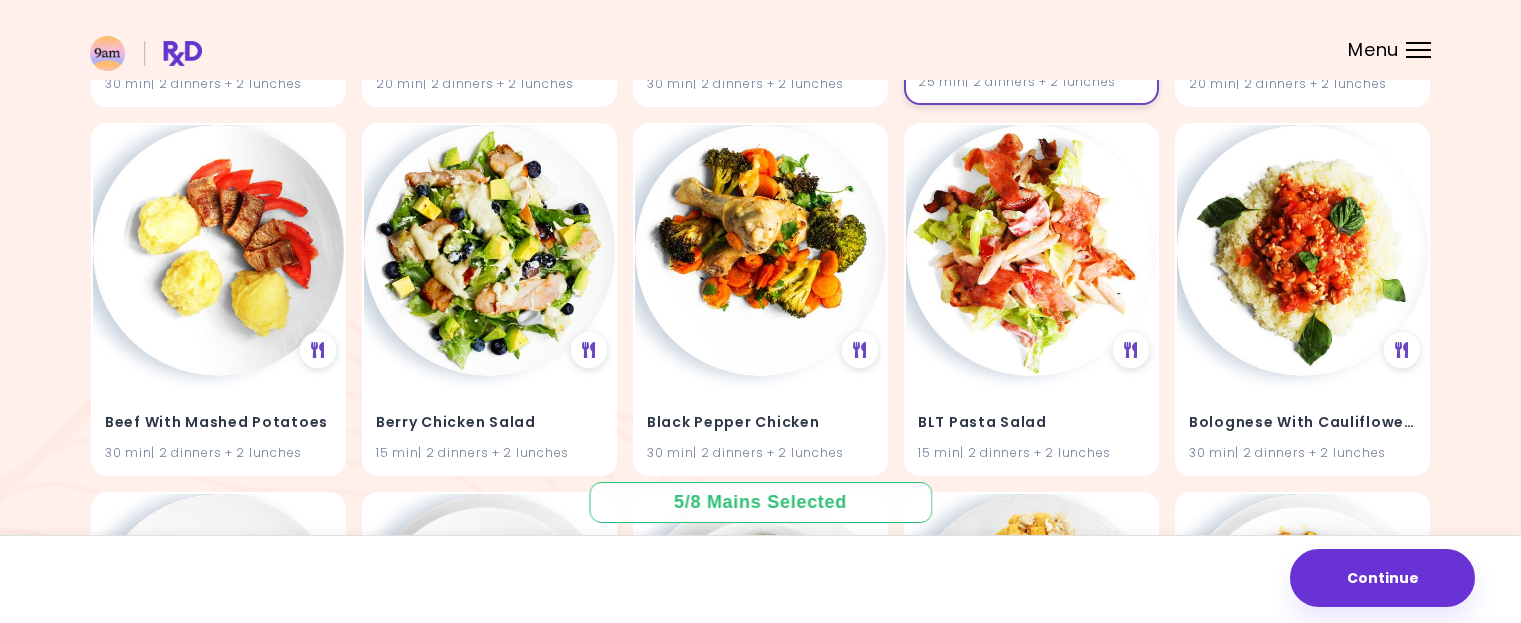 scroll, scrollTop: 4600, scrollLeft: 0, axis: vertical 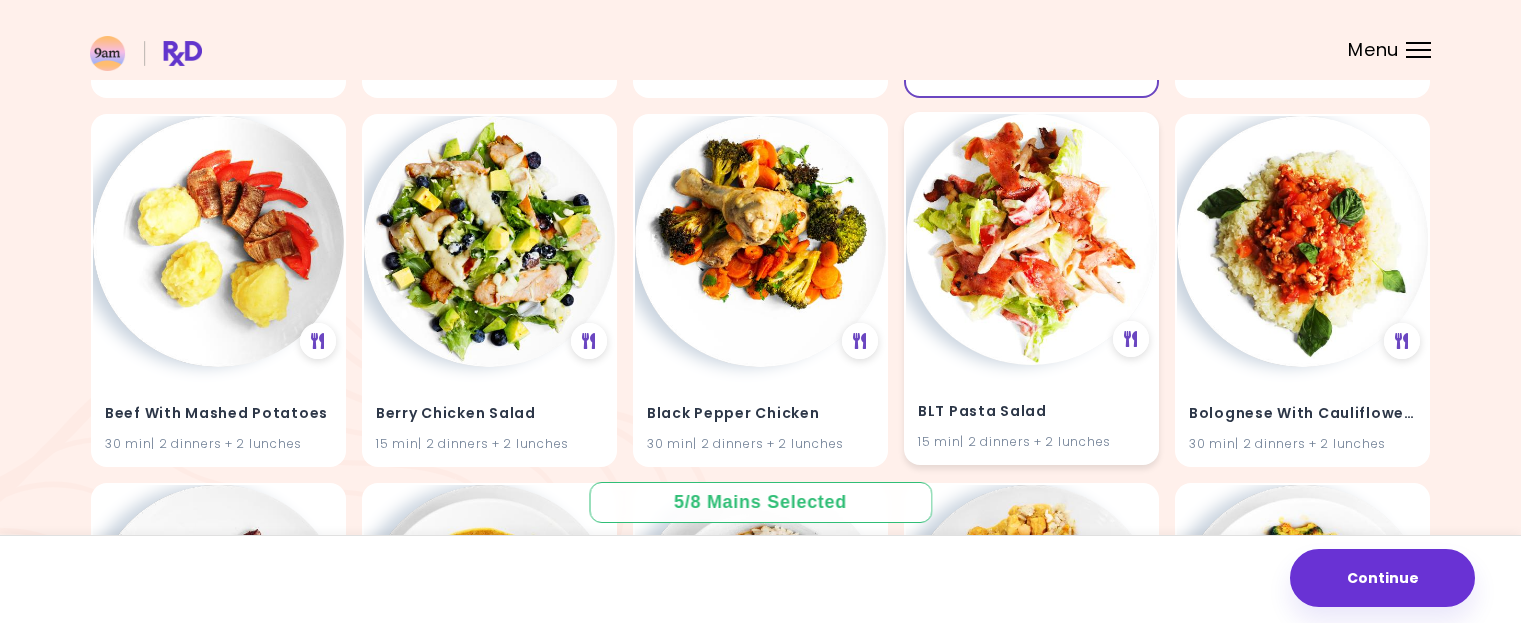 click at bounding box center (1031, 239) 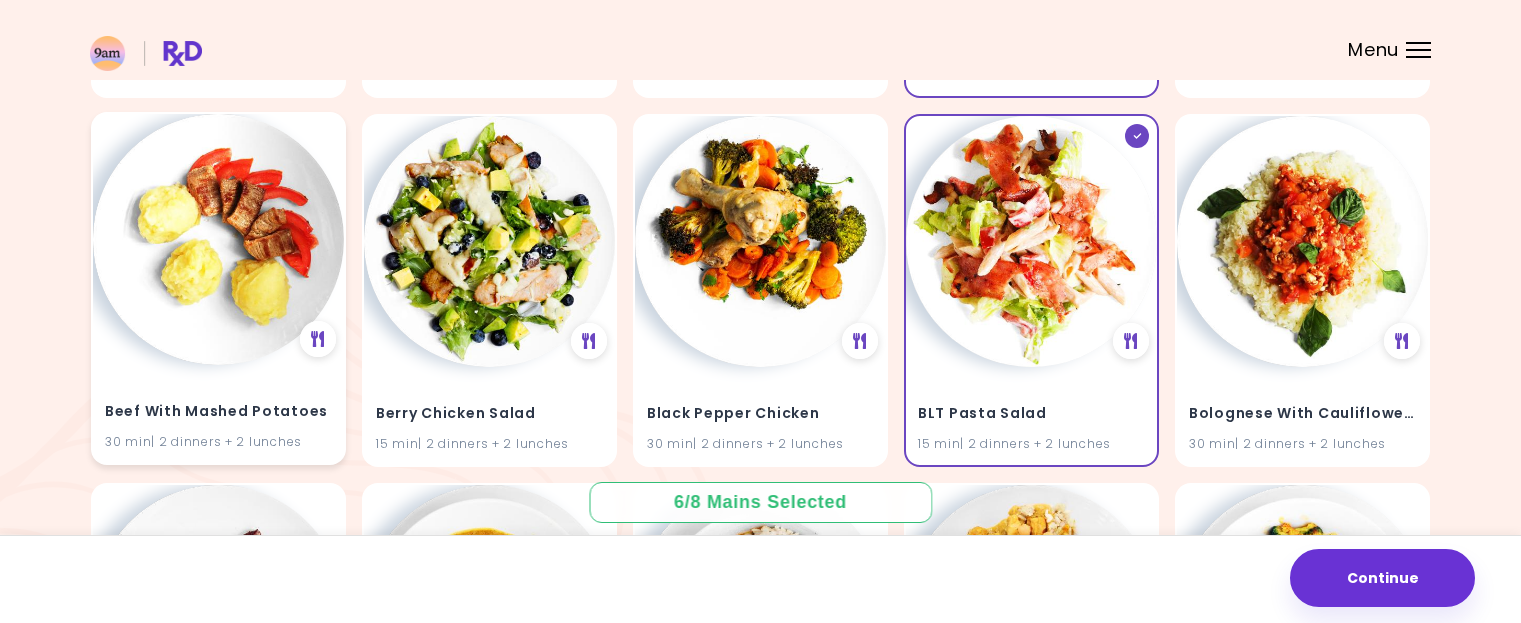 click at bounding box center [218, 239] 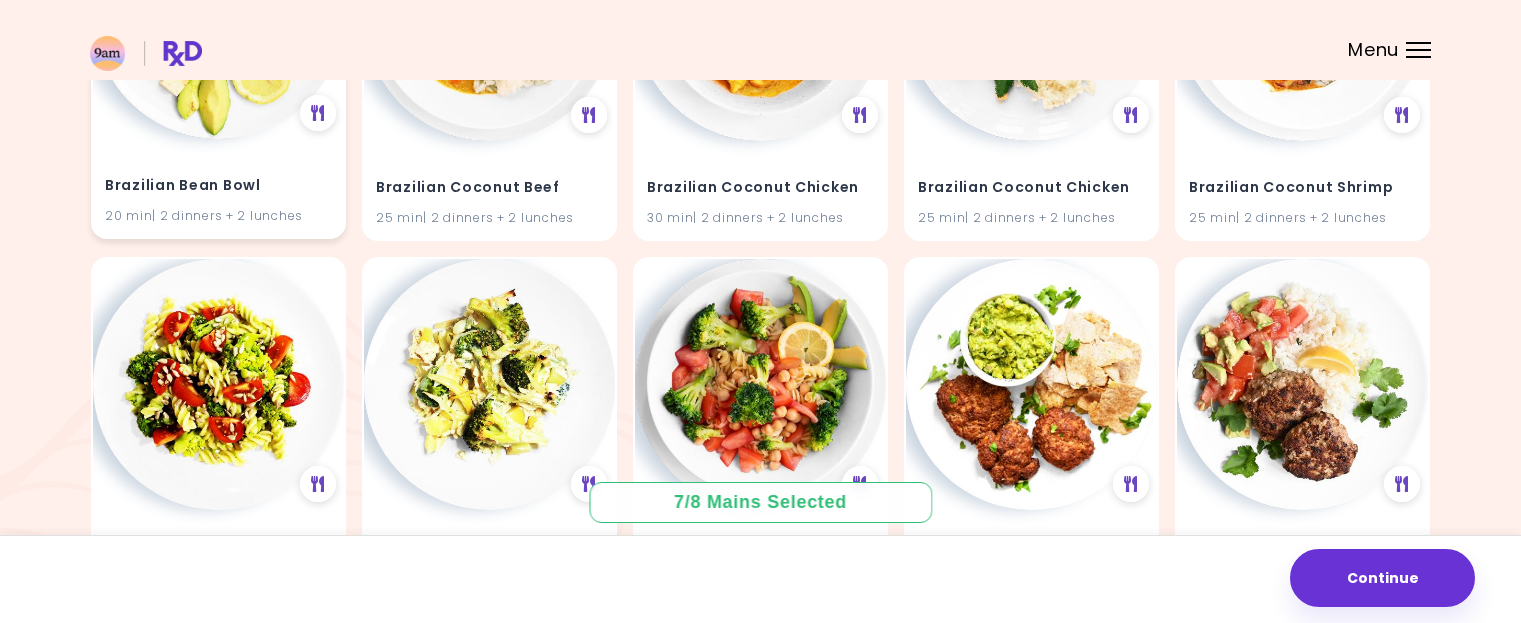 scroll, scrollTop: 5300, scrollLeft: 0, axis: vertical 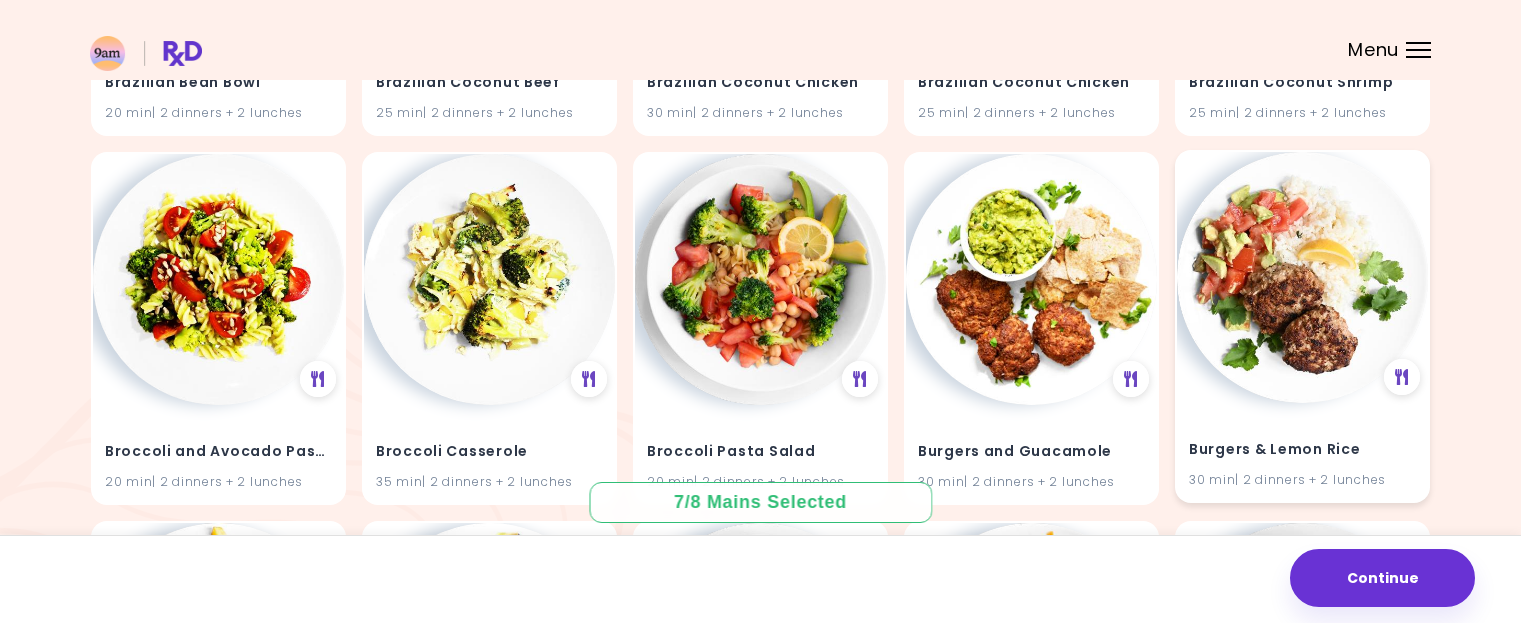 click at bounding box center [1302, 277] 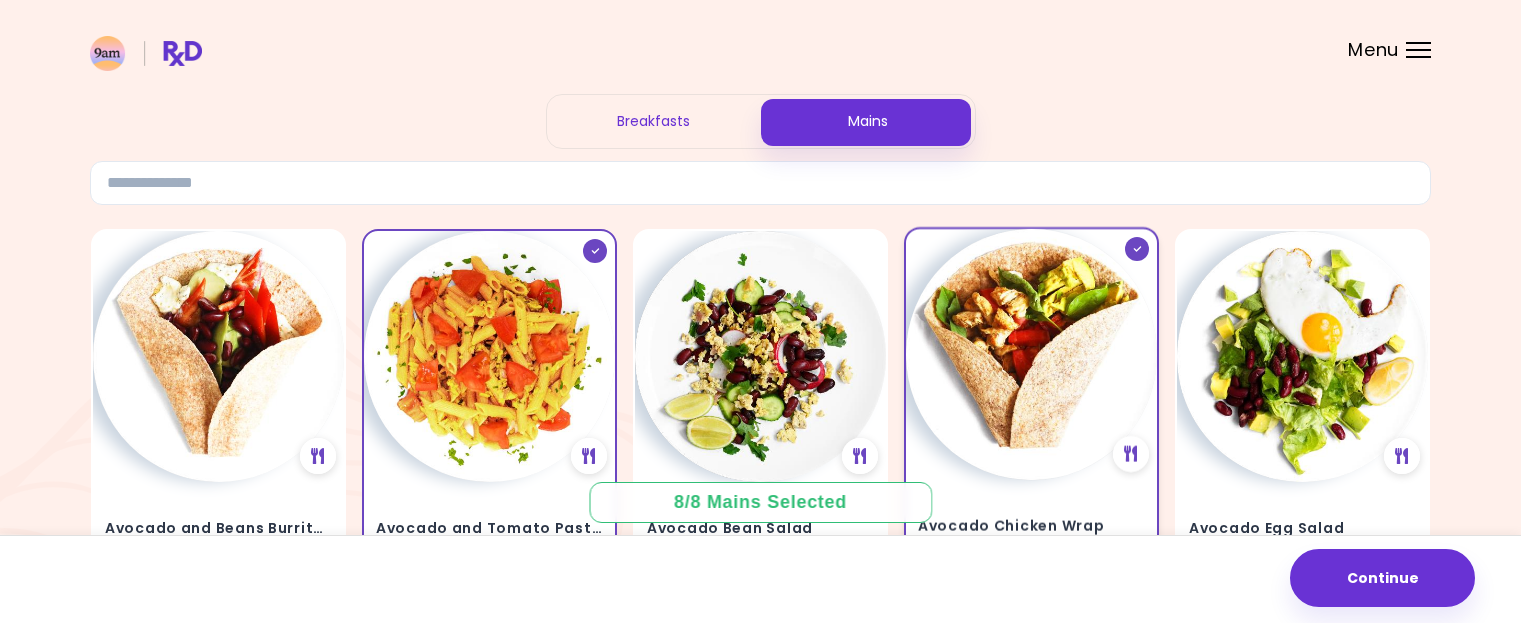 scroll, scrollTop: 0, scrollLeft: 0, axis: both 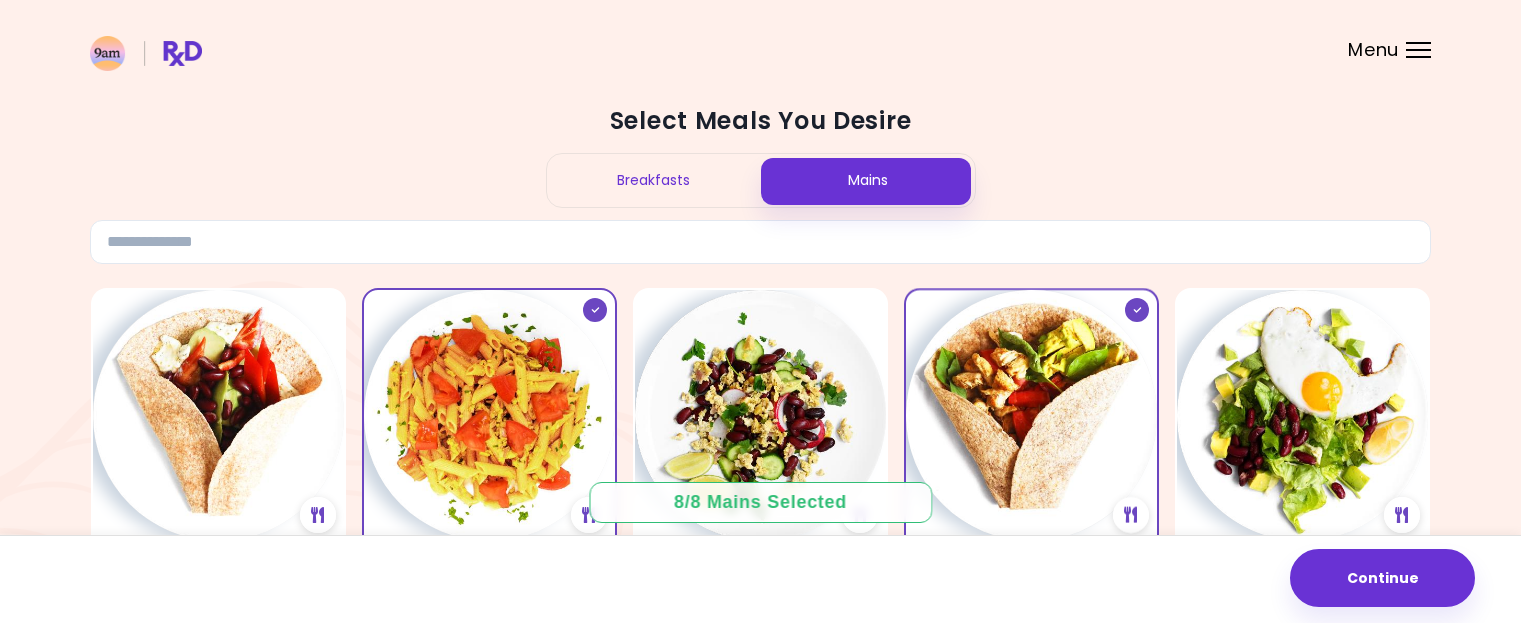 click on "Breakfasts" at bounding box center (654, 180) 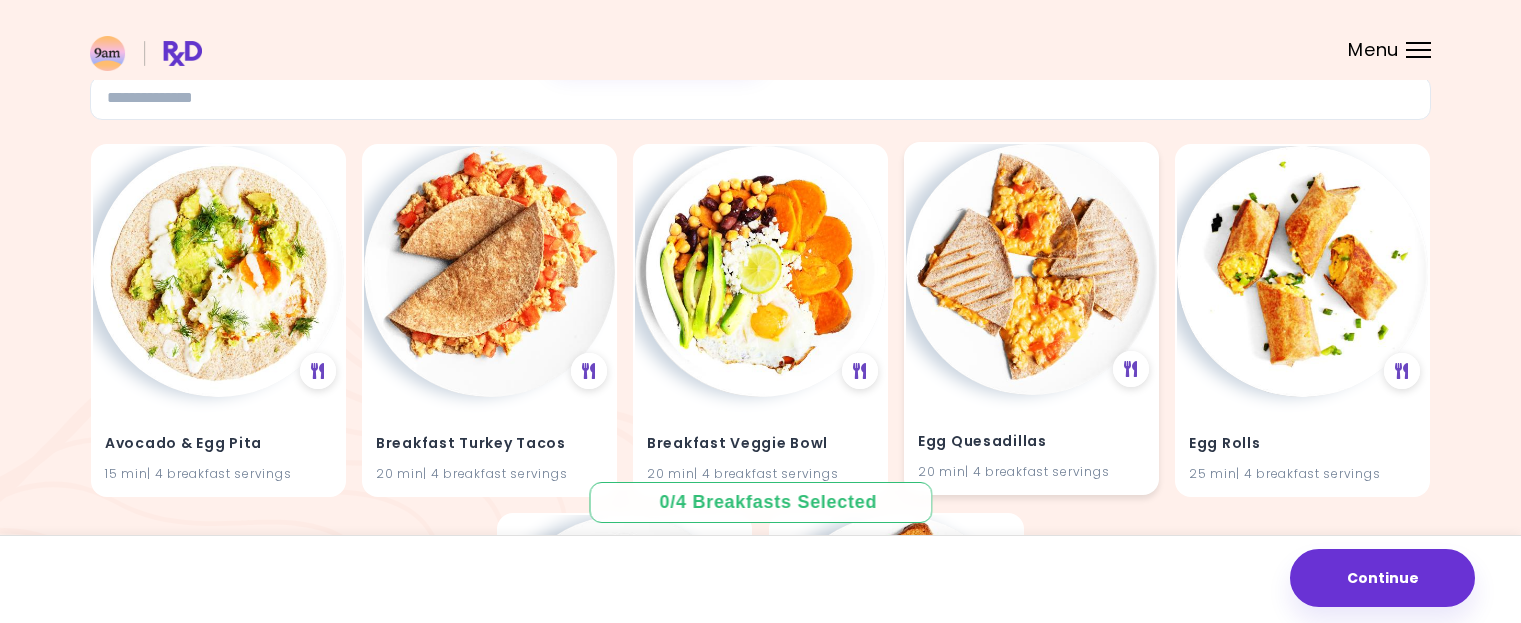 scroll, scrollTop: 179, scrollLeft: 0, axis: vertical 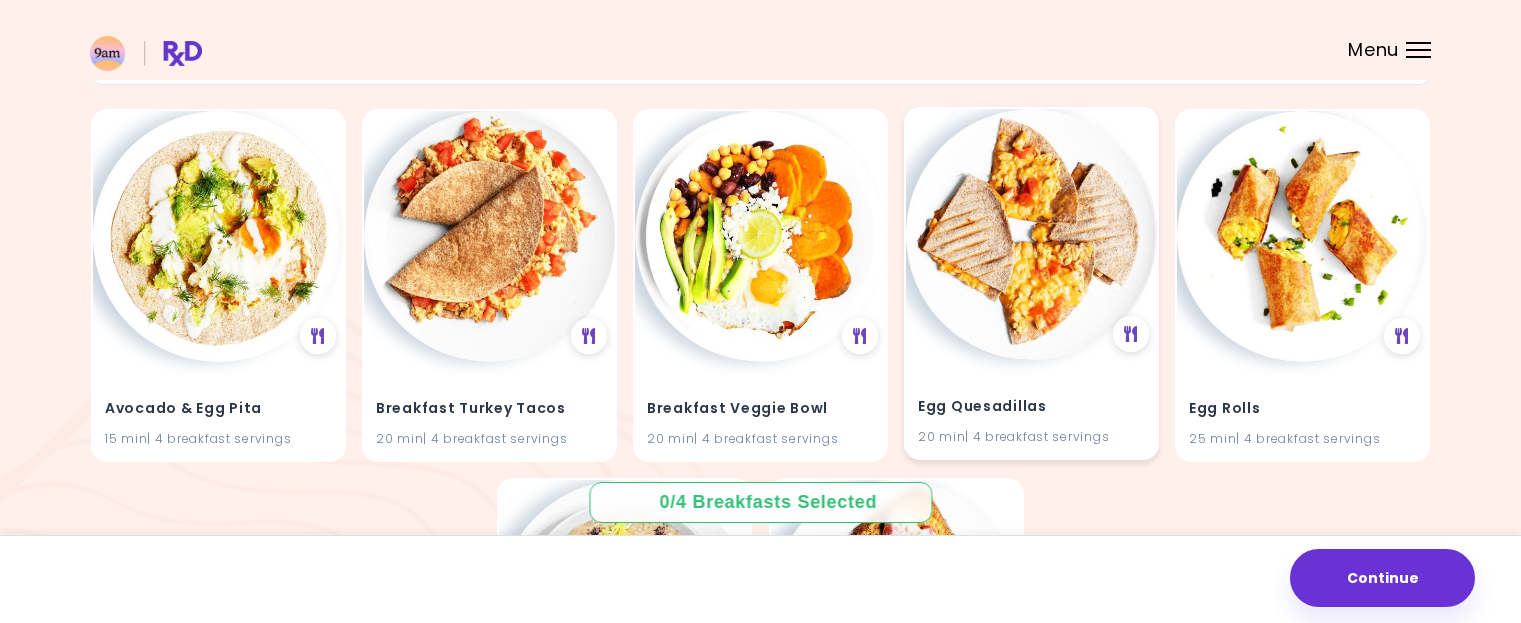 click at bounding box center [1031, 234] 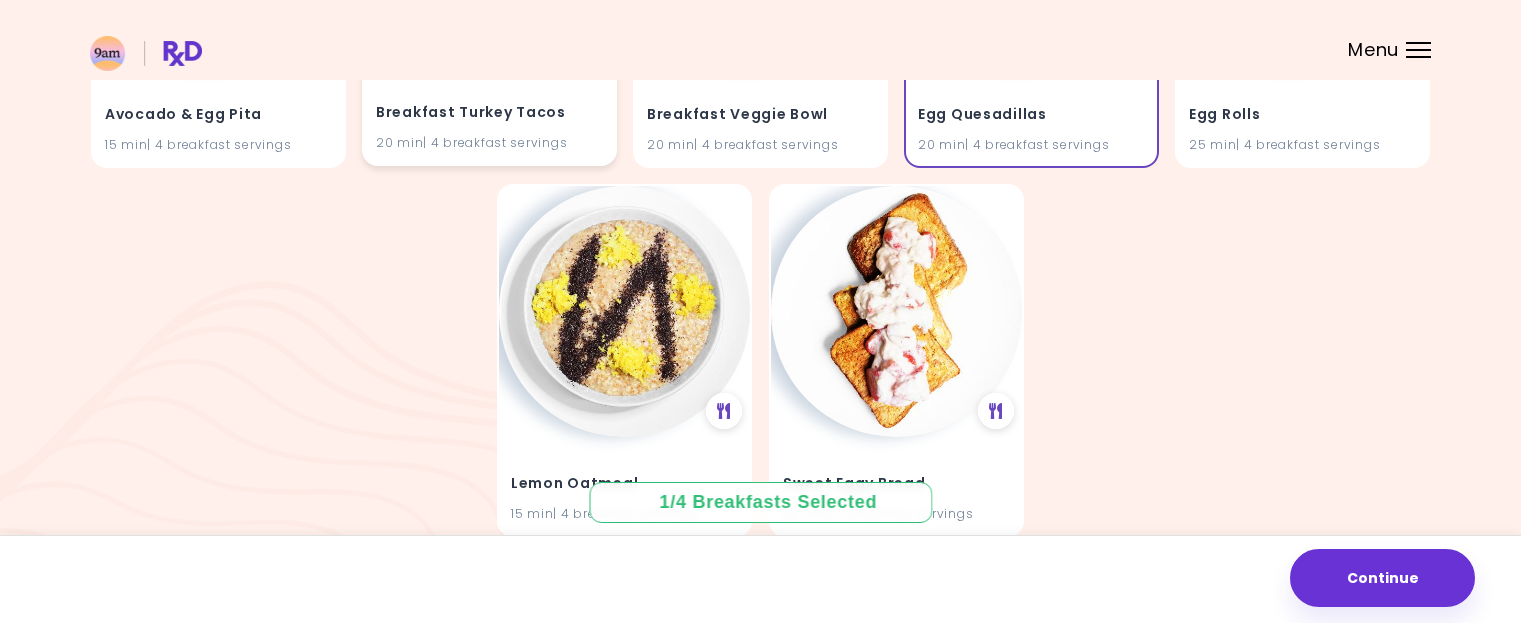 scroll, scrollTop: 479, scrollLeft: 0, axis: vertical 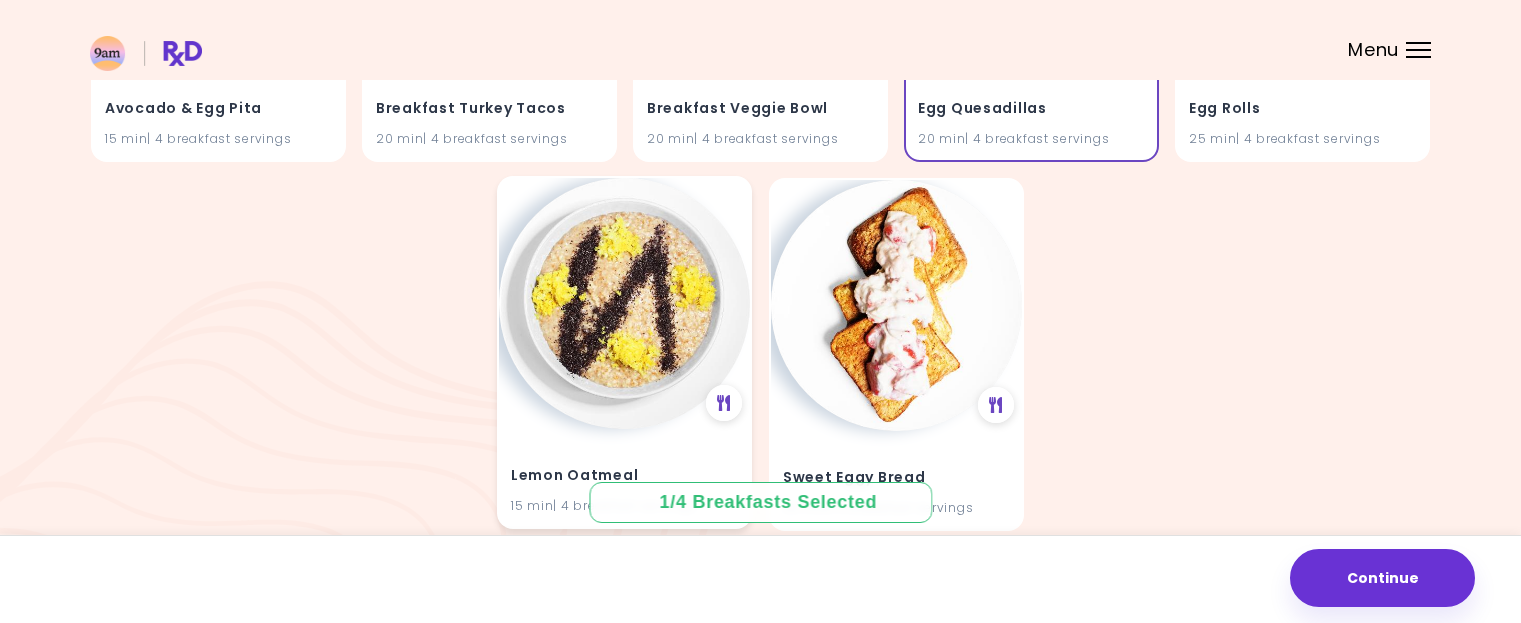 click at bounding box center (624, 303) 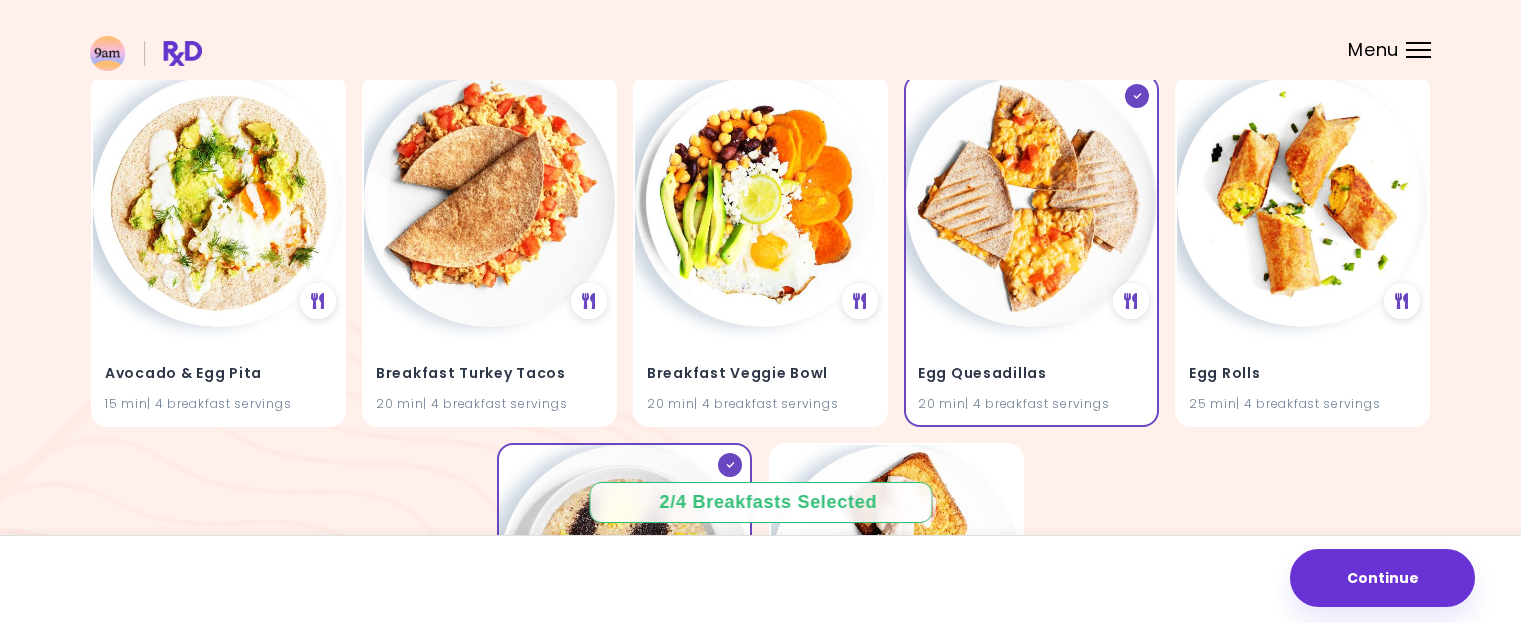 scroll, scrollTop: 179, scrollLeft: 0, axis: vertical 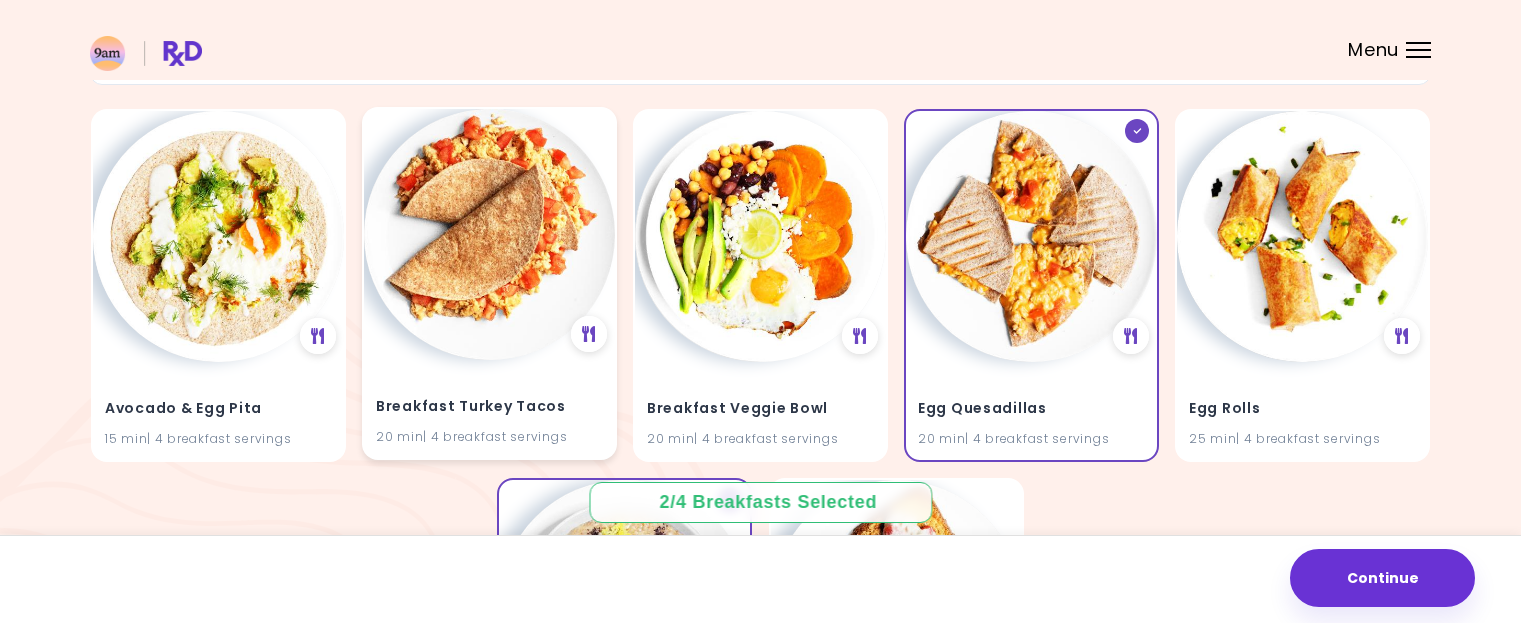 click at bounding box center (489, 234) 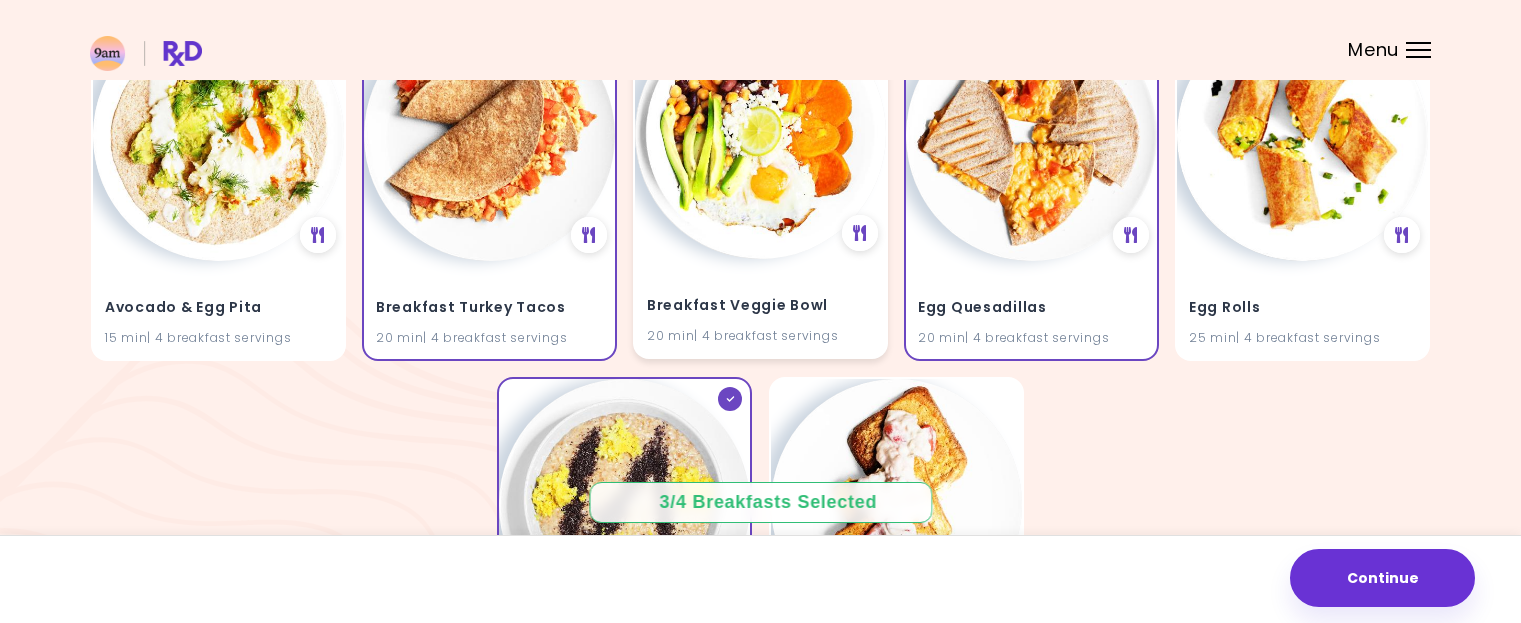 scroll, scrollTop: 279, scrollLeft: 0, axis: vertical 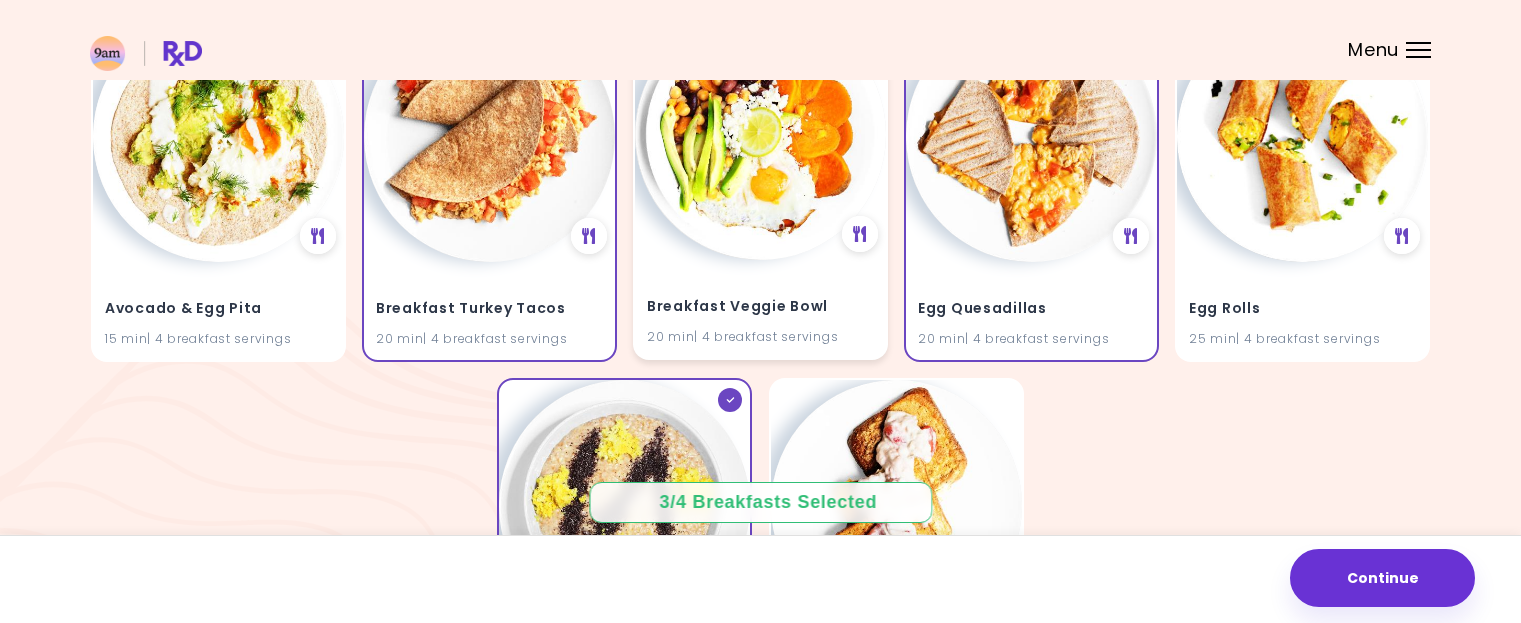 click at bounding box center [760, 134] 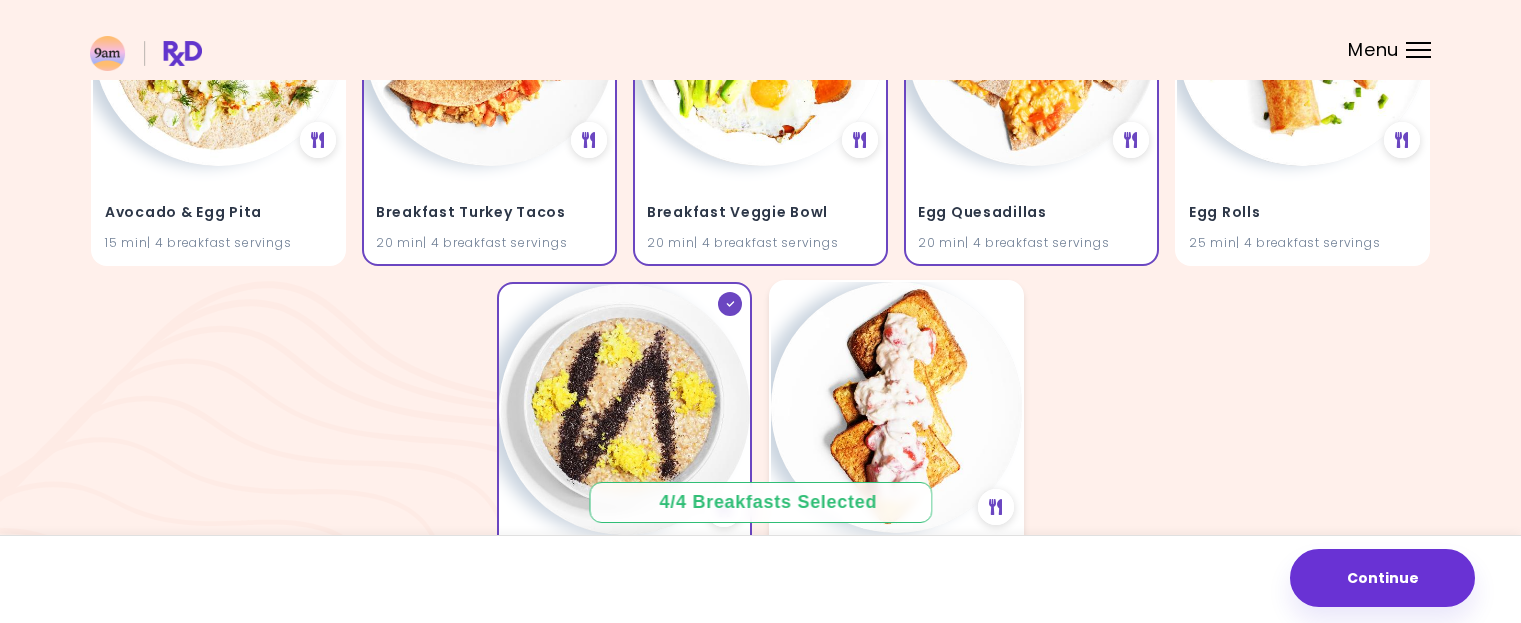scroll, scrollTop: 479, scrollLeft: 0, axis: vertical 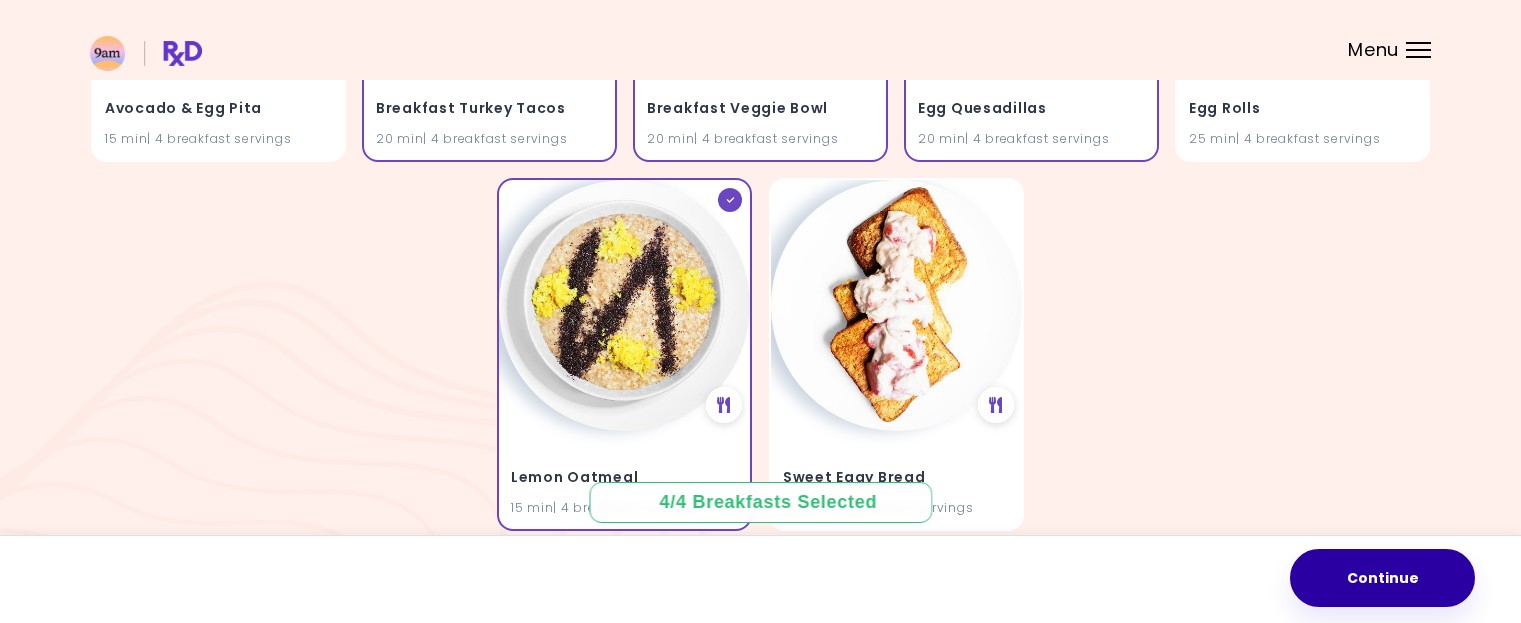 click on "Continue" at bounding box center [1382, 578] 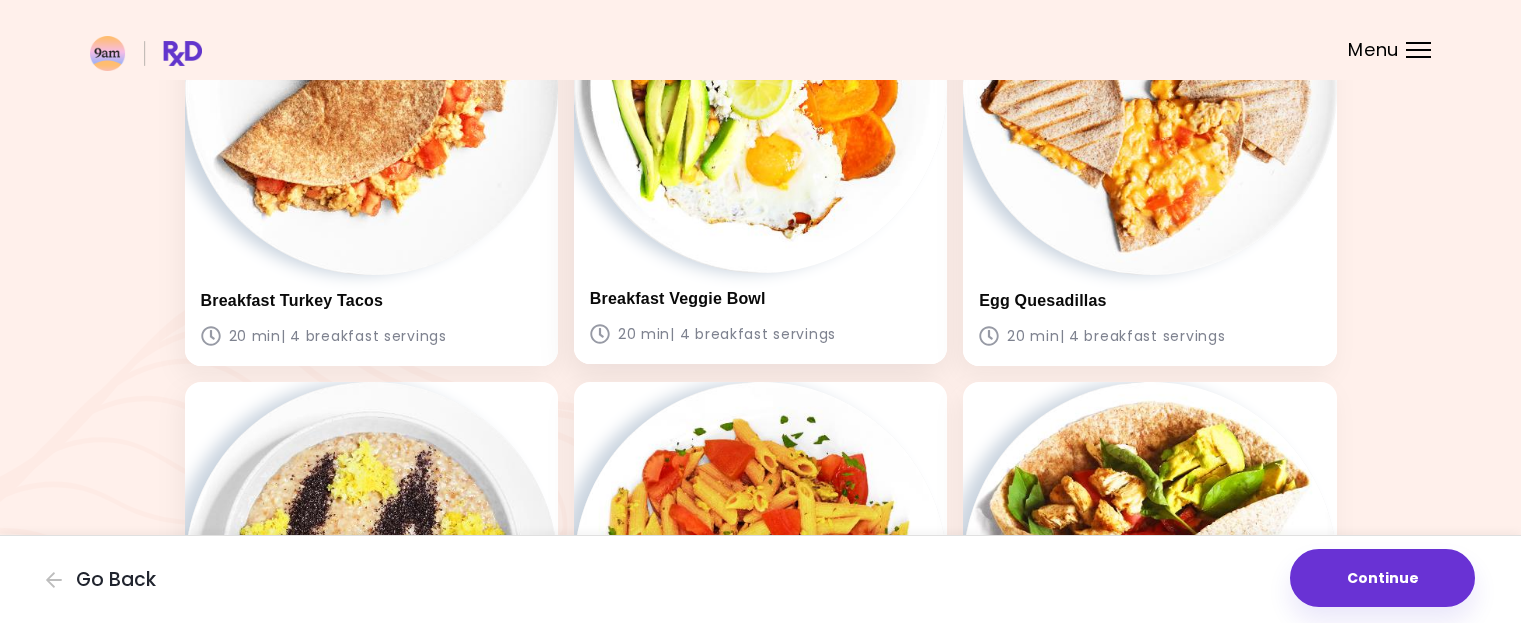 scroll, scrollTop: 400, scrollLeft: 0, axis: vertical 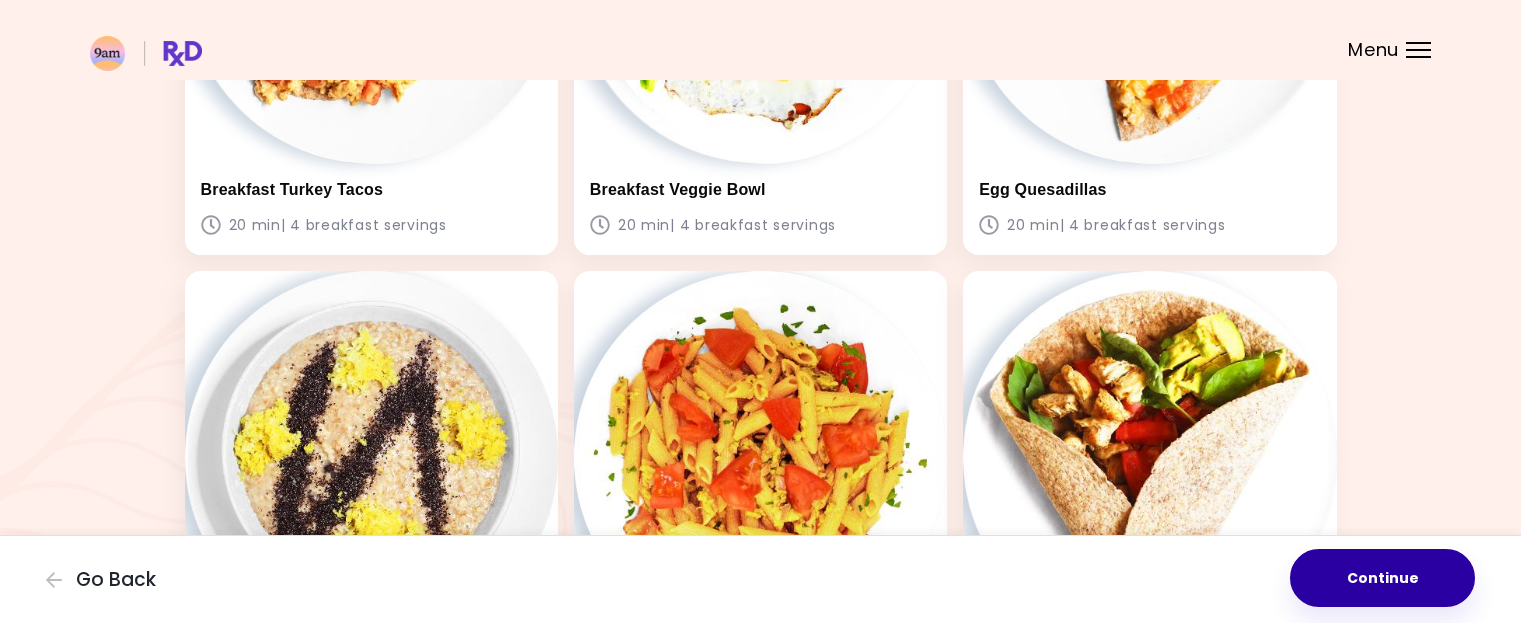 click on "Continue" at bounding box center (1382, 578) 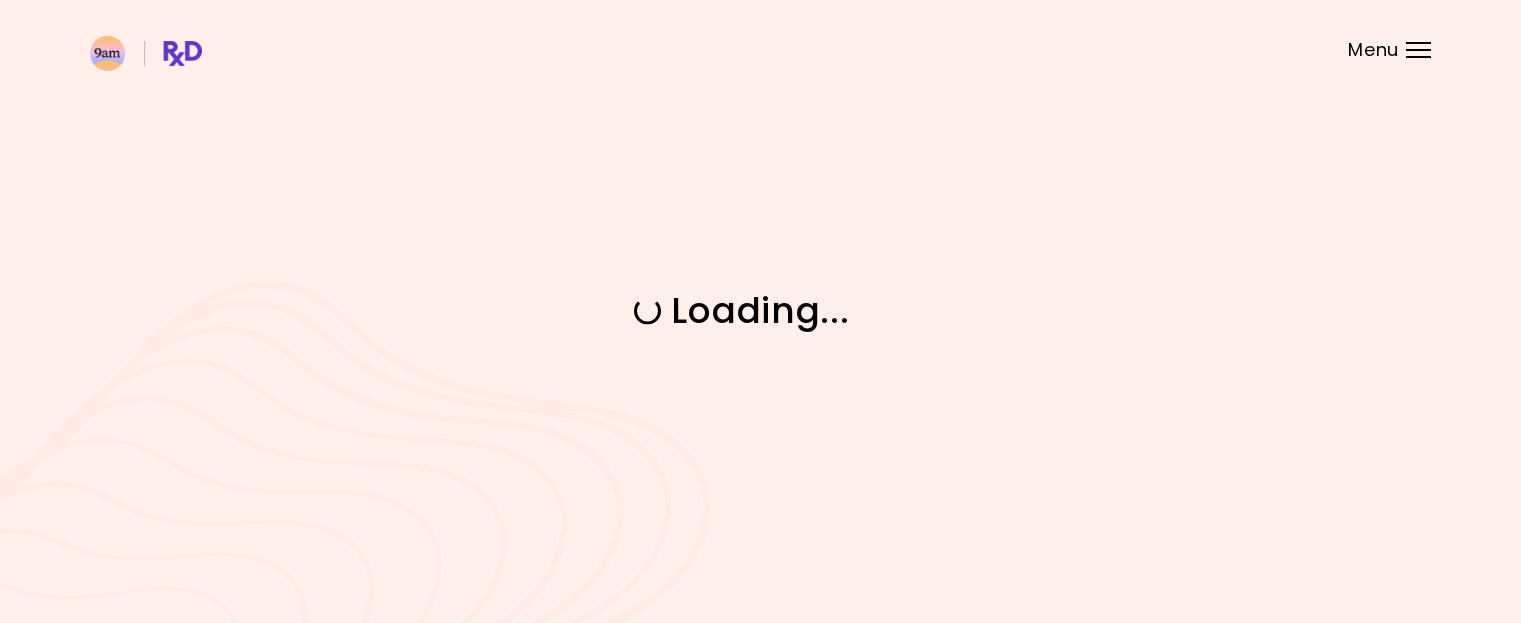 scroll, scrollTop: 0, scrollLeft: 0, axis: both 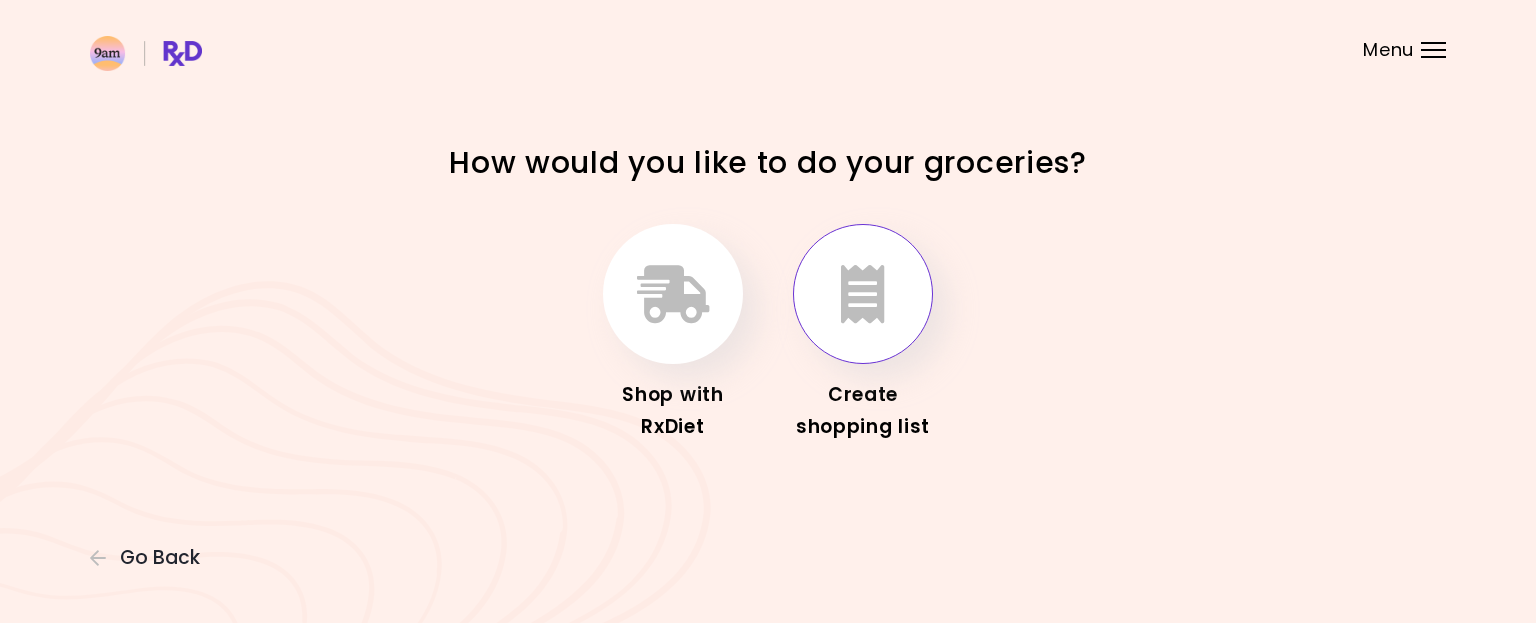 click at bounding box center [863, 294] 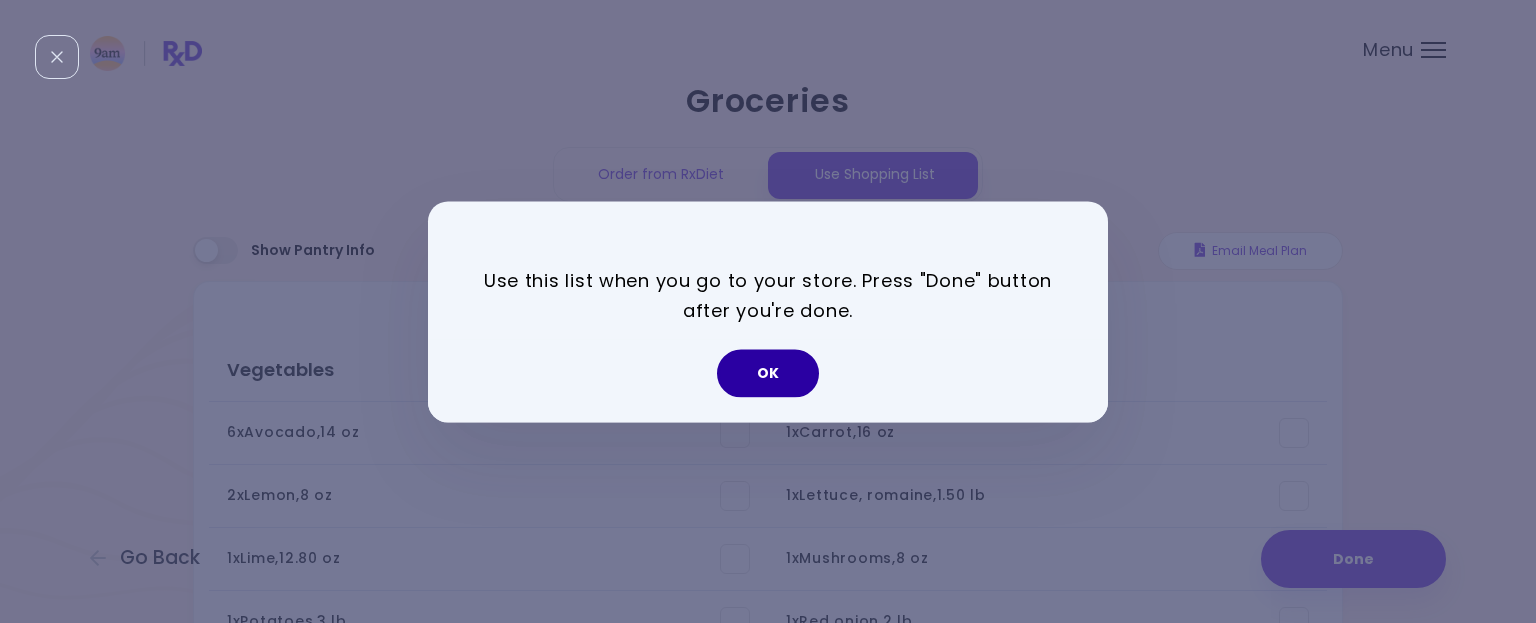 click on "OK" at bounding box center (768, 373) 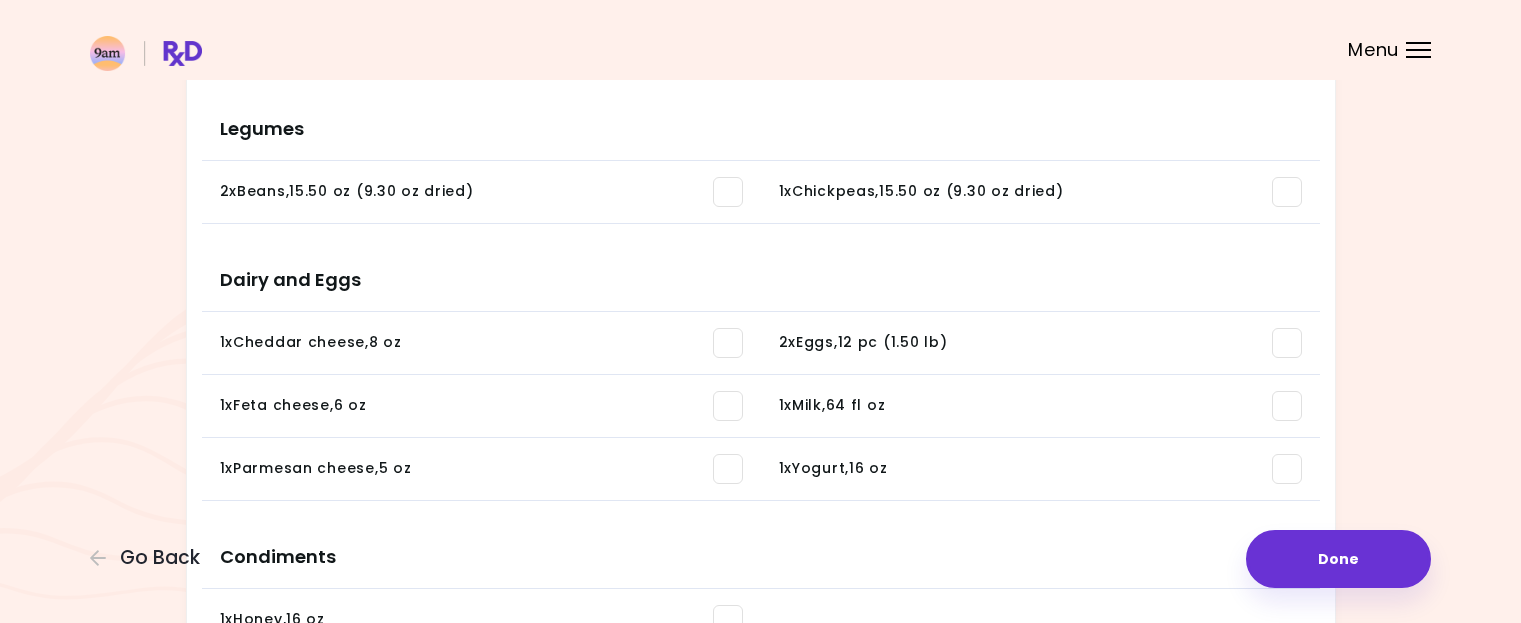 scroll, scrollTop: 1000, scrollLeft: 0, axis: vertical 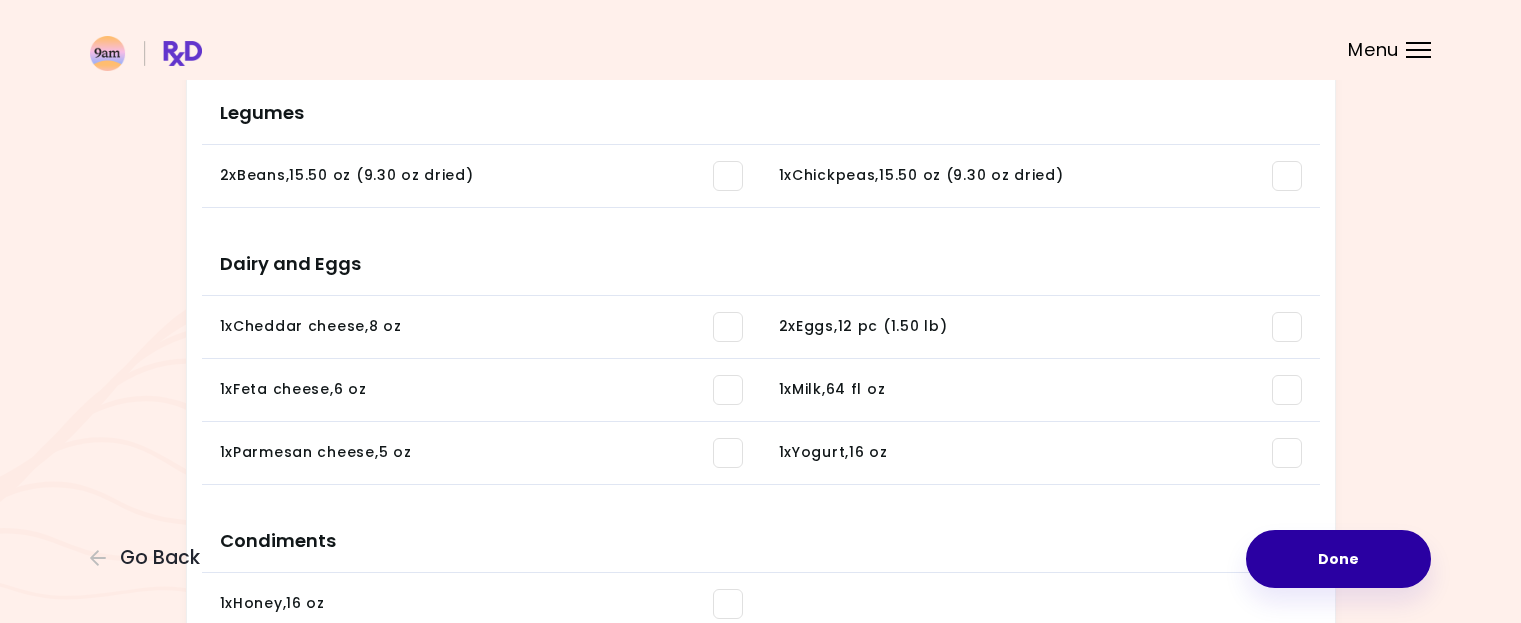 click on "Done" at bounding box center [1338, 559] 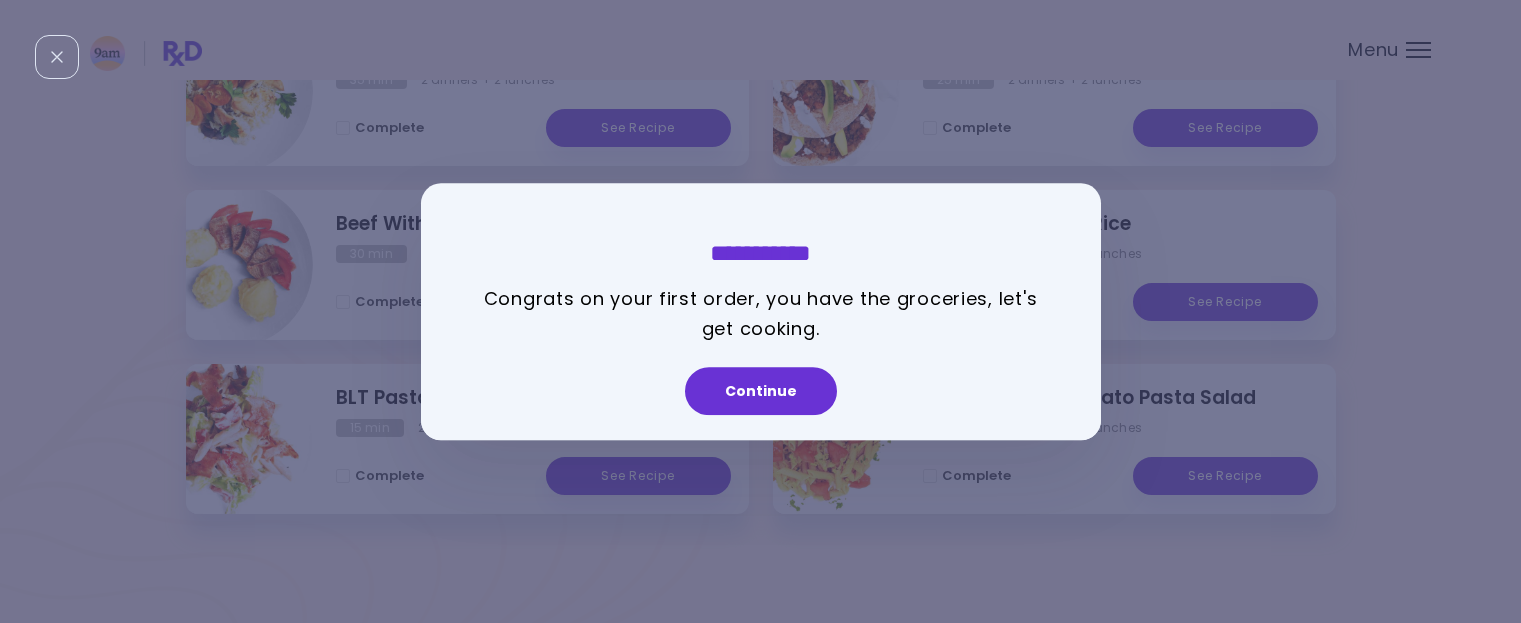 scroll, scrollTop: 0, scrollLeft: 0, axis: both 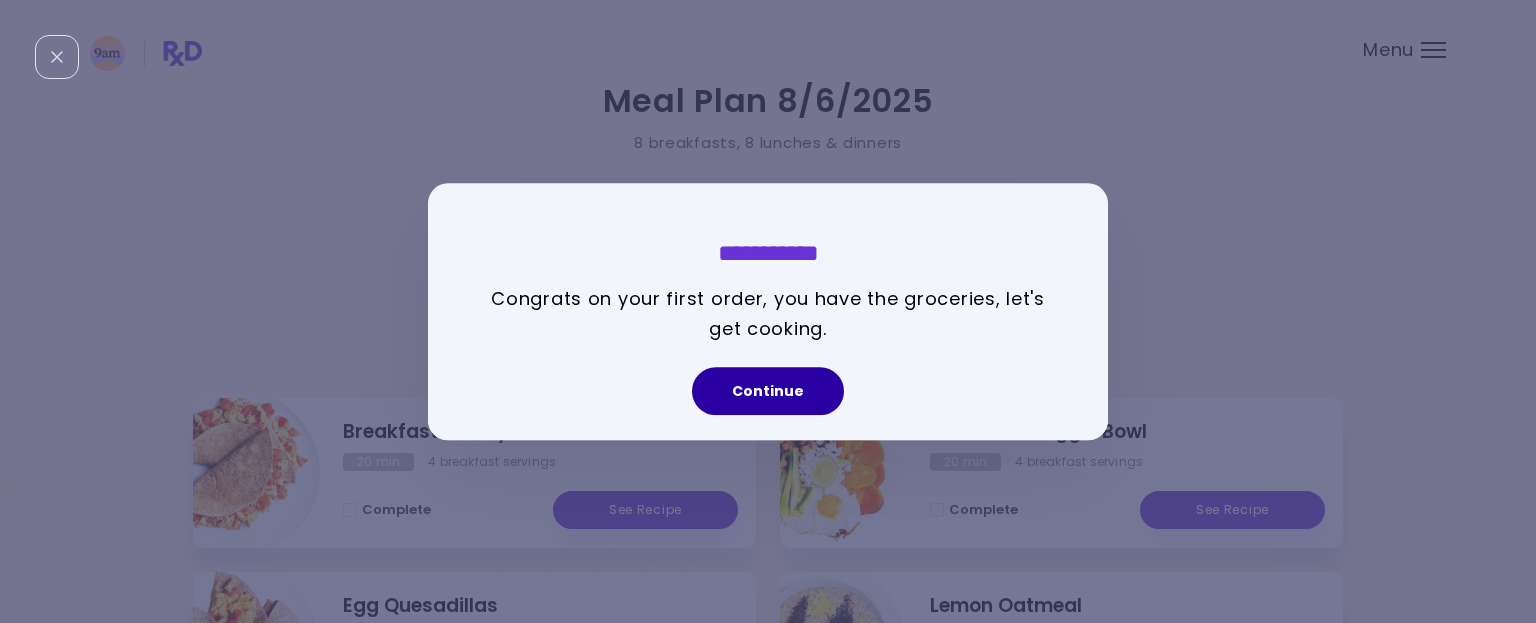 click on "Continue" at bounding box center [768, 391] 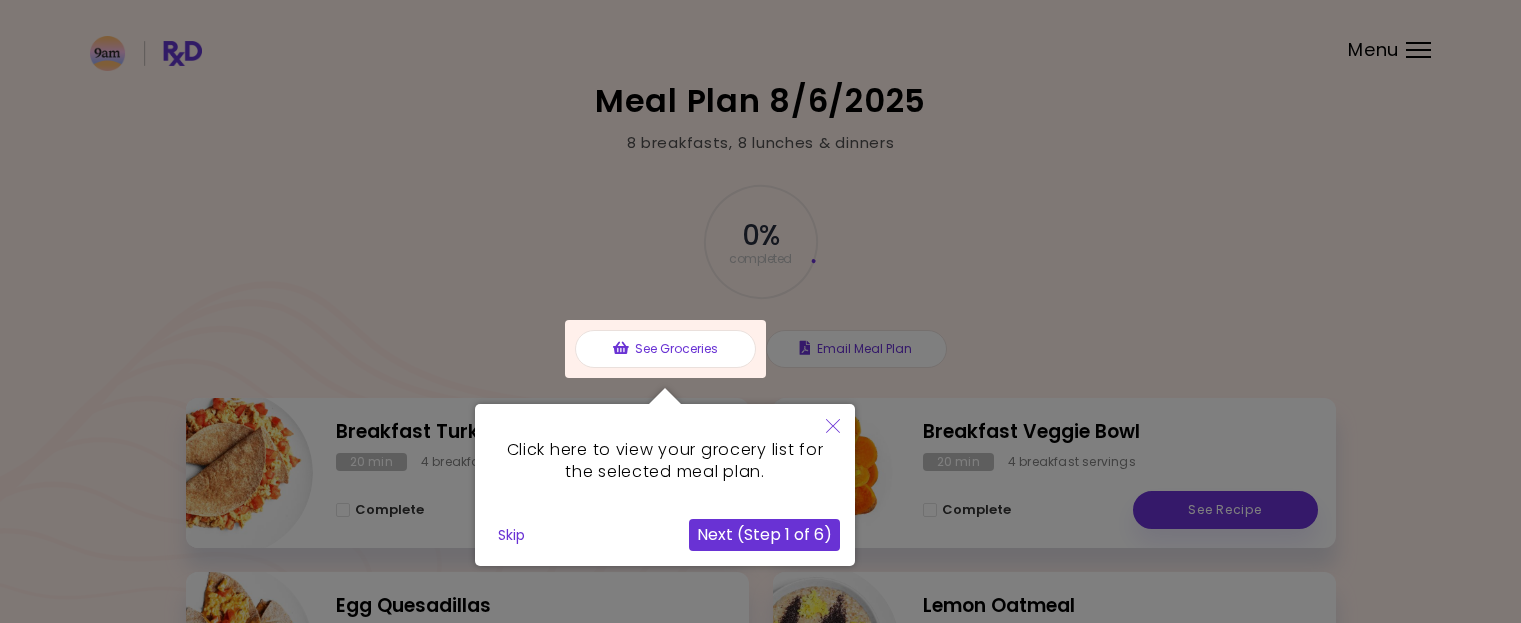 click at bounding box center (665, 349) 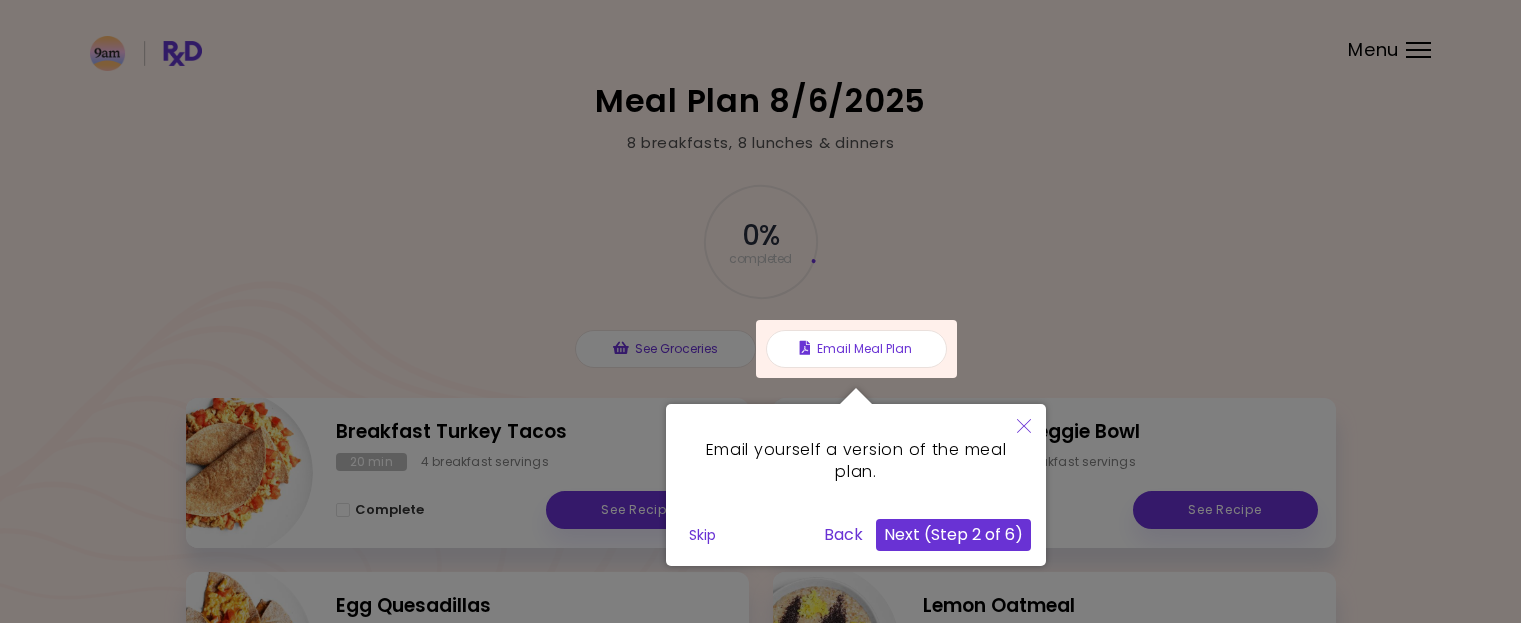 click on "Next (Step 2 of 6)" at bounding box center (953, 535) 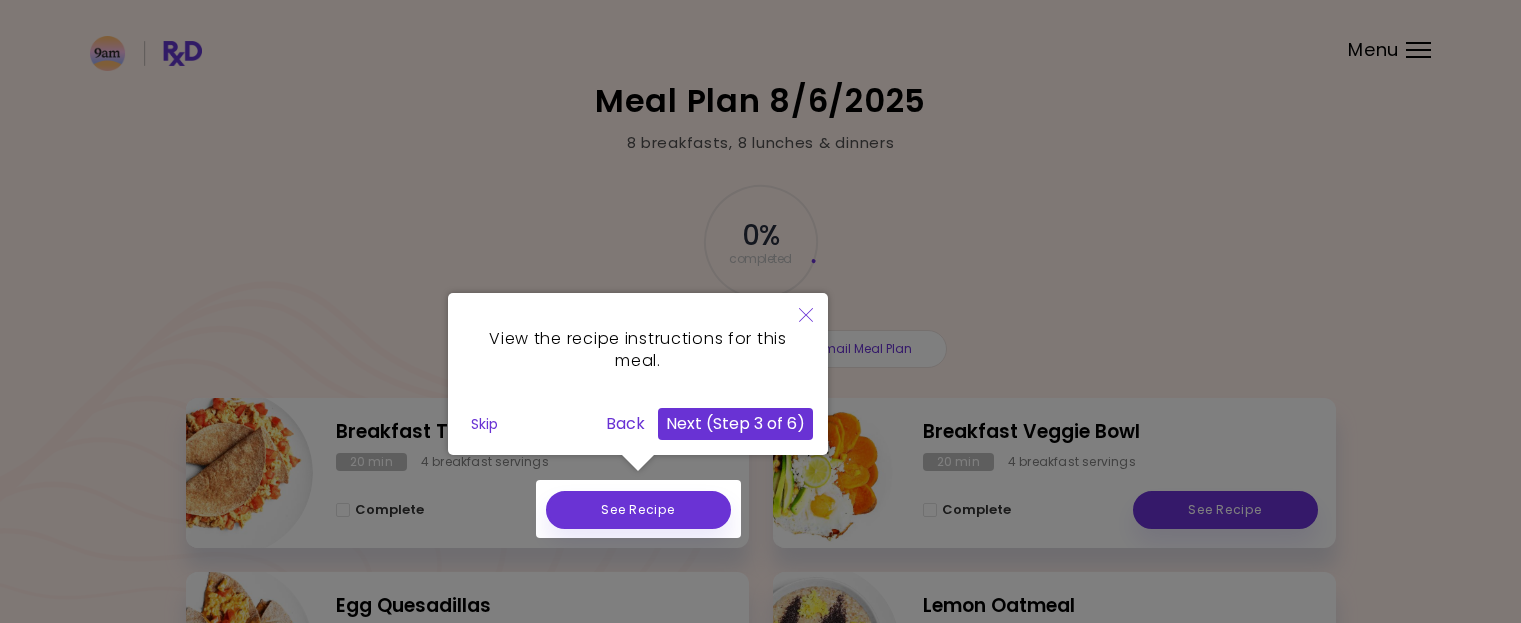click on "Next (Step 3 of 6)" at bounding box center (735, 424) 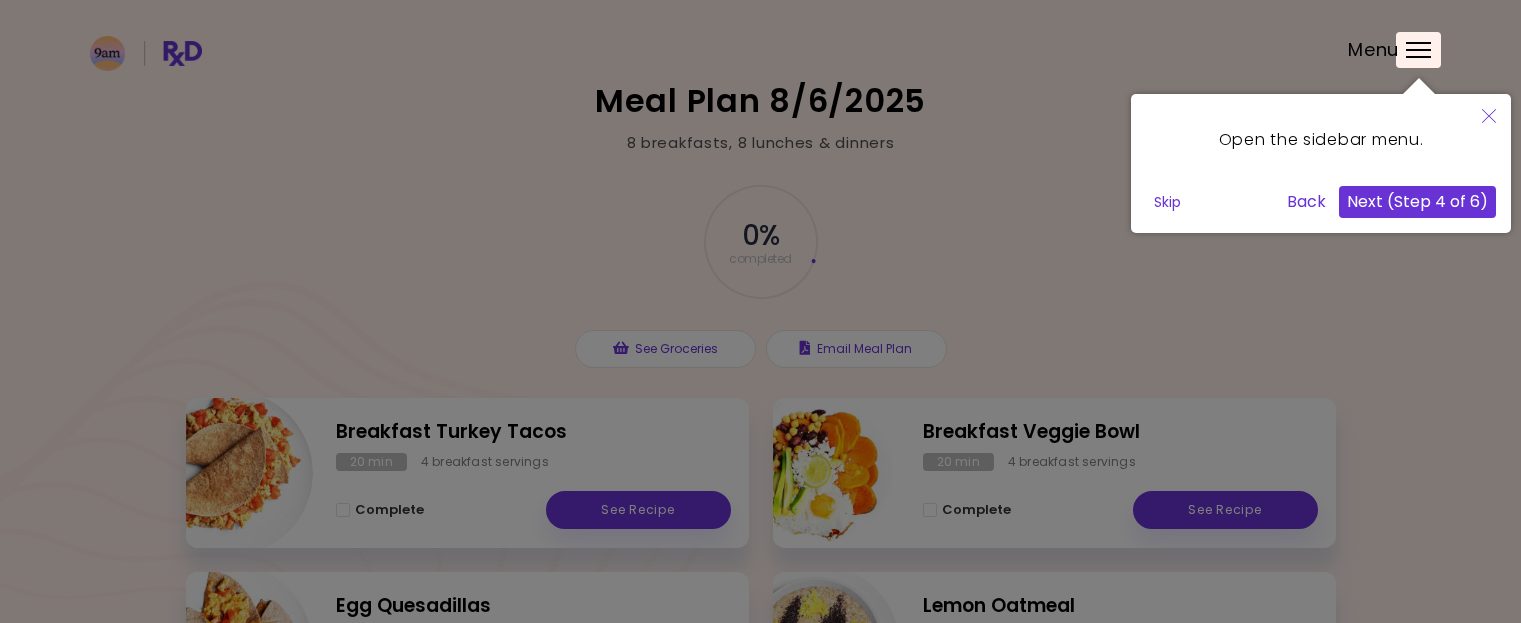 click on "Next (Step 4 of 6)" at bounding box center [1417, 202] 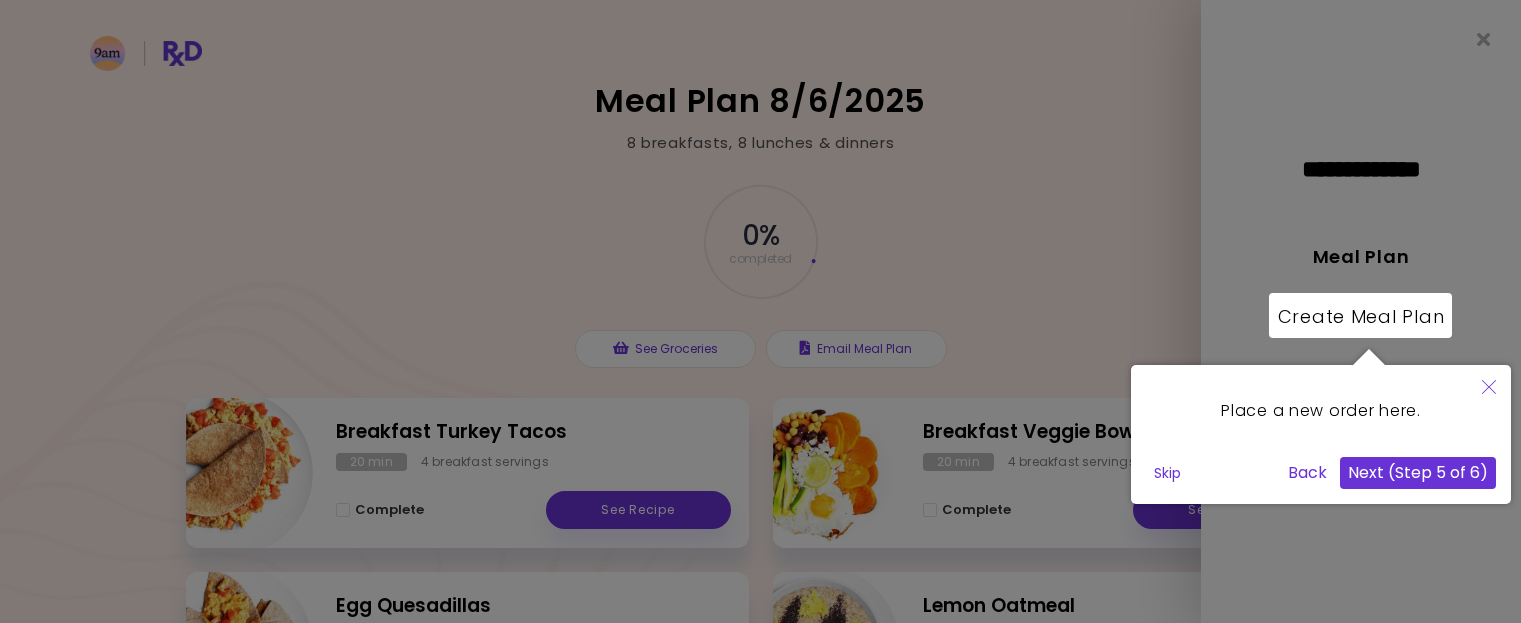 click on "Next (Step 5 of 6)" at bounding box center (1418, 473) 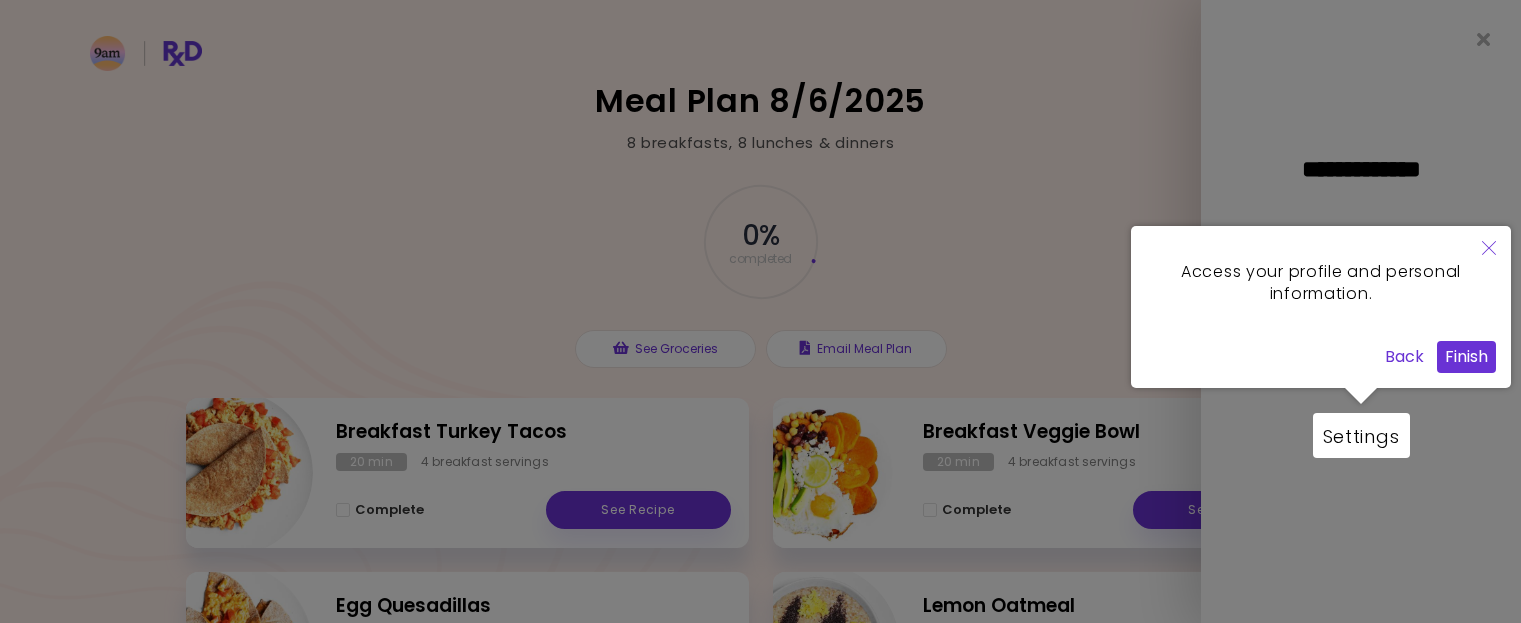 click on "Finish" at bounding box center [1466, 357] 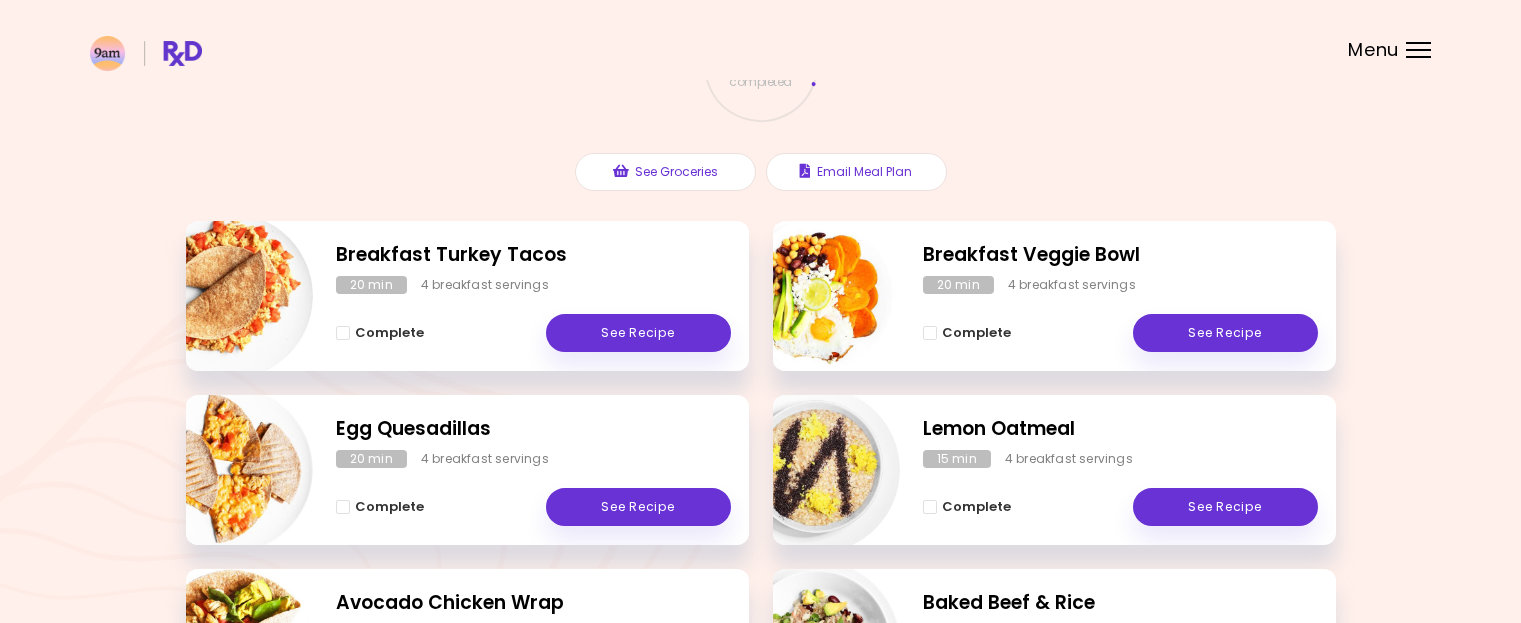 scroll, scrollTop: 200, scrollLeft: 0, axis: vertical 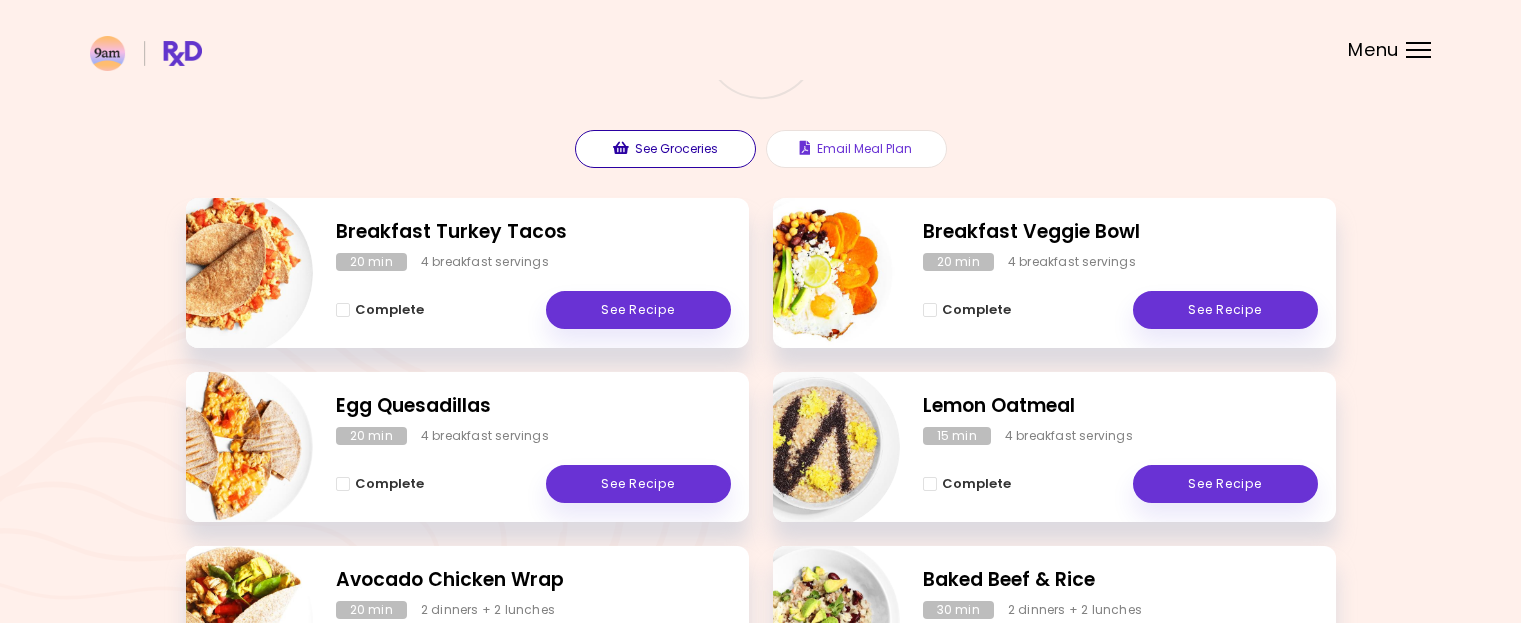 click on "See Groceries" at bounding box center (665, 149) 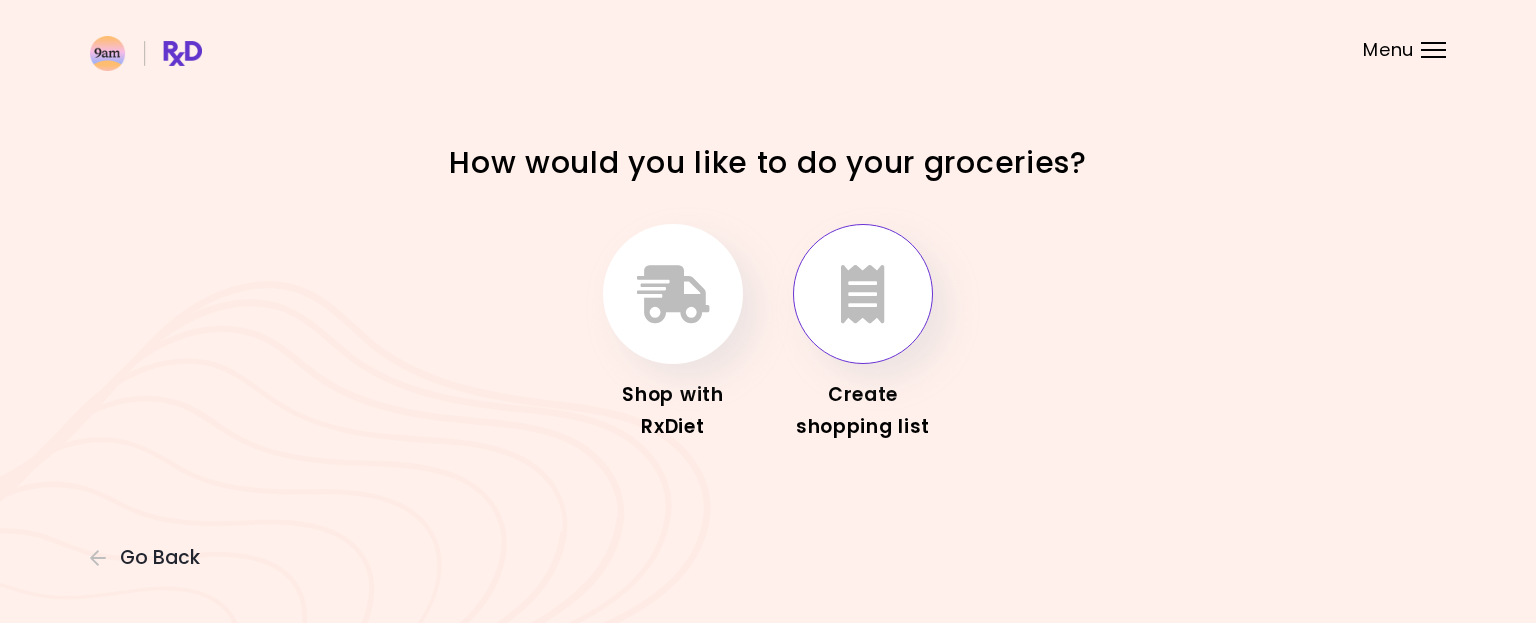 click at bounding box center [863, 294] 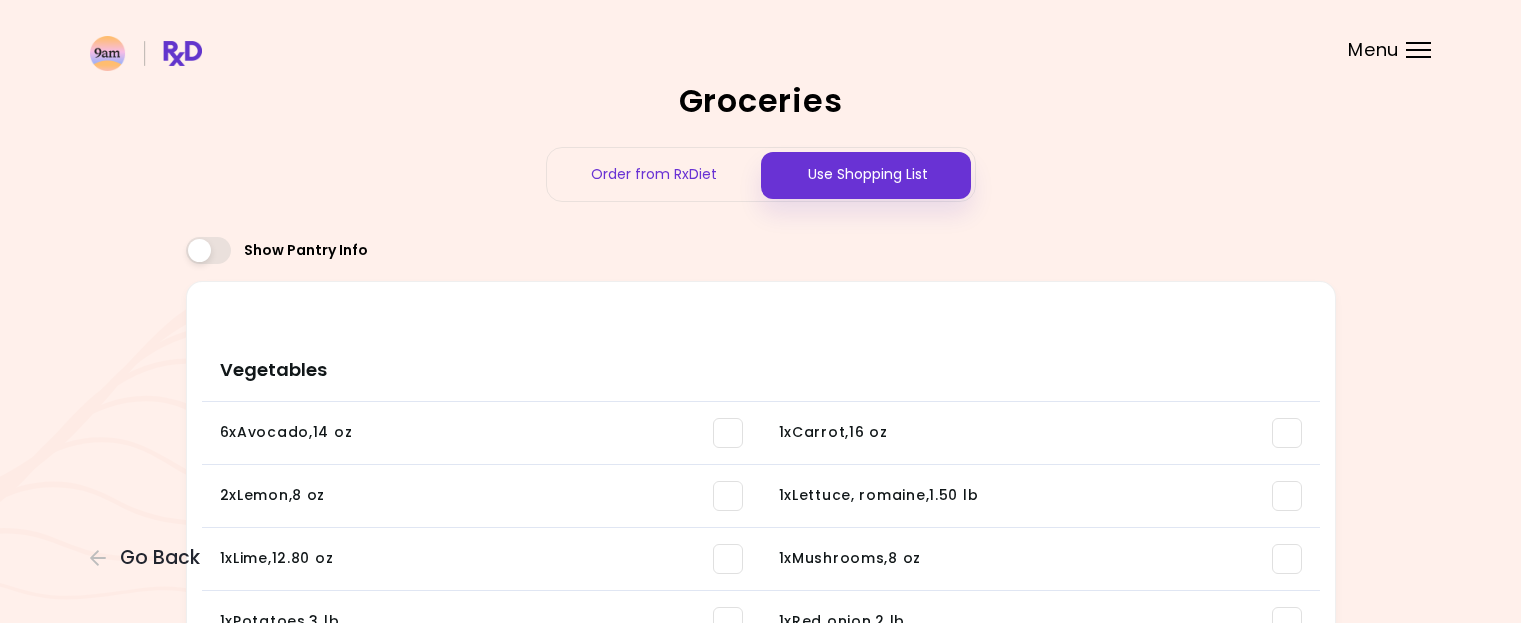 click on "Use Shopping List" at bounding box center [868, 174] 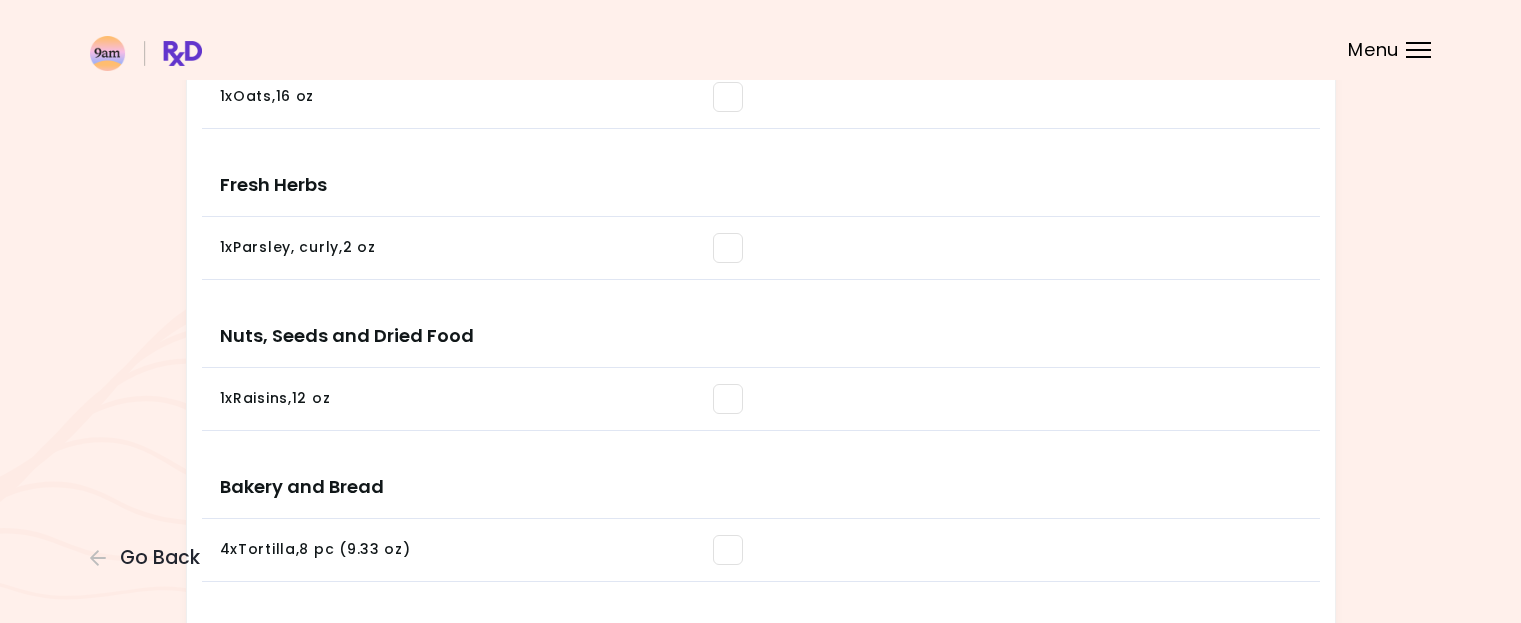 scroll, scrollTop: 1715, scrollLeft: 0, axis: vertical 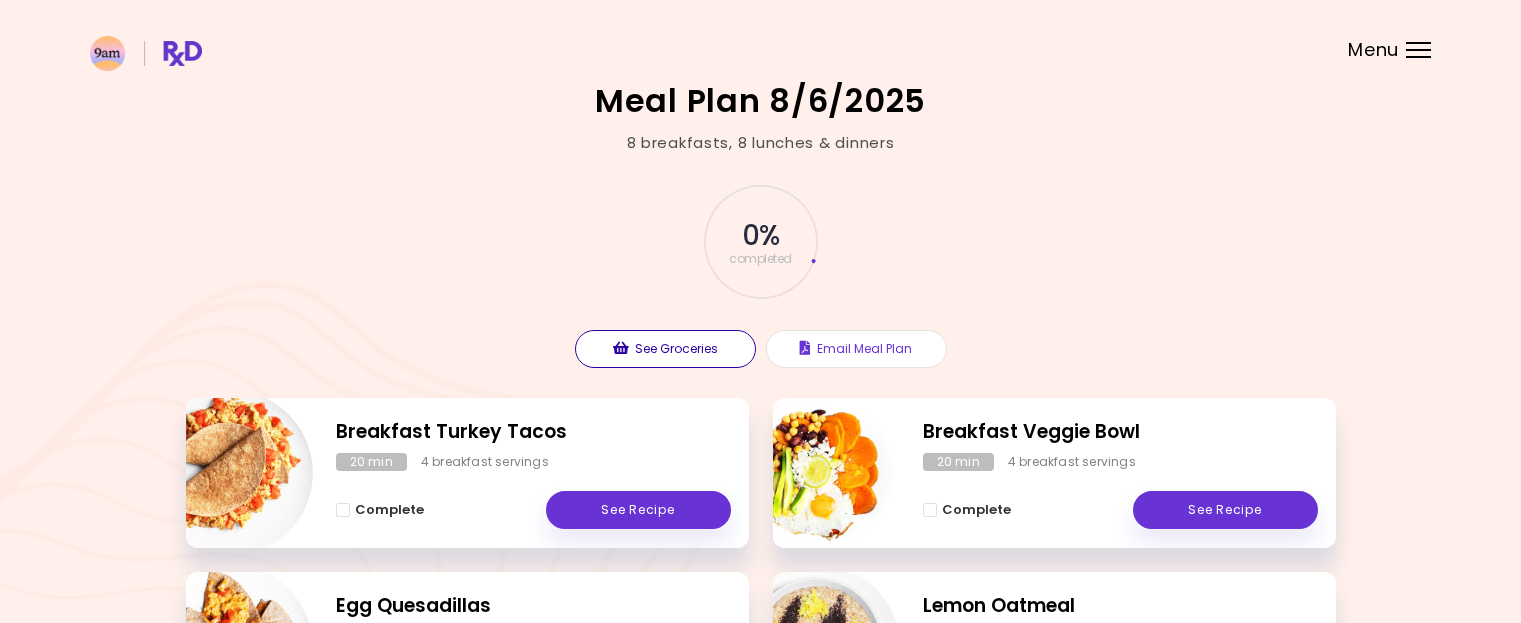 click on "See Groceries" at bounding box center (665, 349) 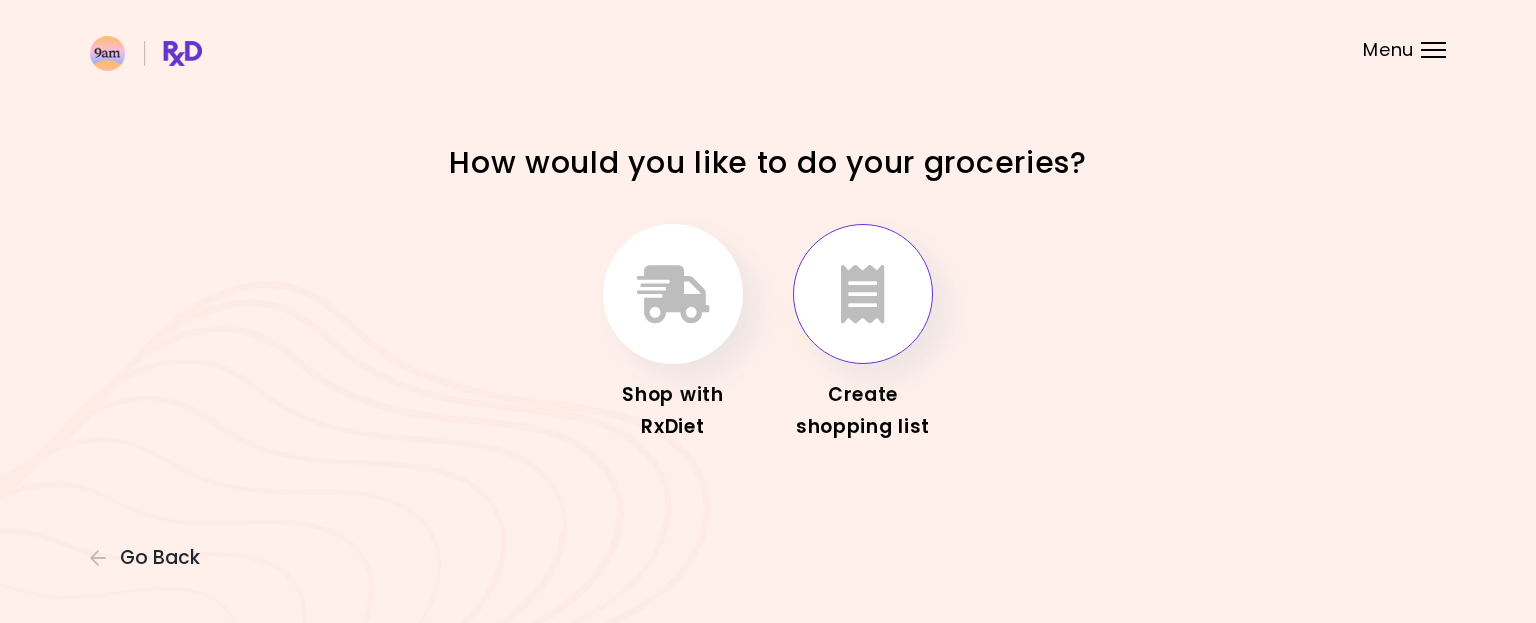 click at bounding box center [863, 294] 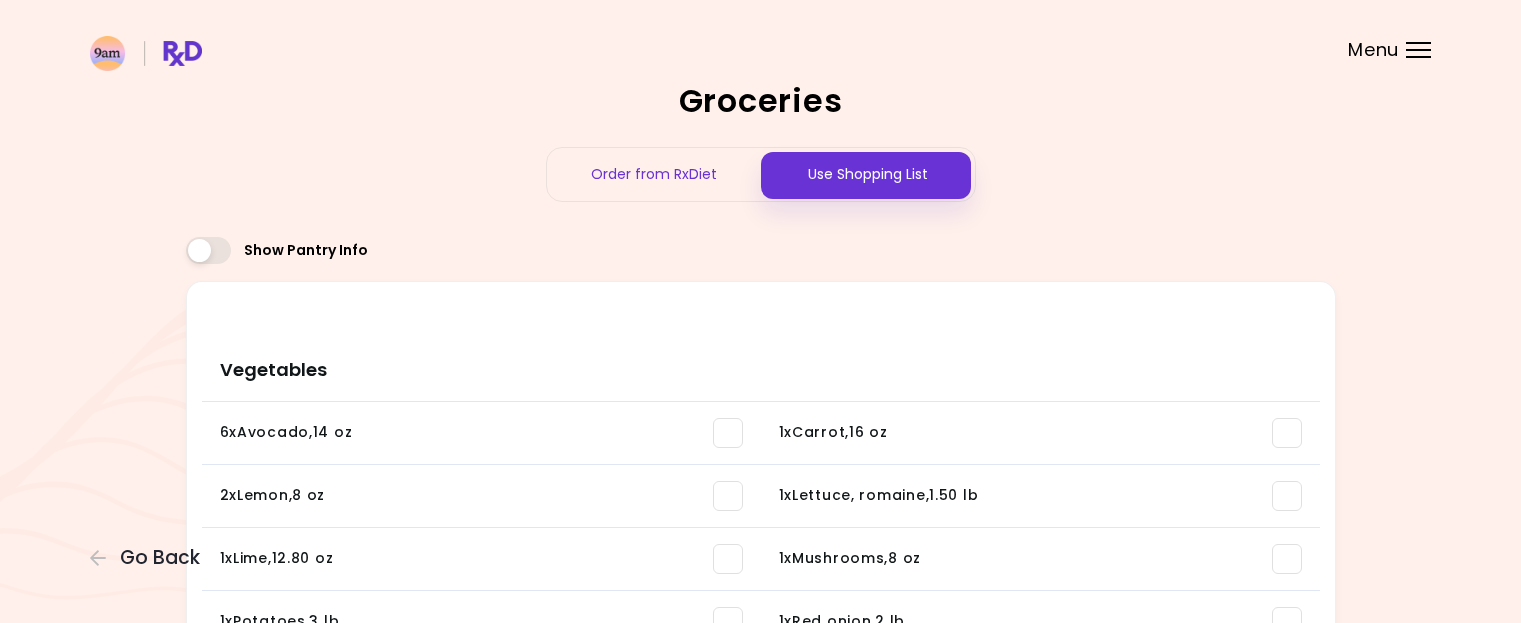 click on "Use Shopping List" at bounding box center [868, 174] 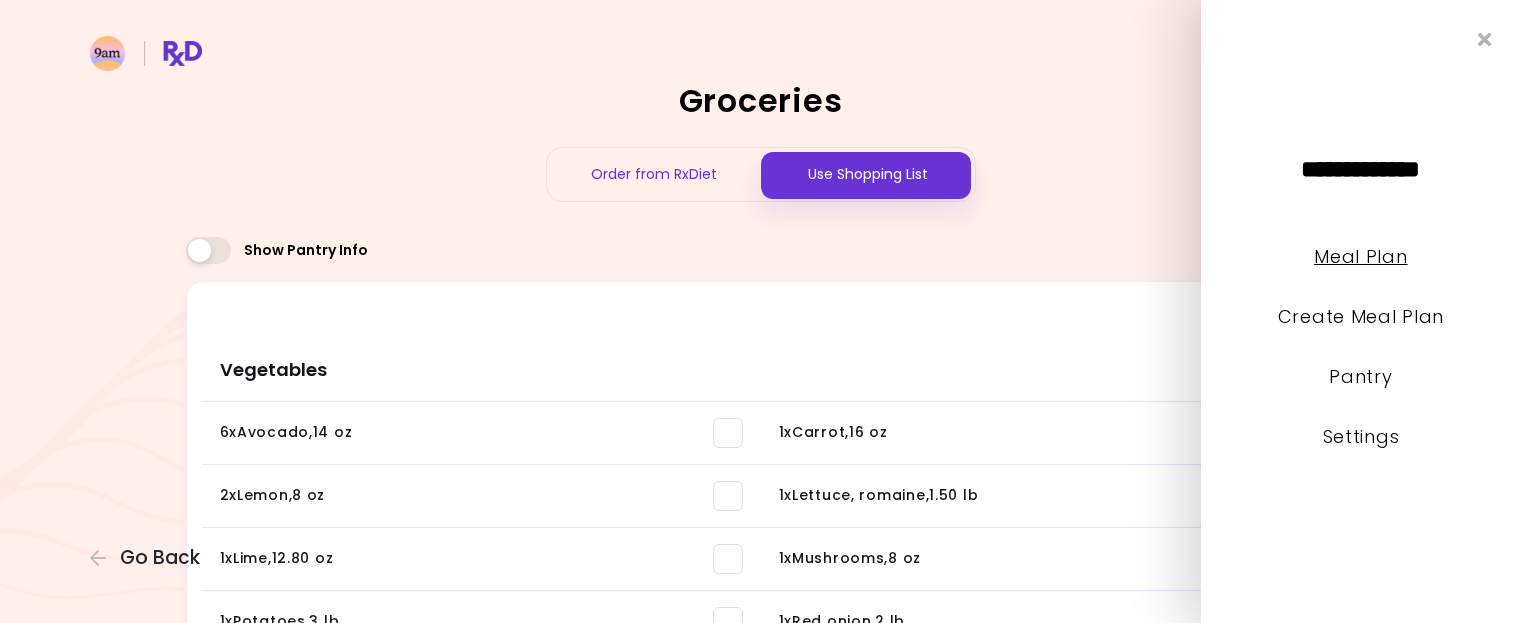 click on "Meal Plan" at bounding box center (1360, 256) 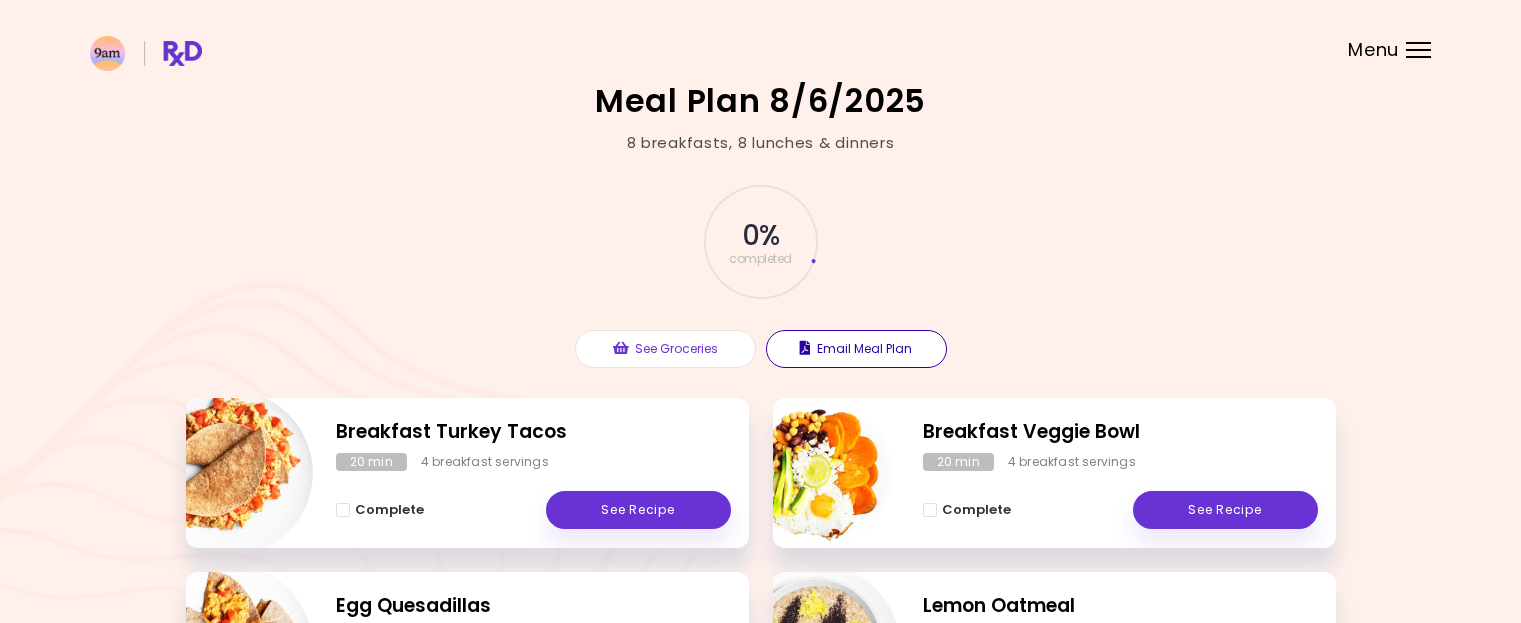 click on "Email Meal Plan" at bounding box center (856, 349) 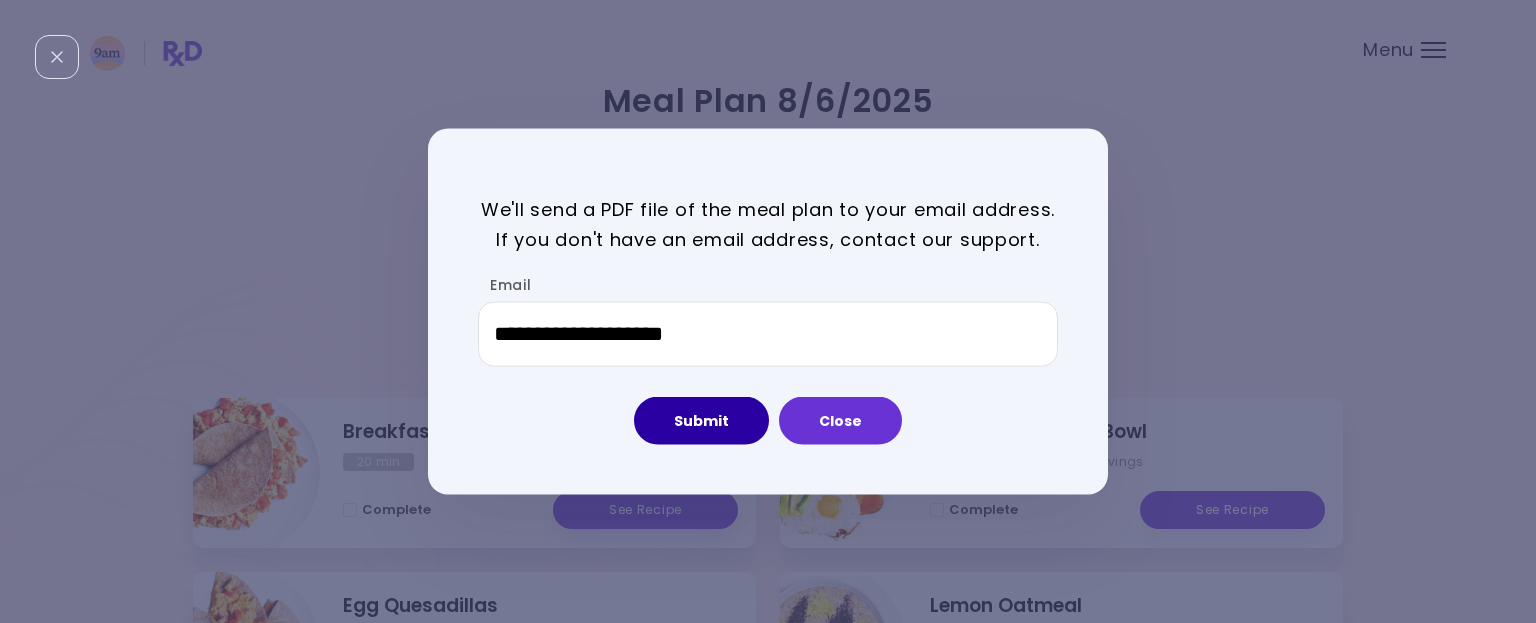 click on "Submit" at bounding box center [701, 421] 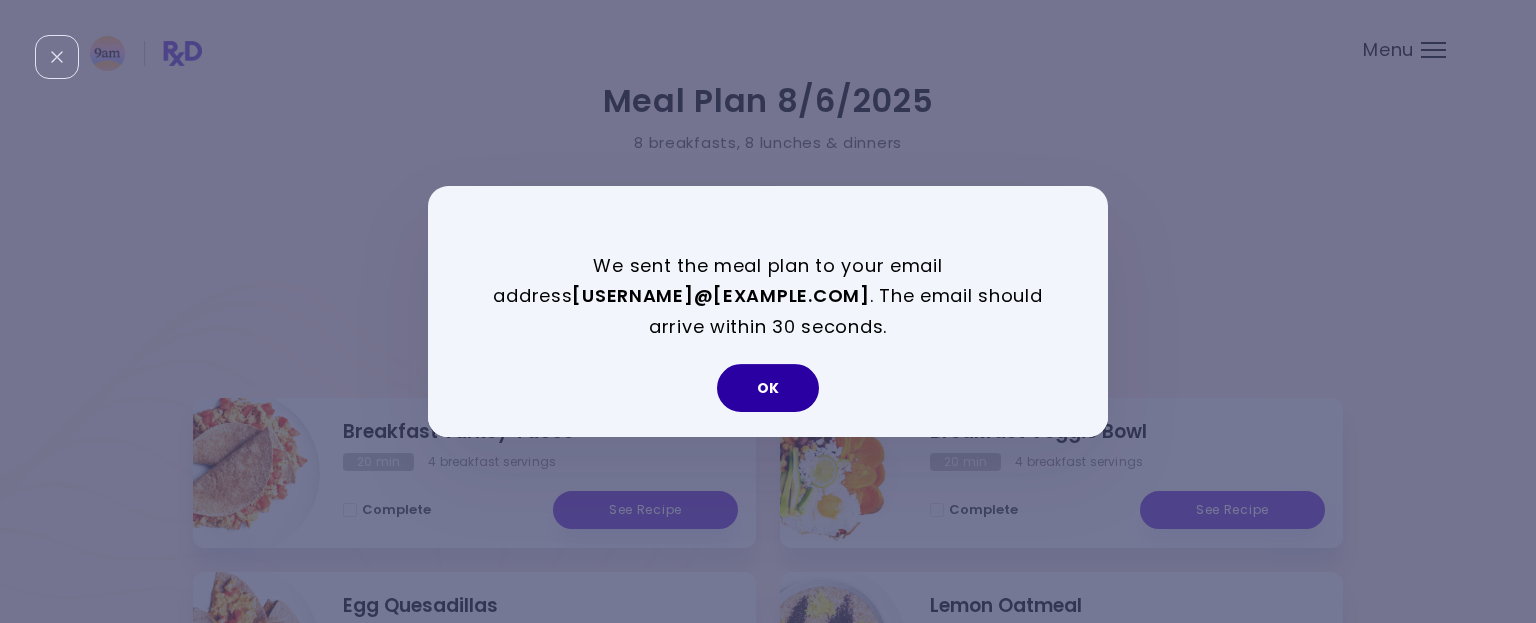 click on "OK" at bounding box center [768, 388] 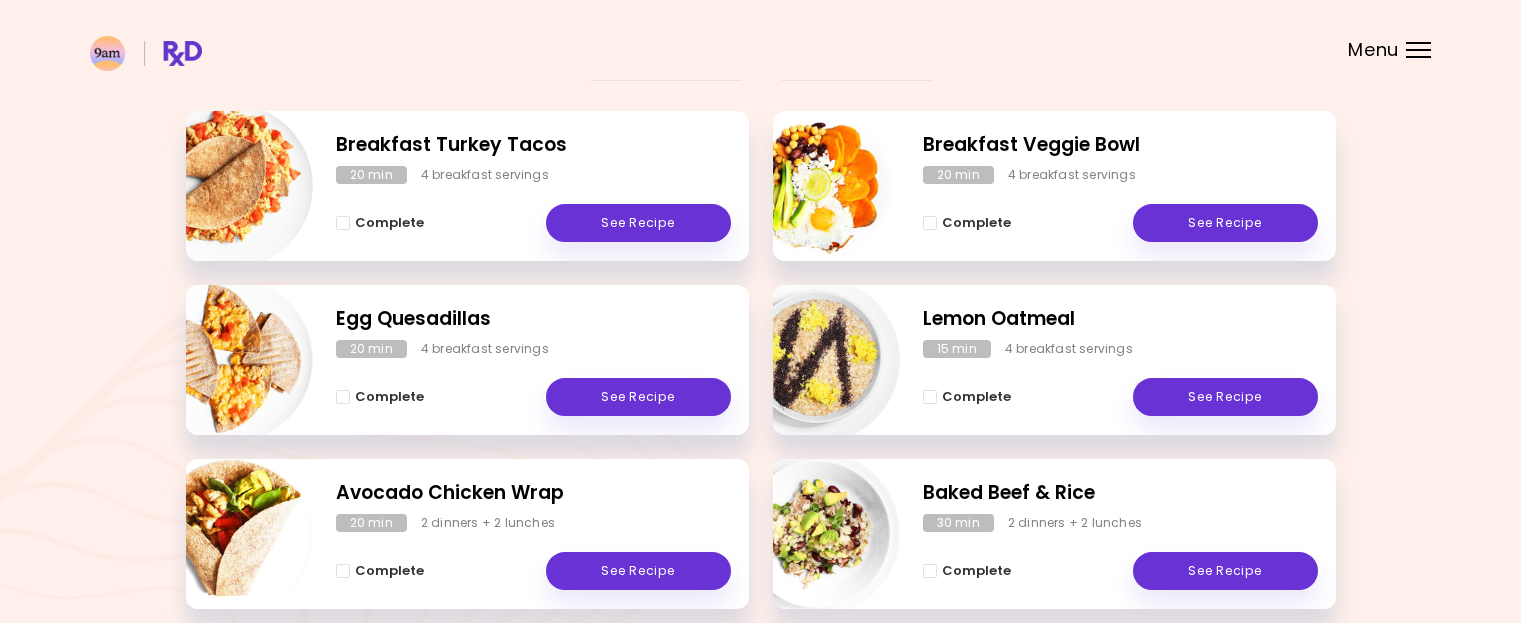 scroll, scrollTop: 200, scrollLeft: 0, axis: vertical 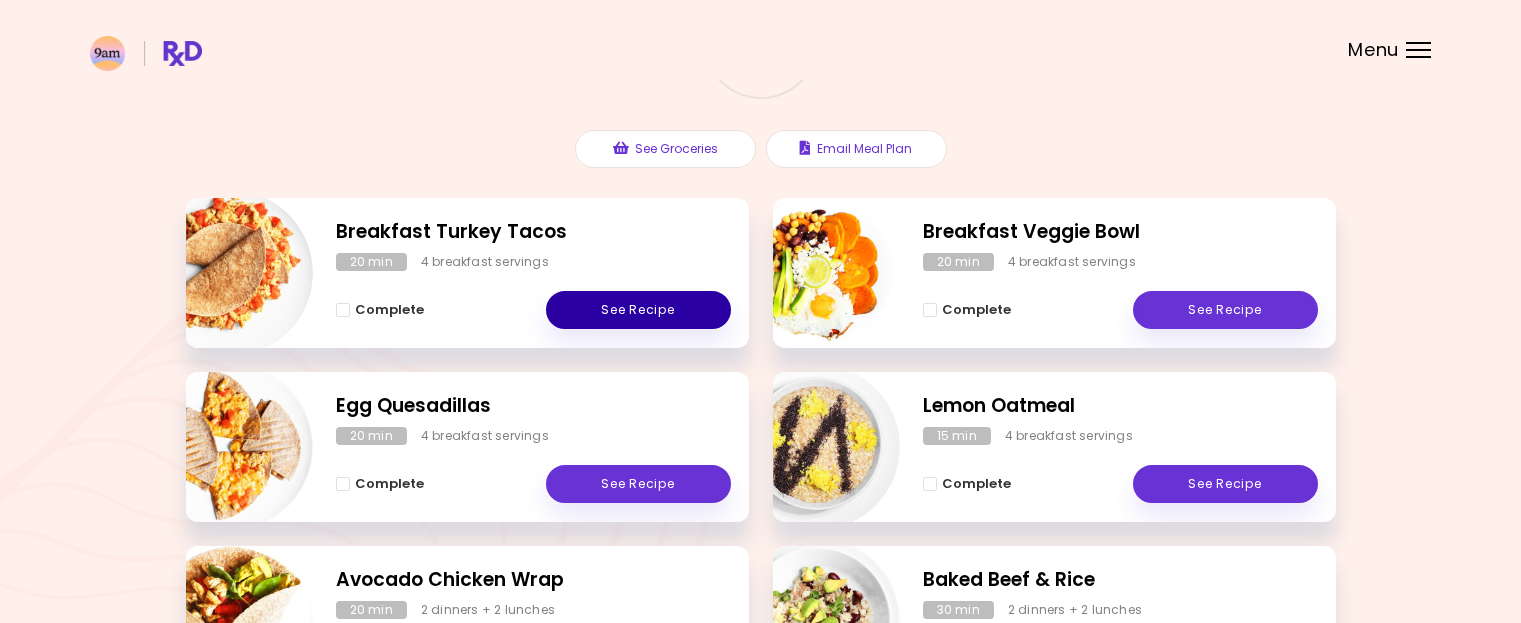 click on "See Recipe" at bounding box center [638, 310] 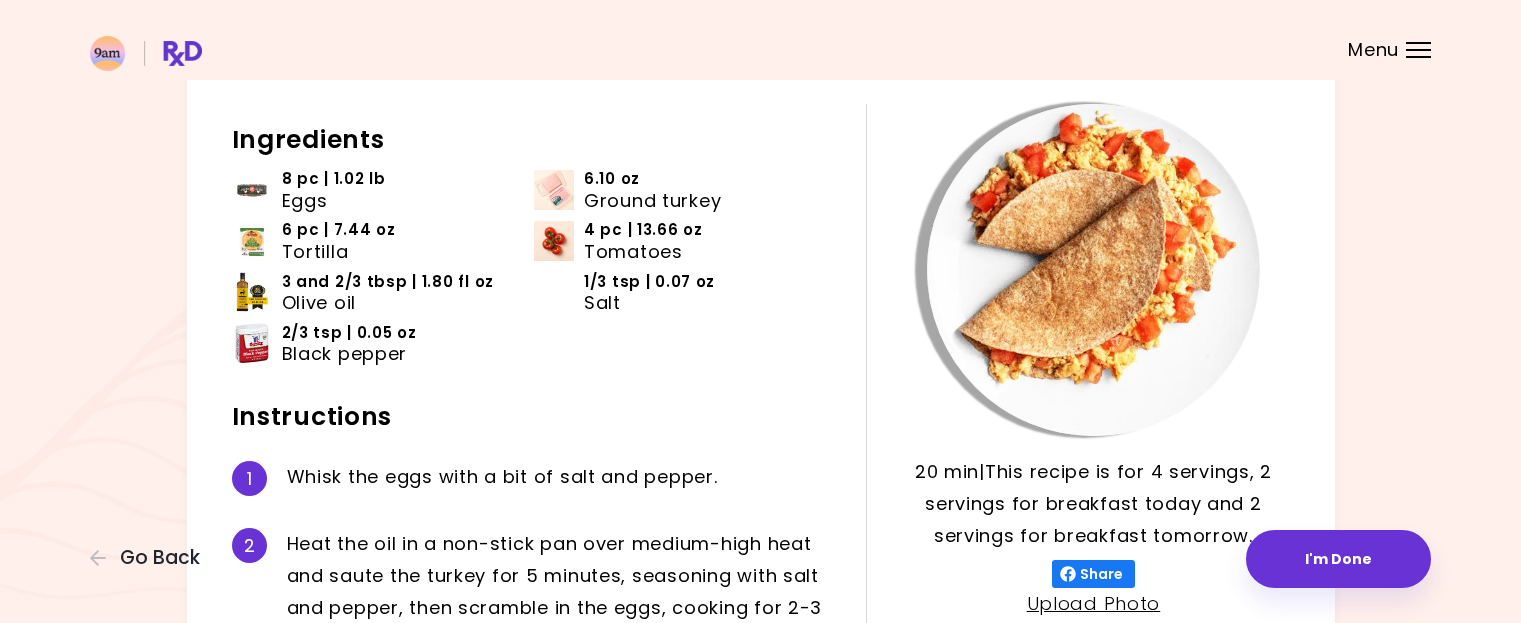 scroll, scrollTop: 300, scrollLeft: 0, axis: vertical 